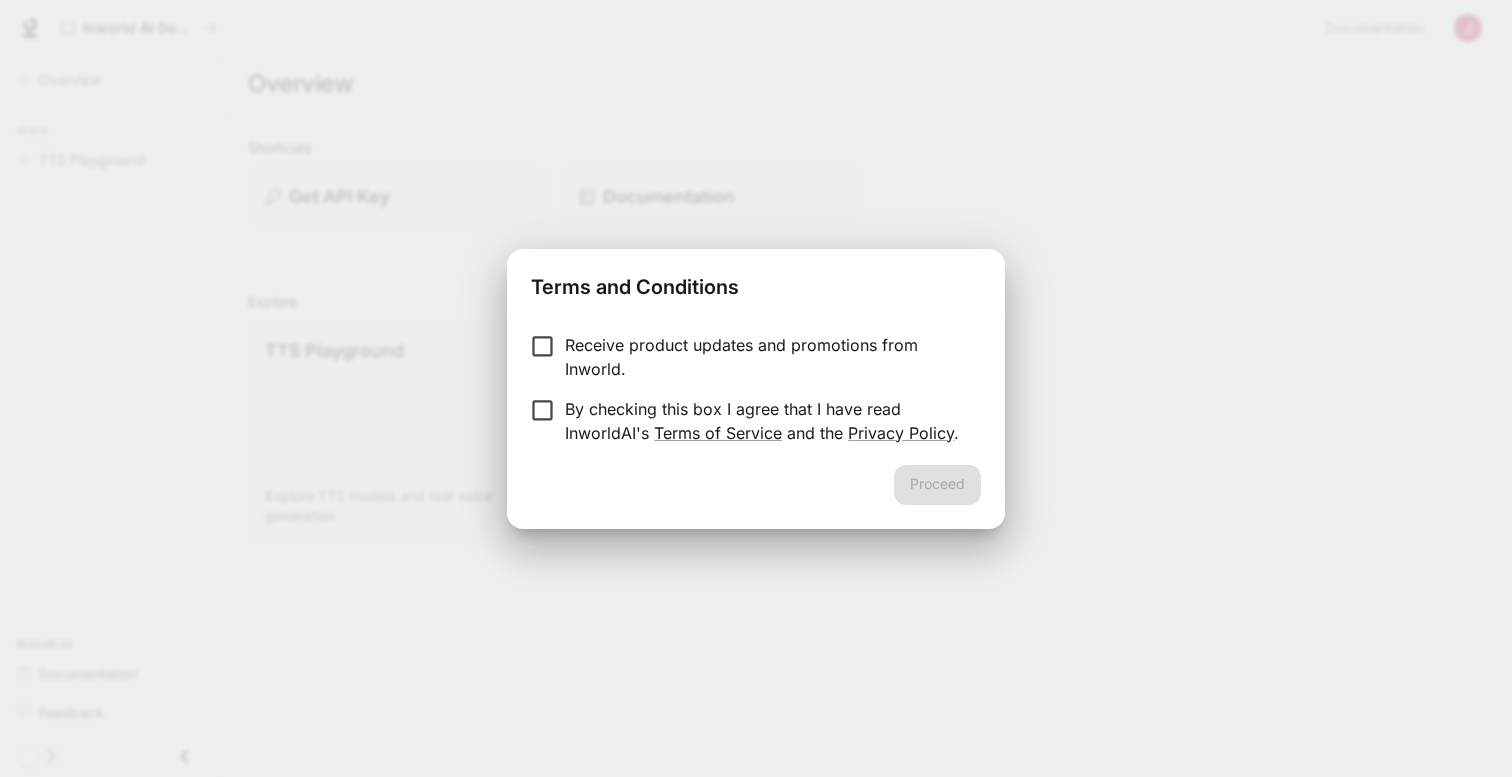 scroll, scrollTop: 0, scrollLeft: 0, axis: both 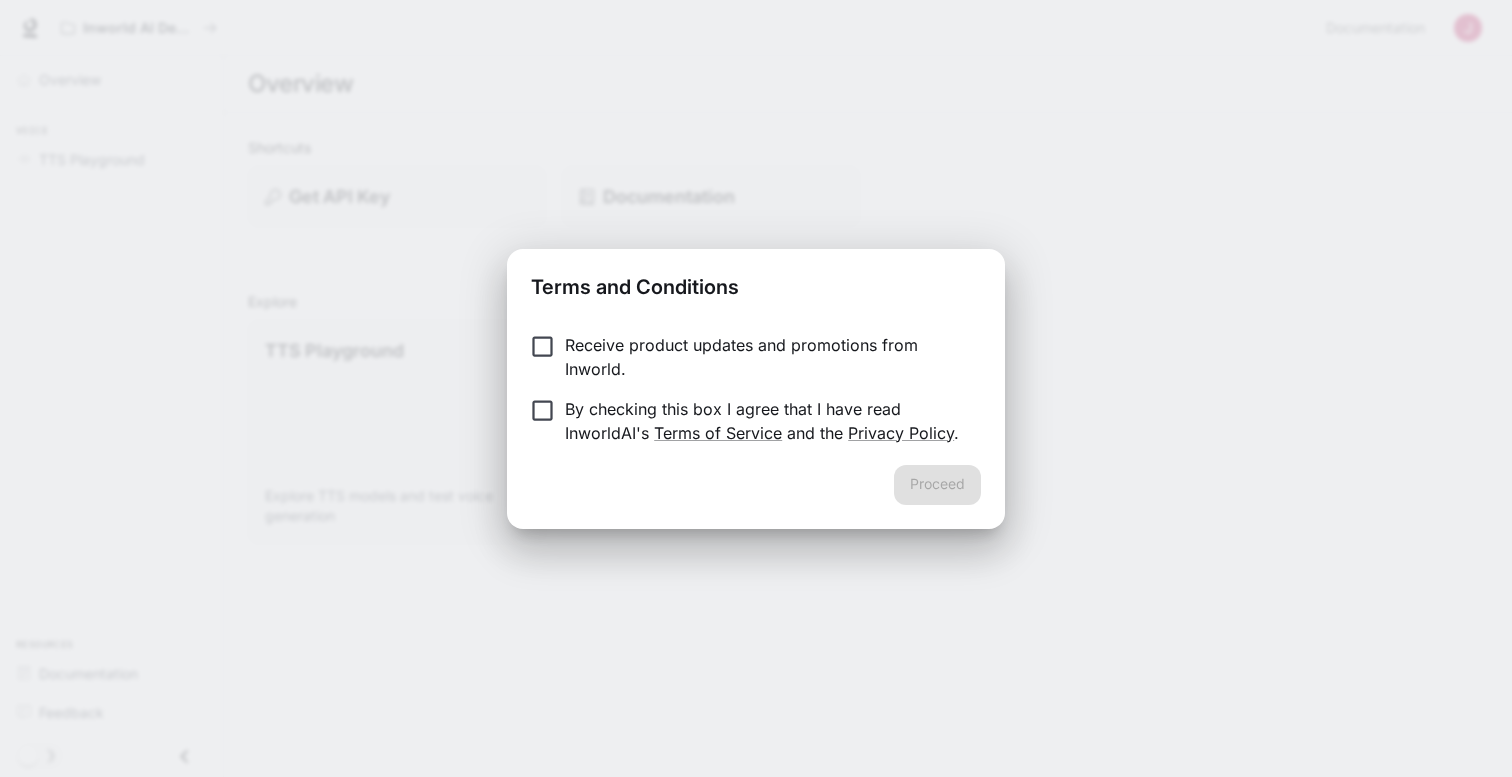 drag, startPoint x: 709, startPoint y: 359, endPoint x: 712, endPoint y: 382, distance: 23.194826 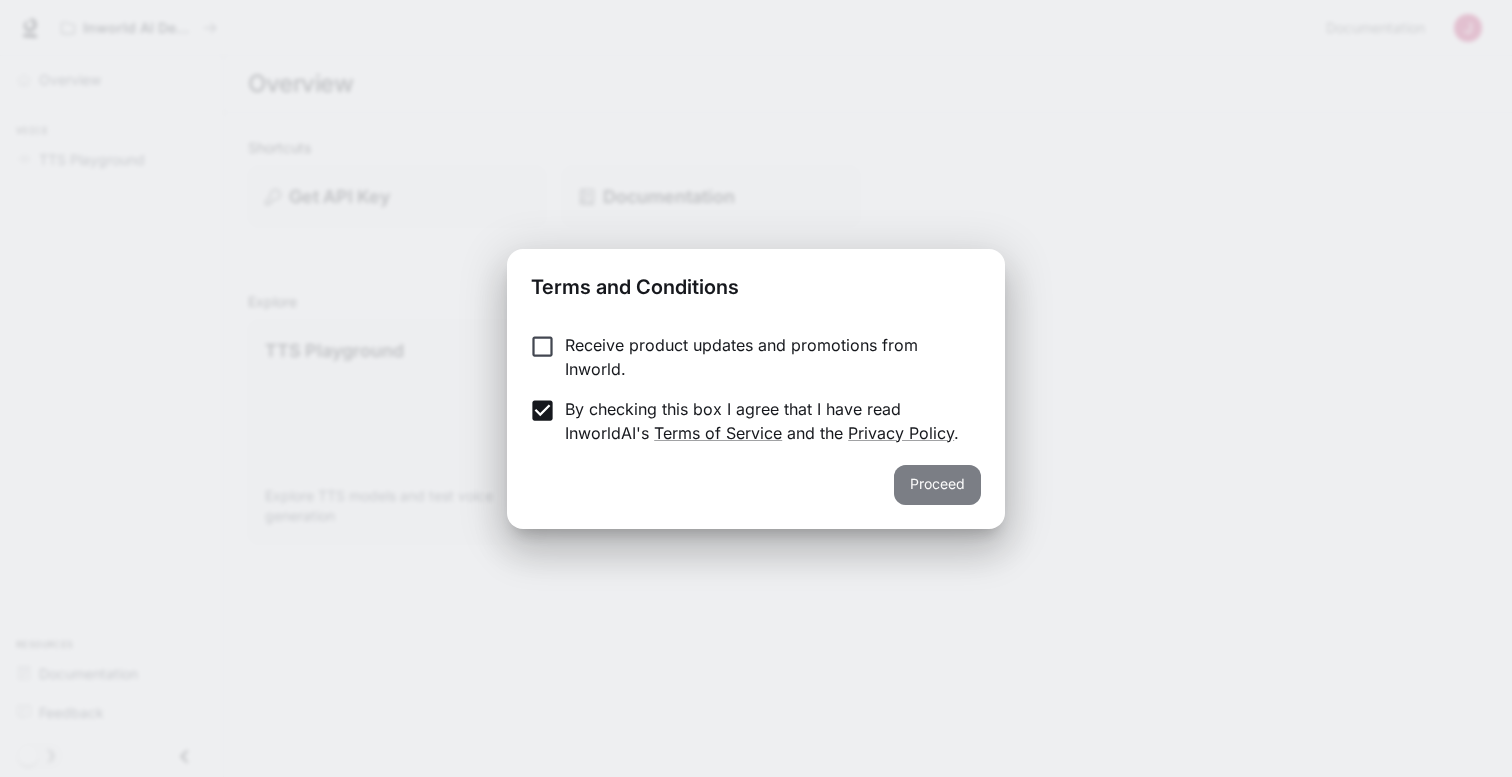 click on "Proceed" at bounding box center (937, 485) 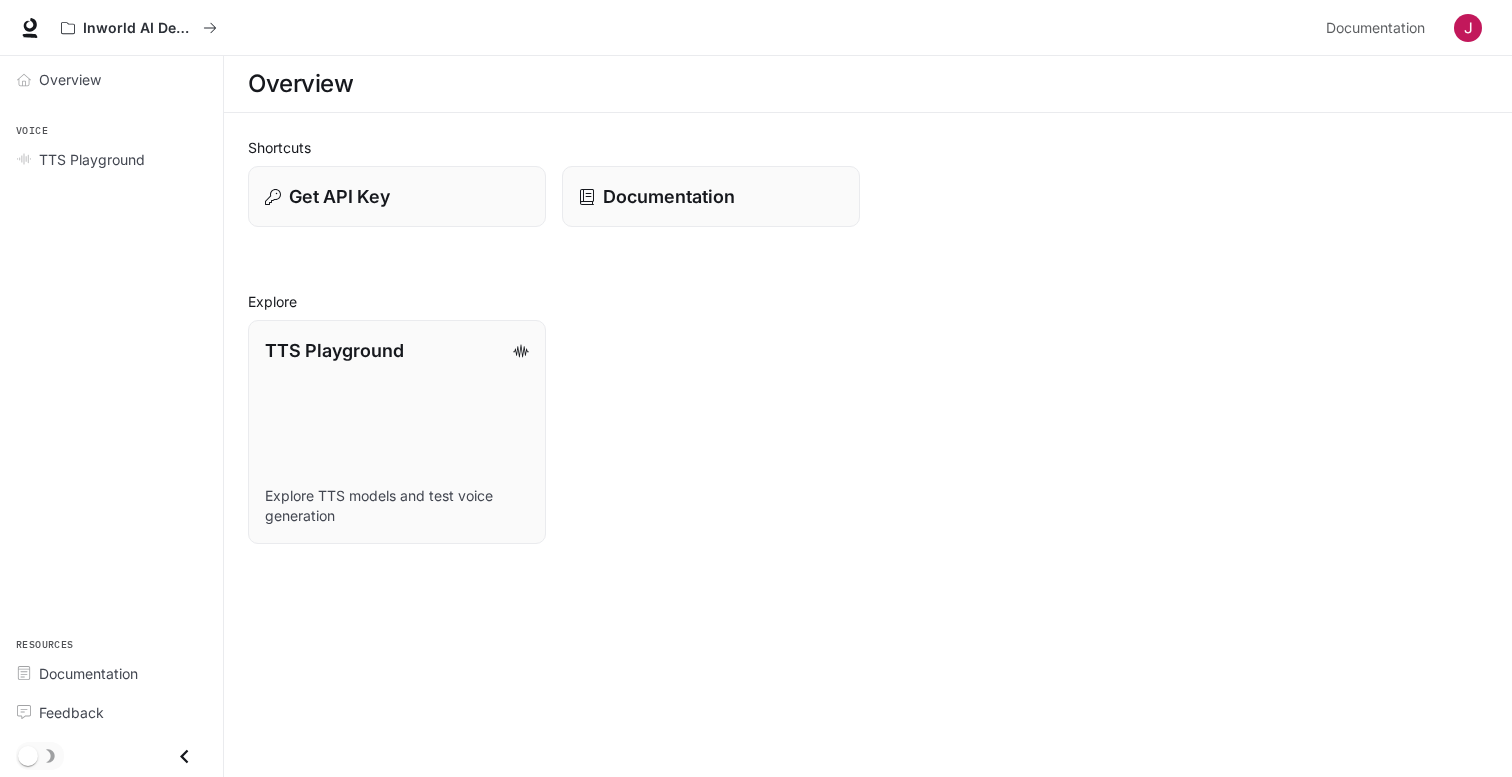 click on "Shortcuts Get API Key Documentation Explore TTS Playground Explore TTS models and test voice generation" at bounding box center (868, 340) 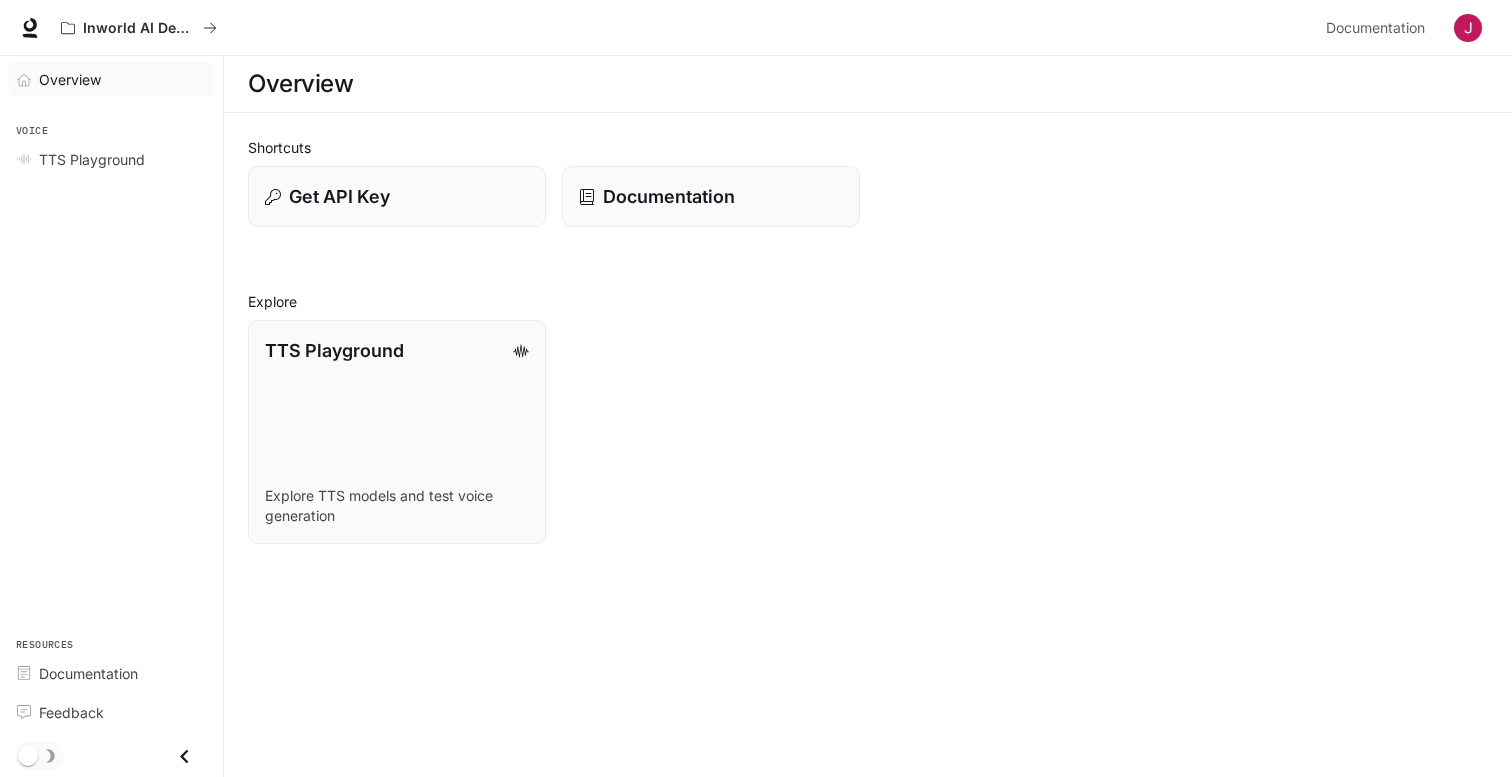 click on "Overview" at bounding box center [111, 79] 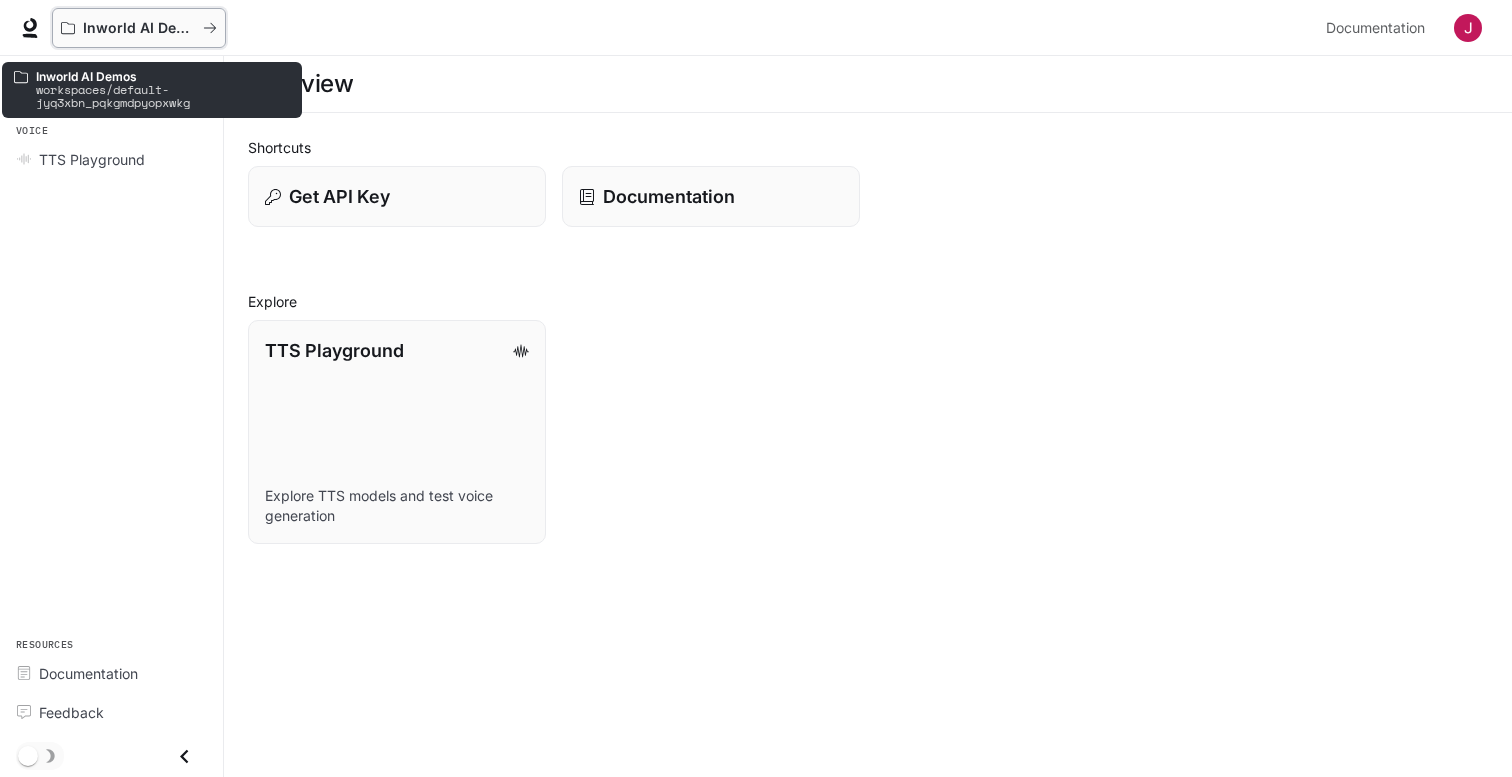 click on "Inworld AI Demos" at bounding box center (139, 28) 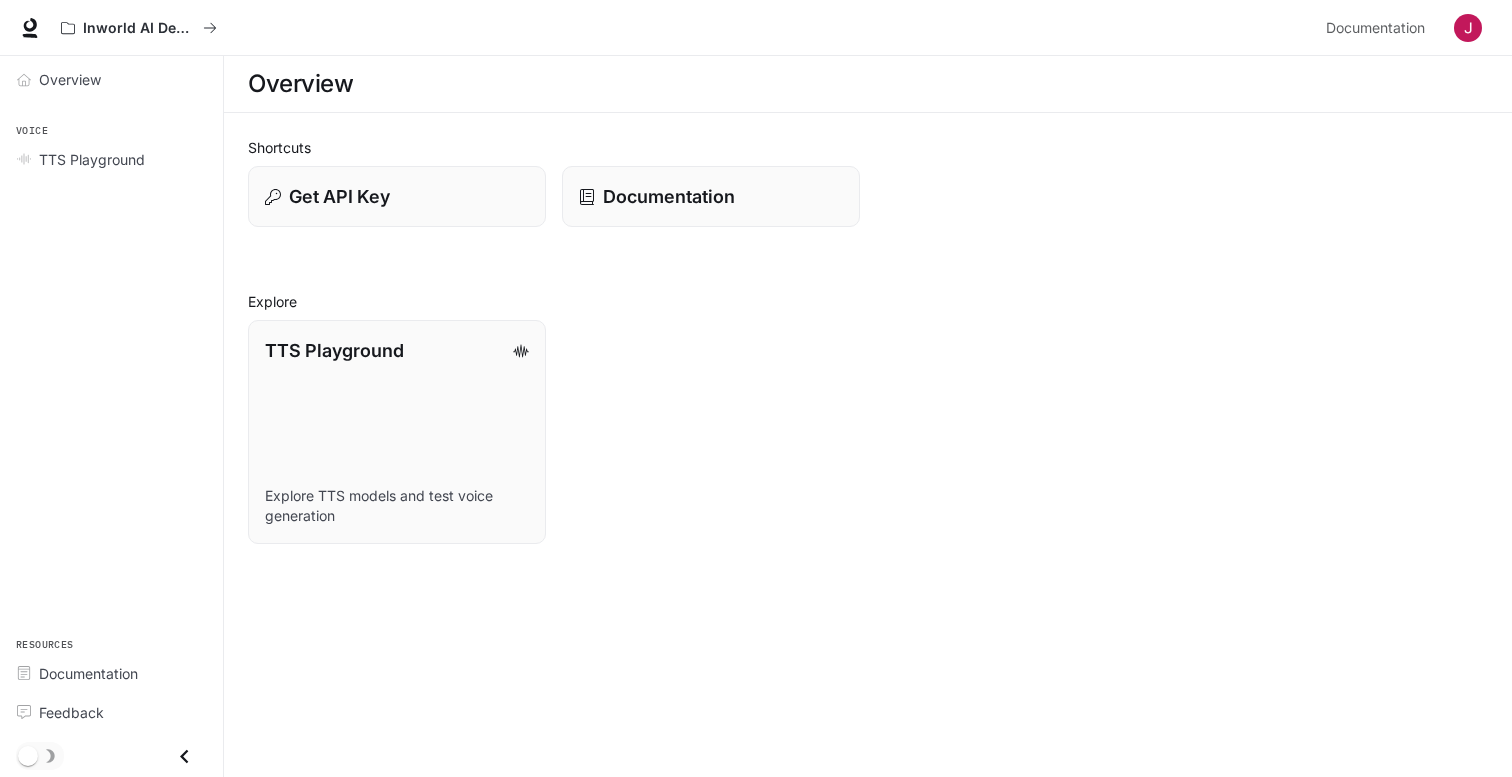 click on "Inworld AI Demos Documentation Documentation" at bounding box center [756, 28] 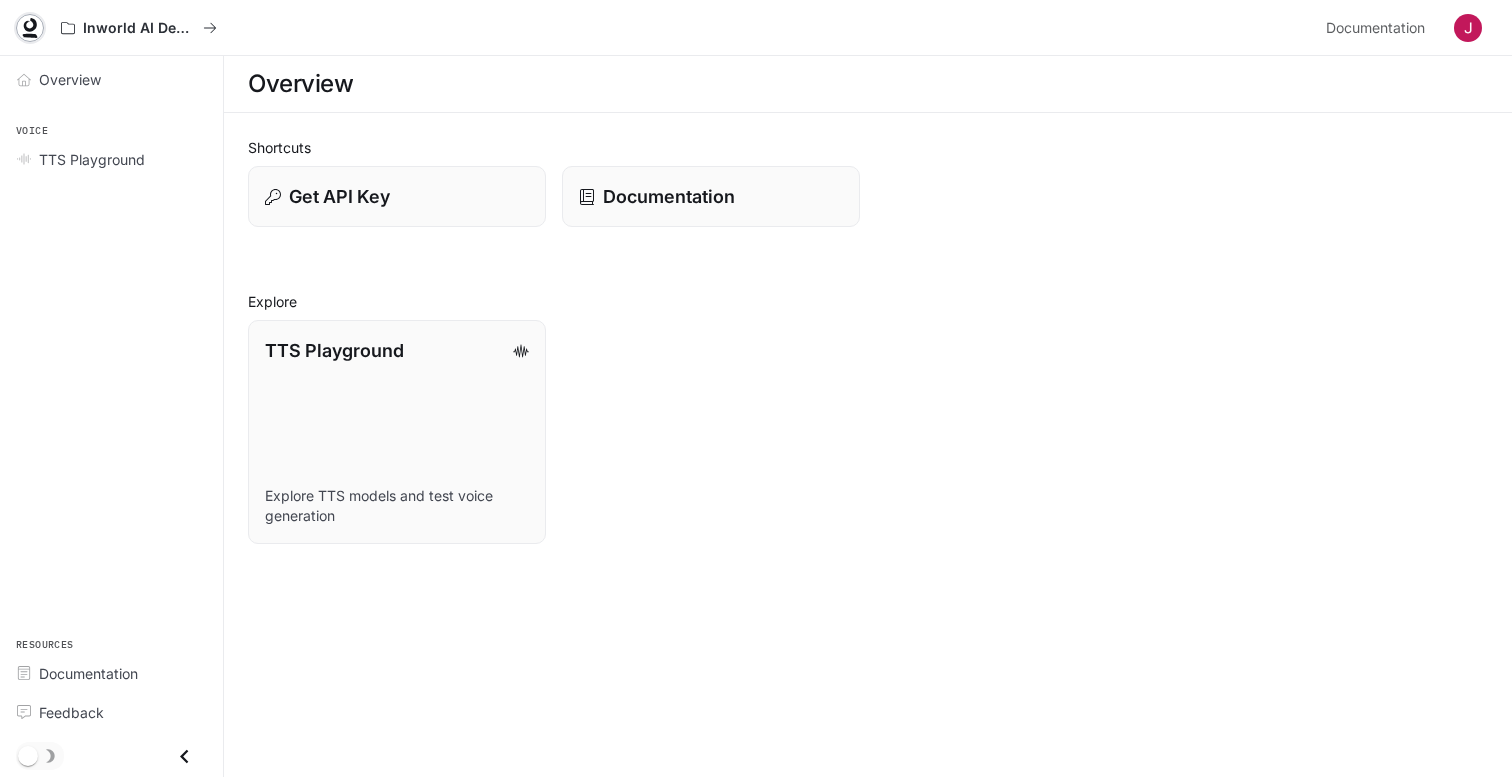 click at bounding box center [30, 28] 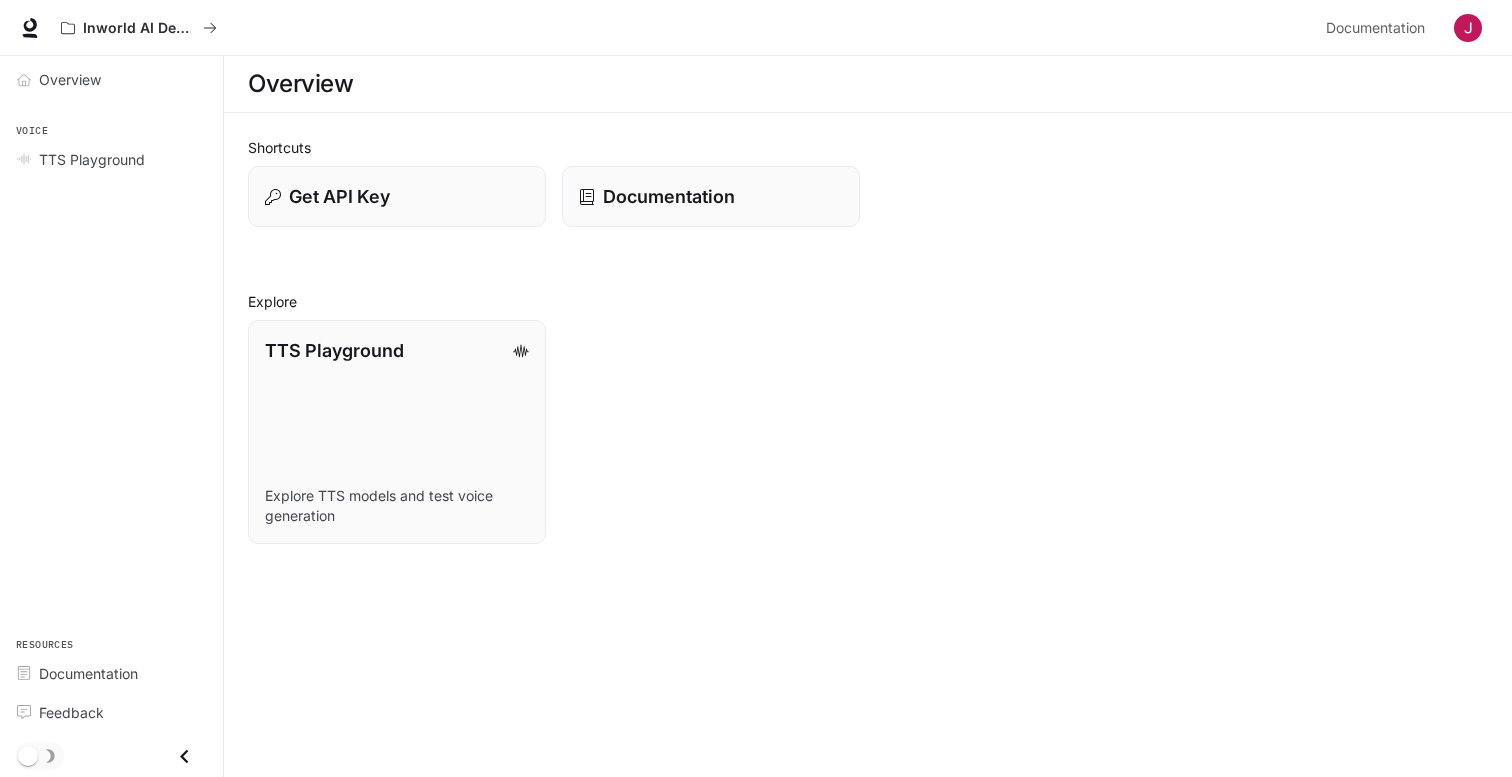 scroll, scrollTop: 0, scrollLeft: 0, axis: both 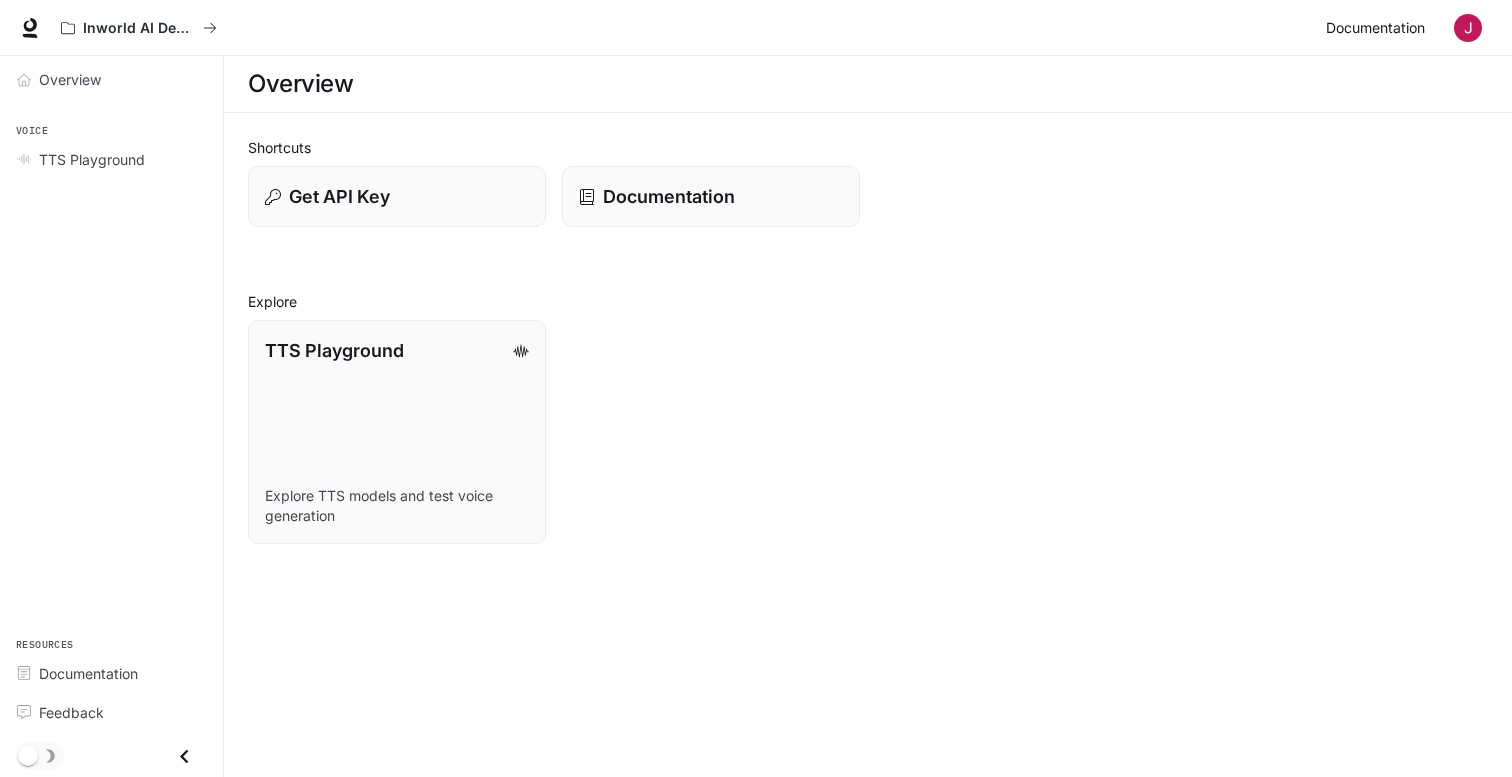 click on "Documentation" at bounding box center [1375, 28] 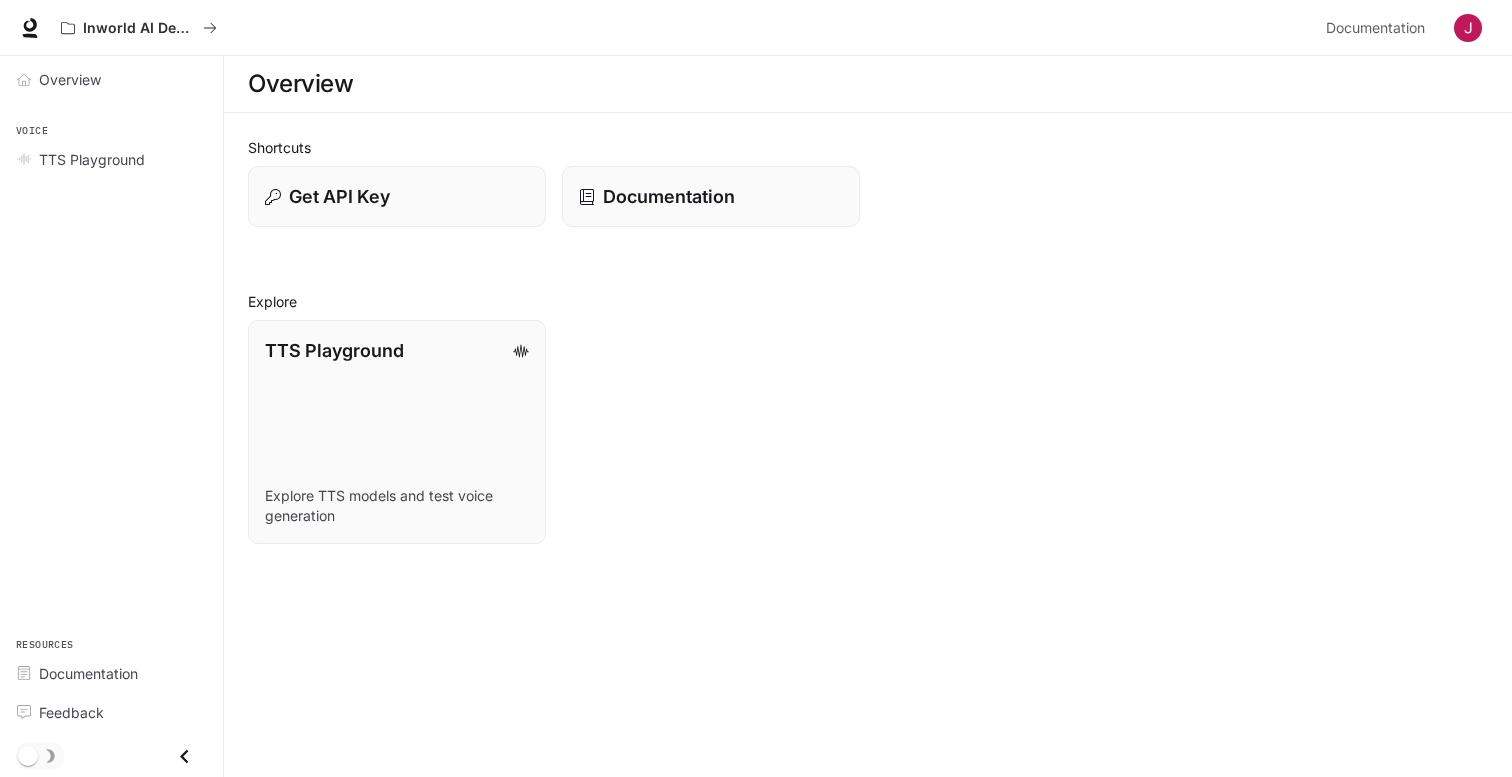 scroll, scrollTop: 0, scrollLeft: 0, axis: both 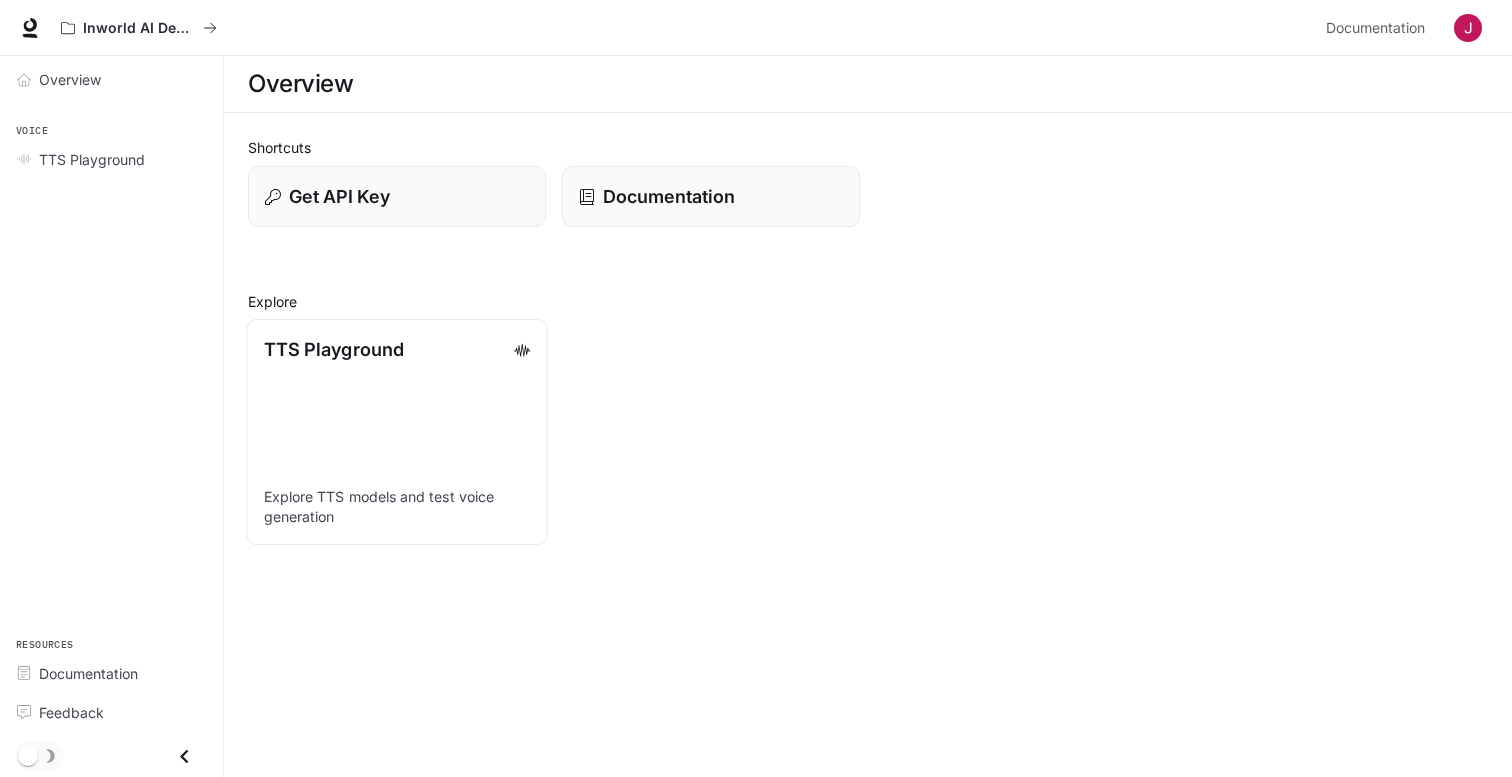 click on "TTS Playground Explore TTS models and test voice generation" at bounding box center (397, 432) 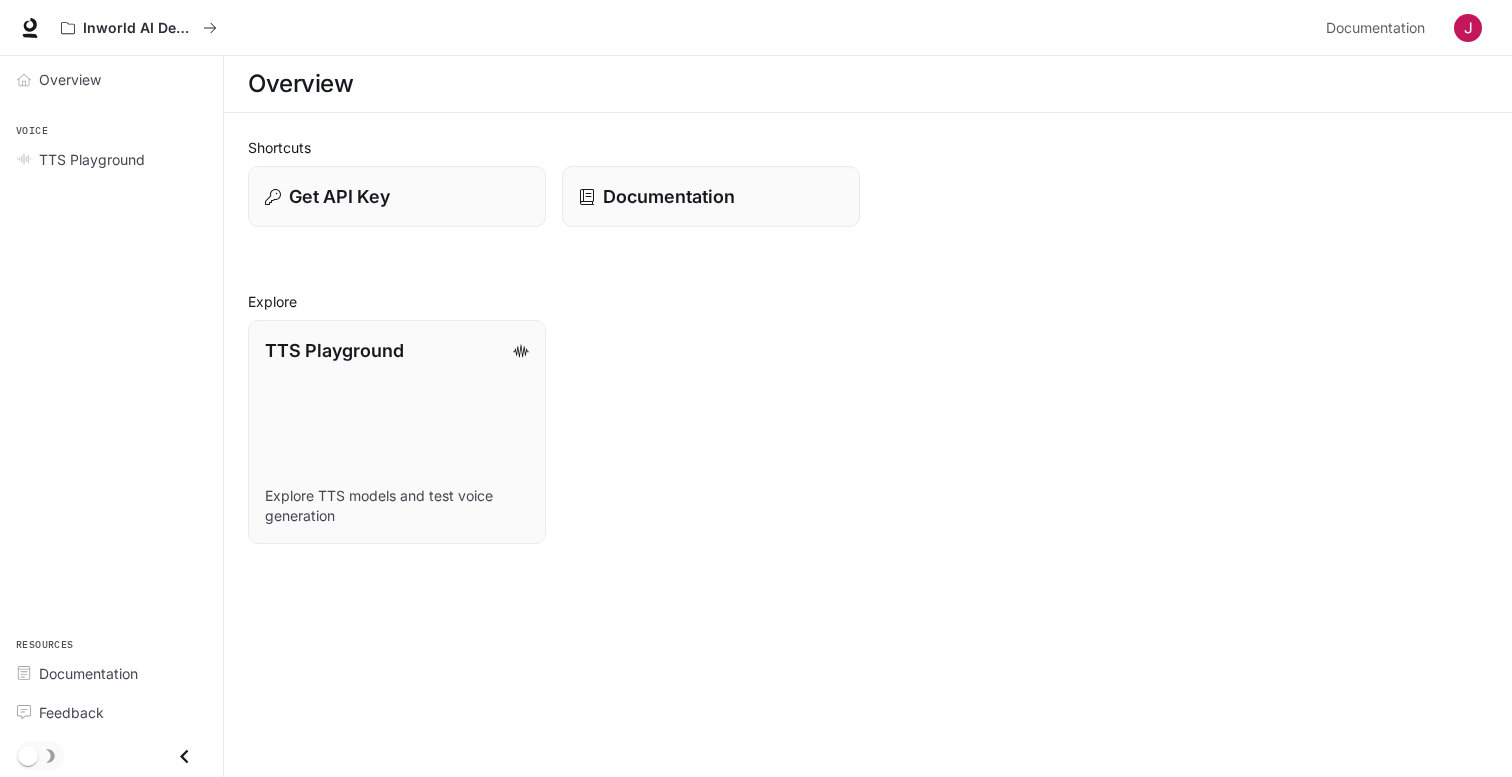 scroll, scrollTop: 0, scrollLeft: 0, axis: both 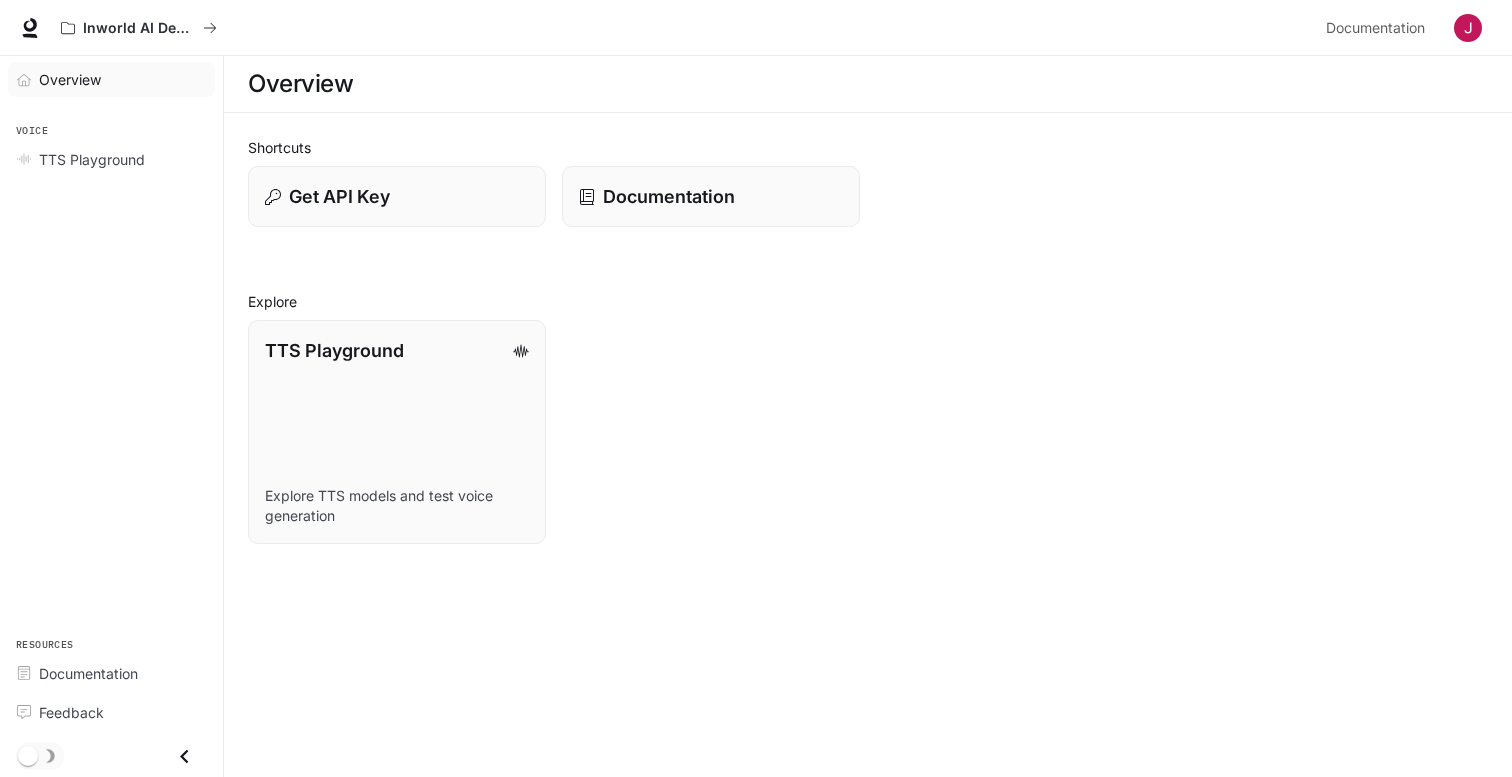 click at bounding box center (28, 80) 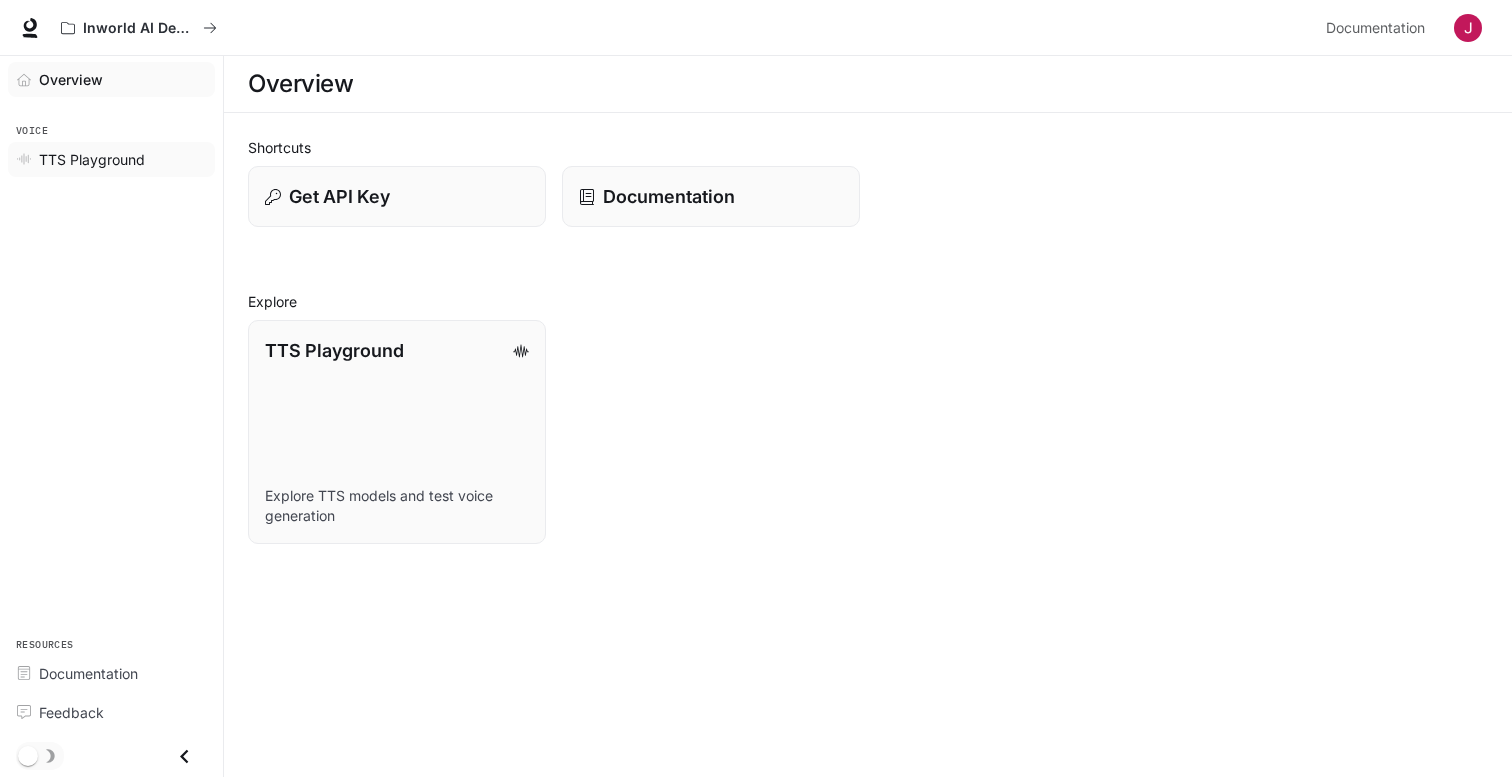 click at bounding box center [28, 159] 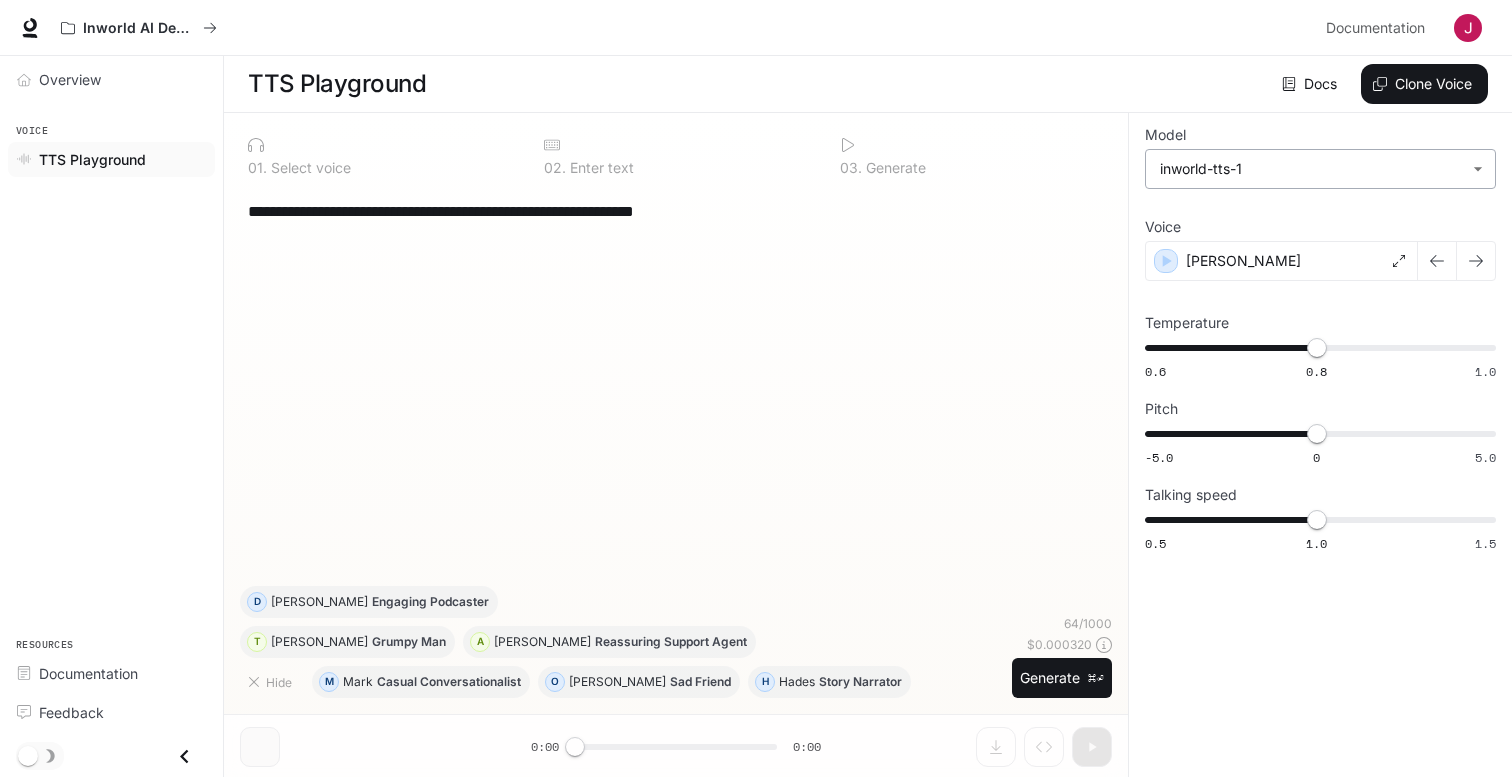 click on "**********" at bounding box center [756, 389] 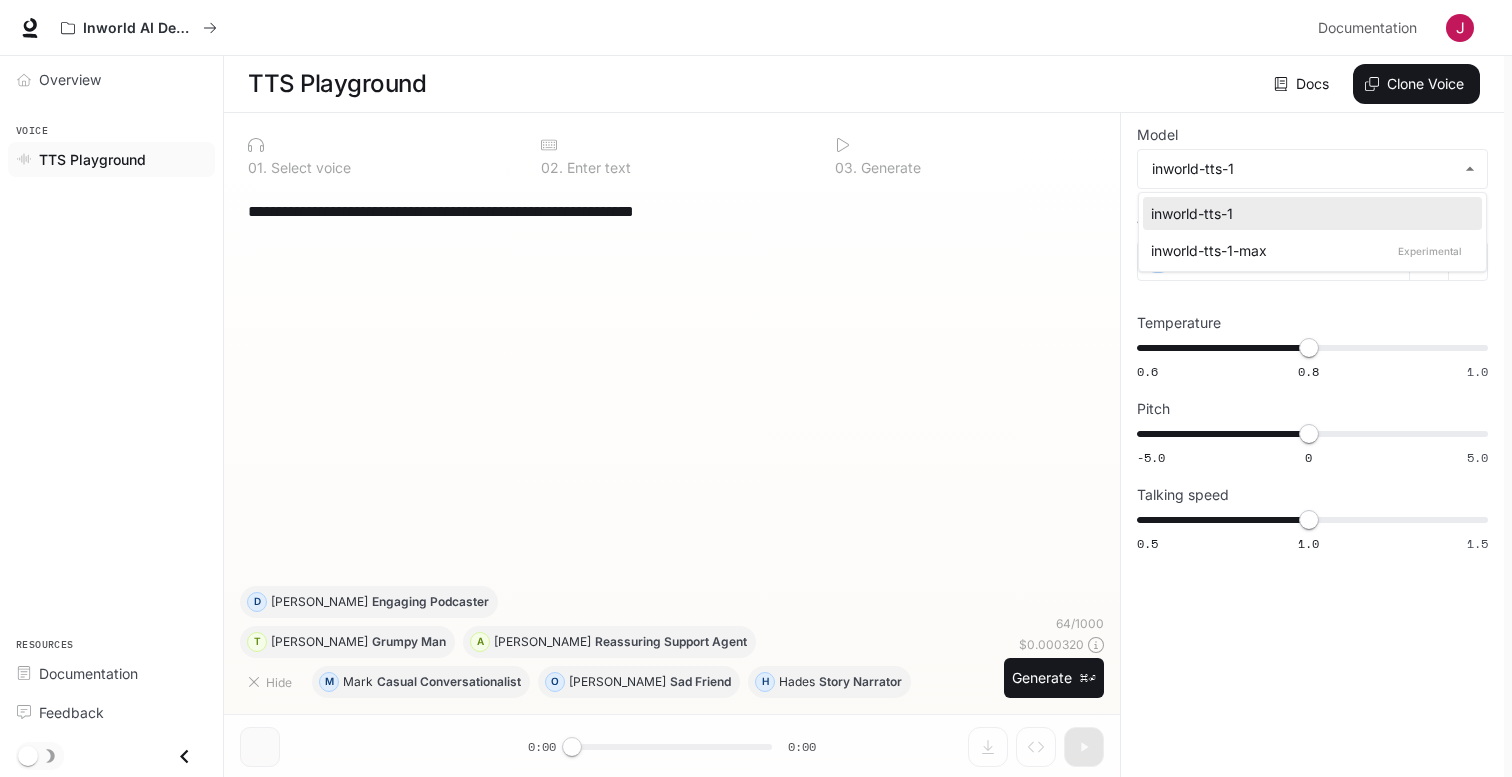 click at bounding box center (756, 388) 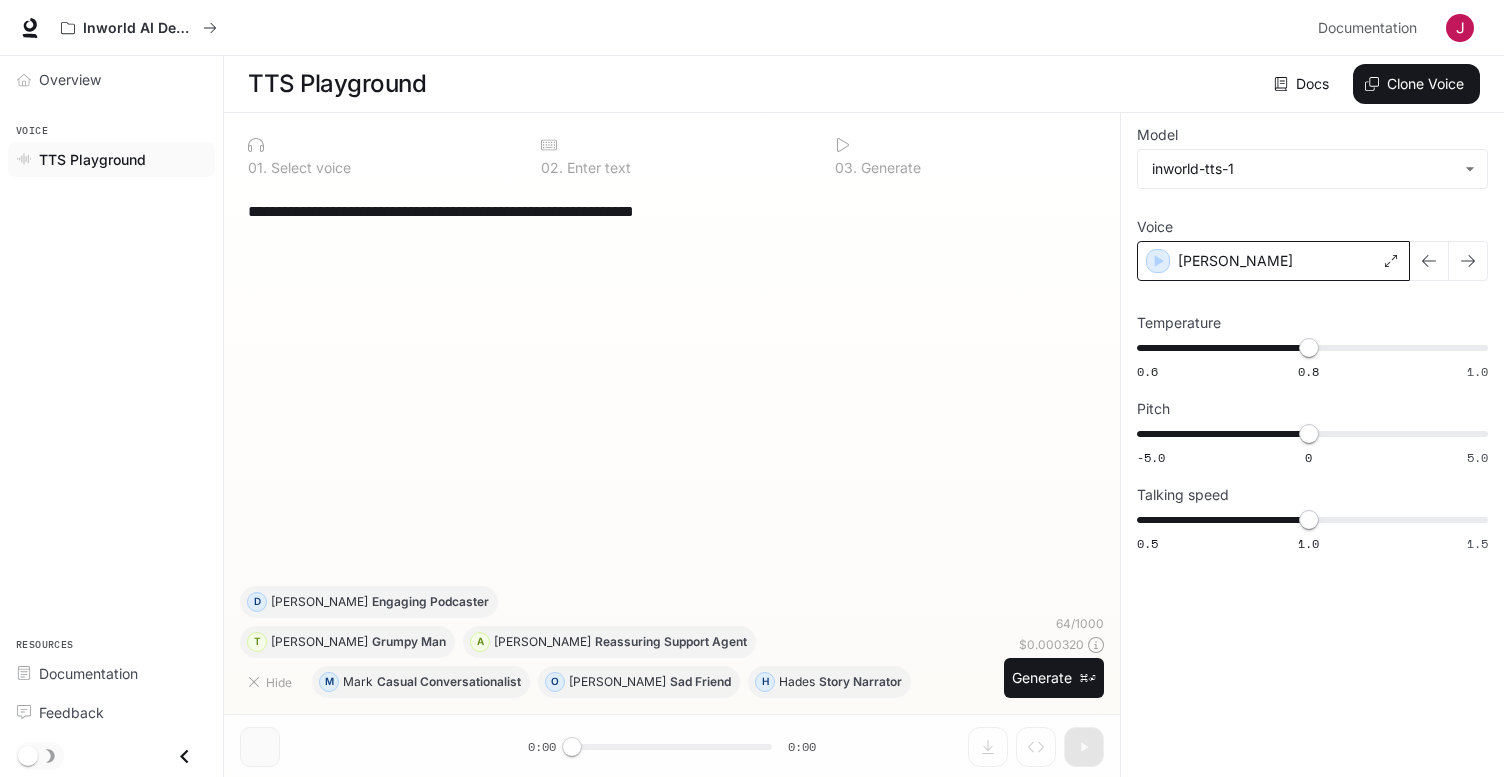 click on "Alex" at bounding box center (1235, 261) 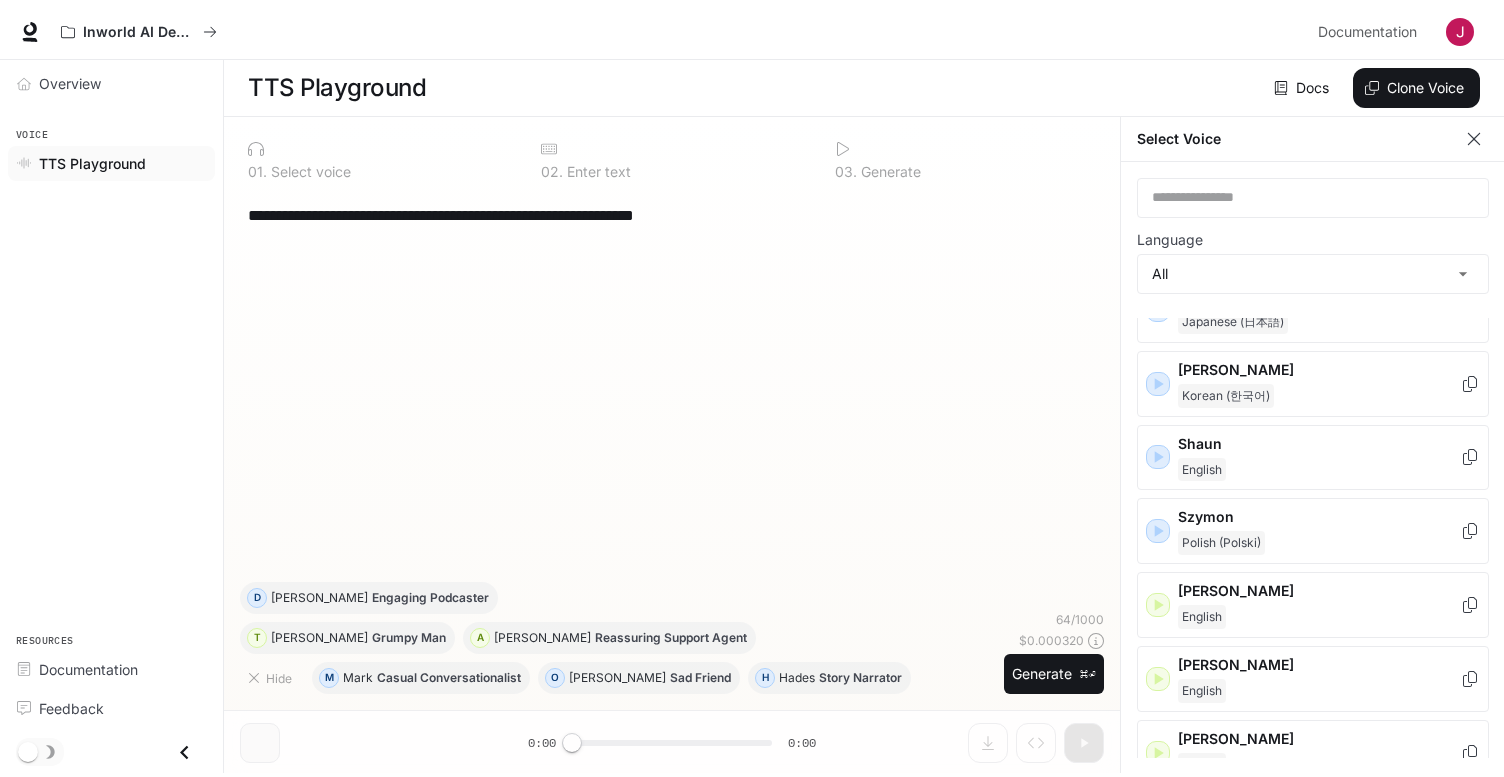 scroll, scrollTop: 3278, scrollLeft: 0, axis: vertical 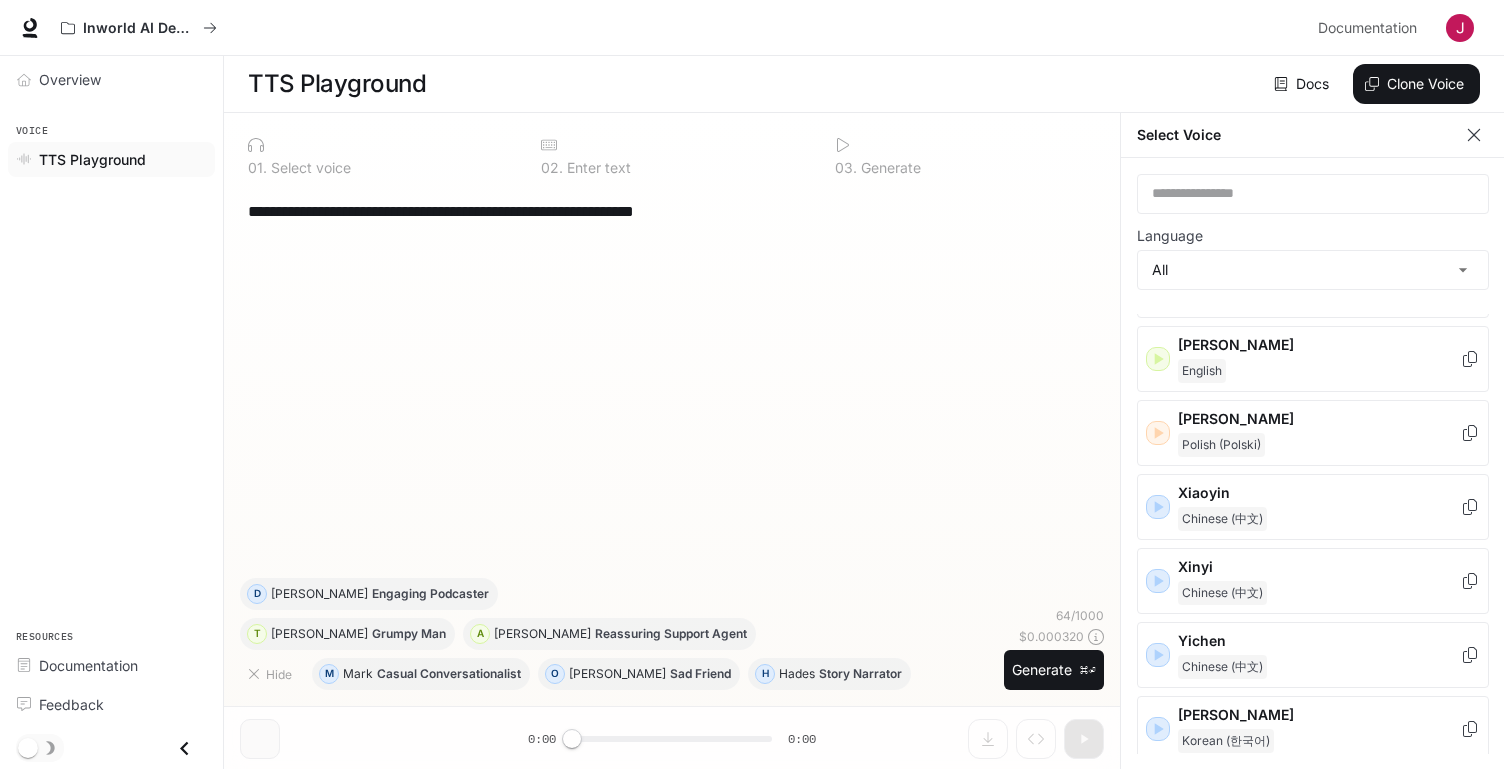 click on "**********" at bounding box center [672, 382] 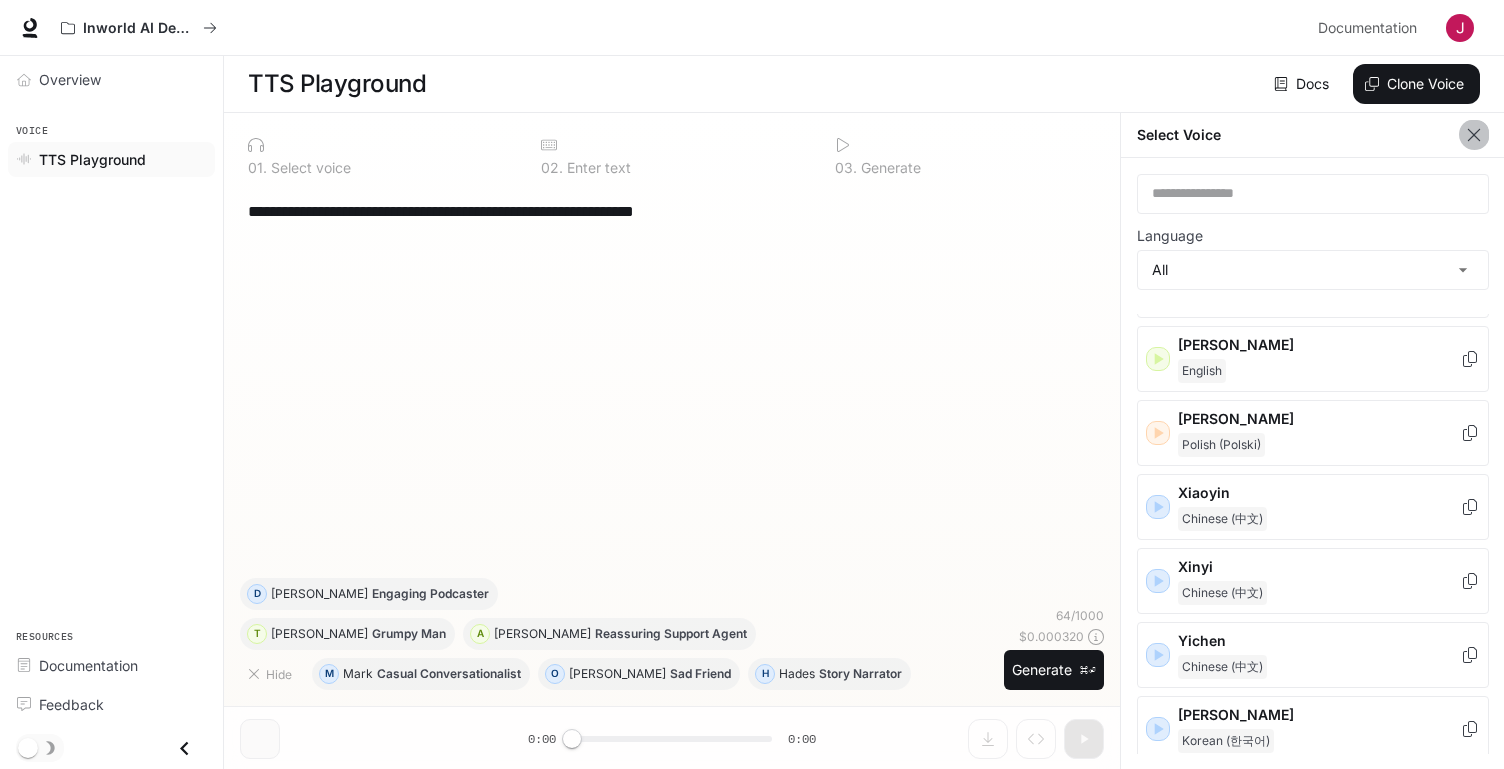 click at bounding box center [1474, 135] 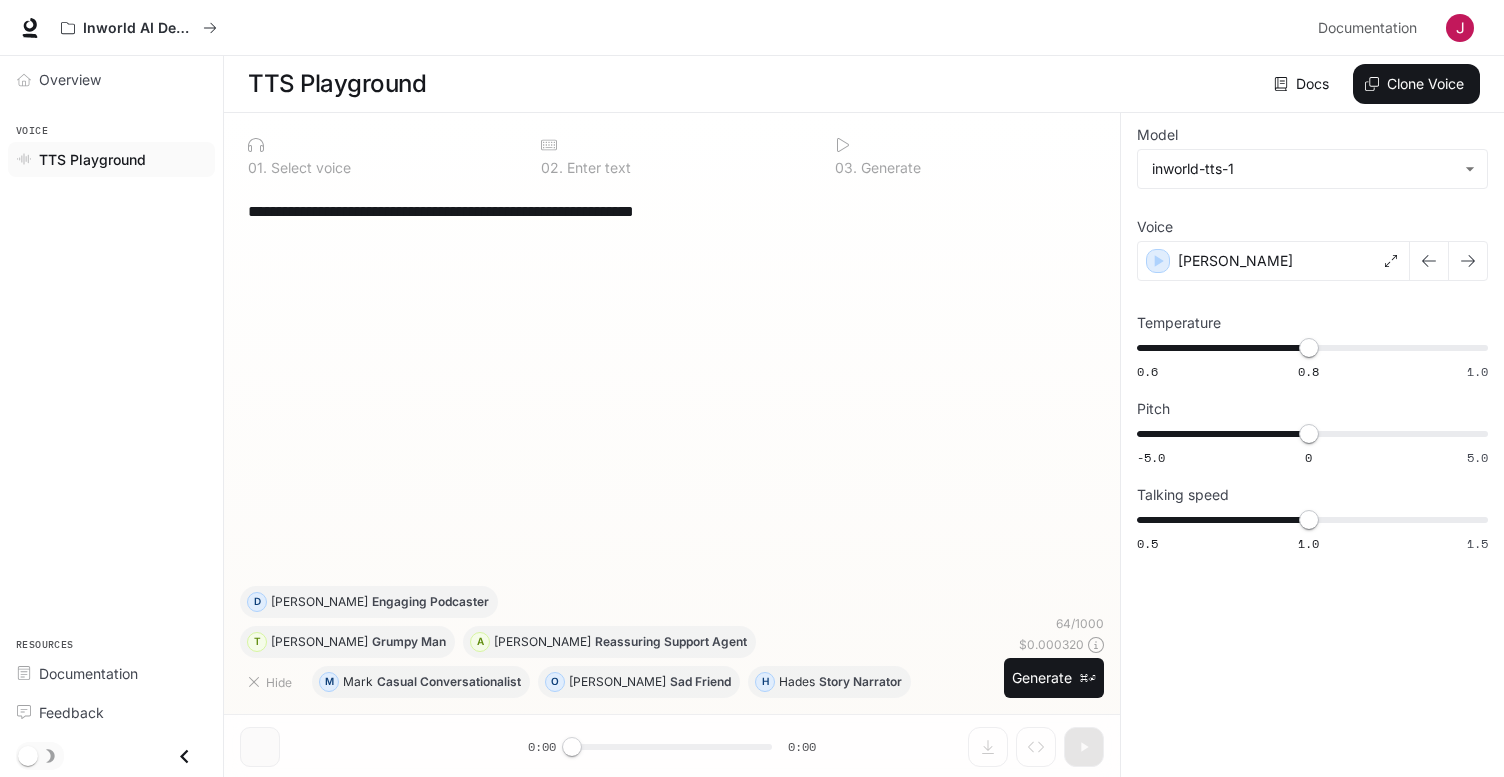click on "Docs" at bounding box center (1303, 84) 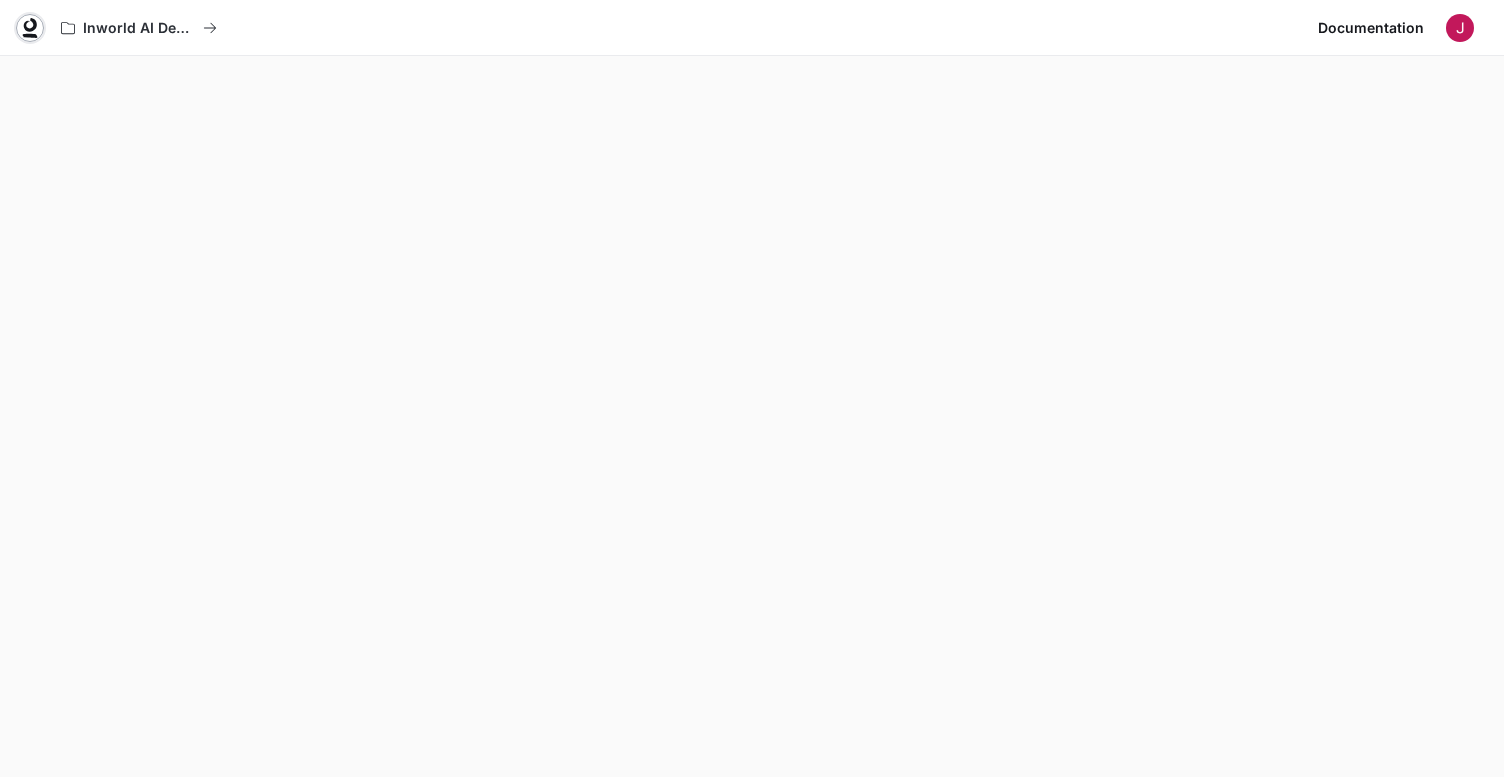 click 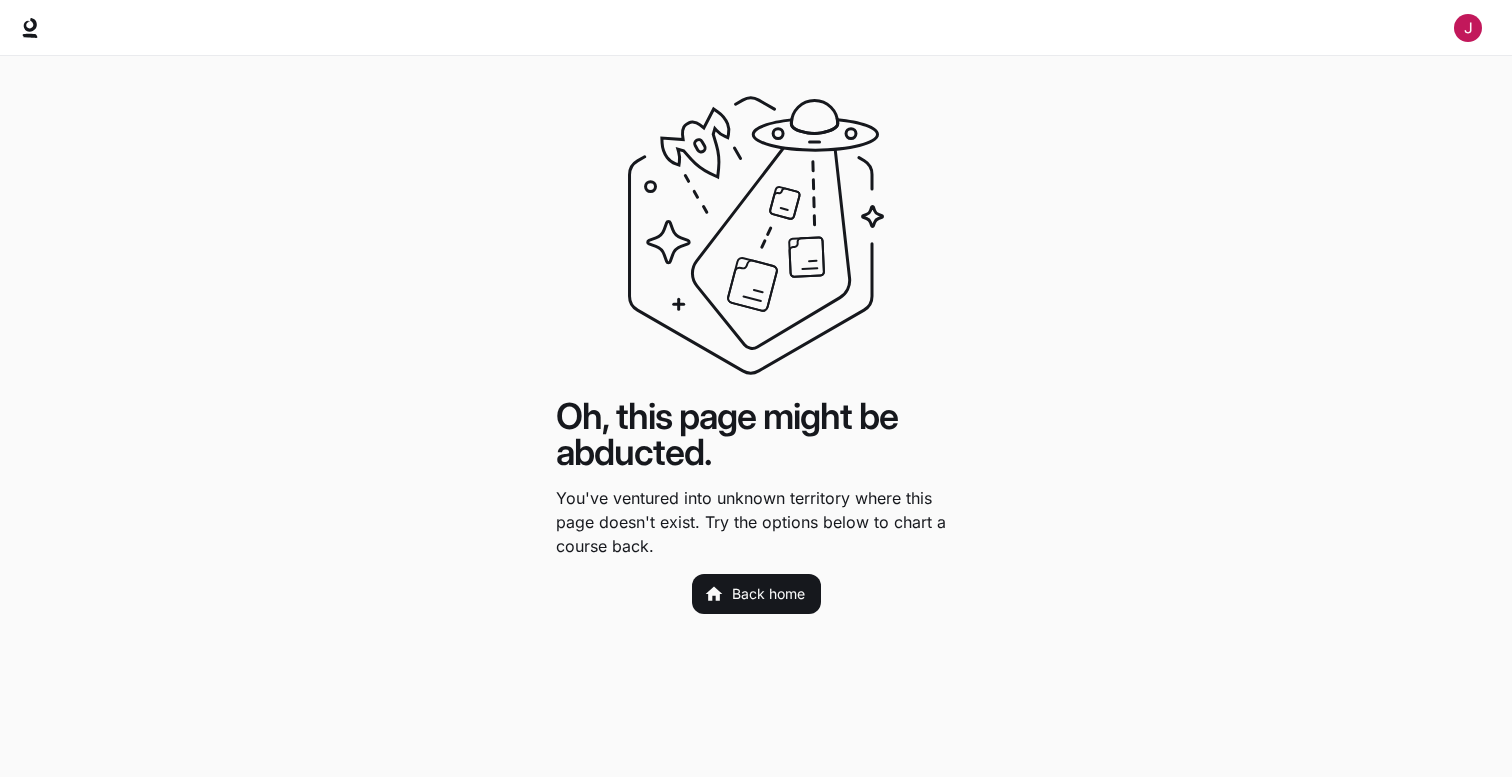scroll, scrollTop: 0, scrollLeft: 0, axis: both 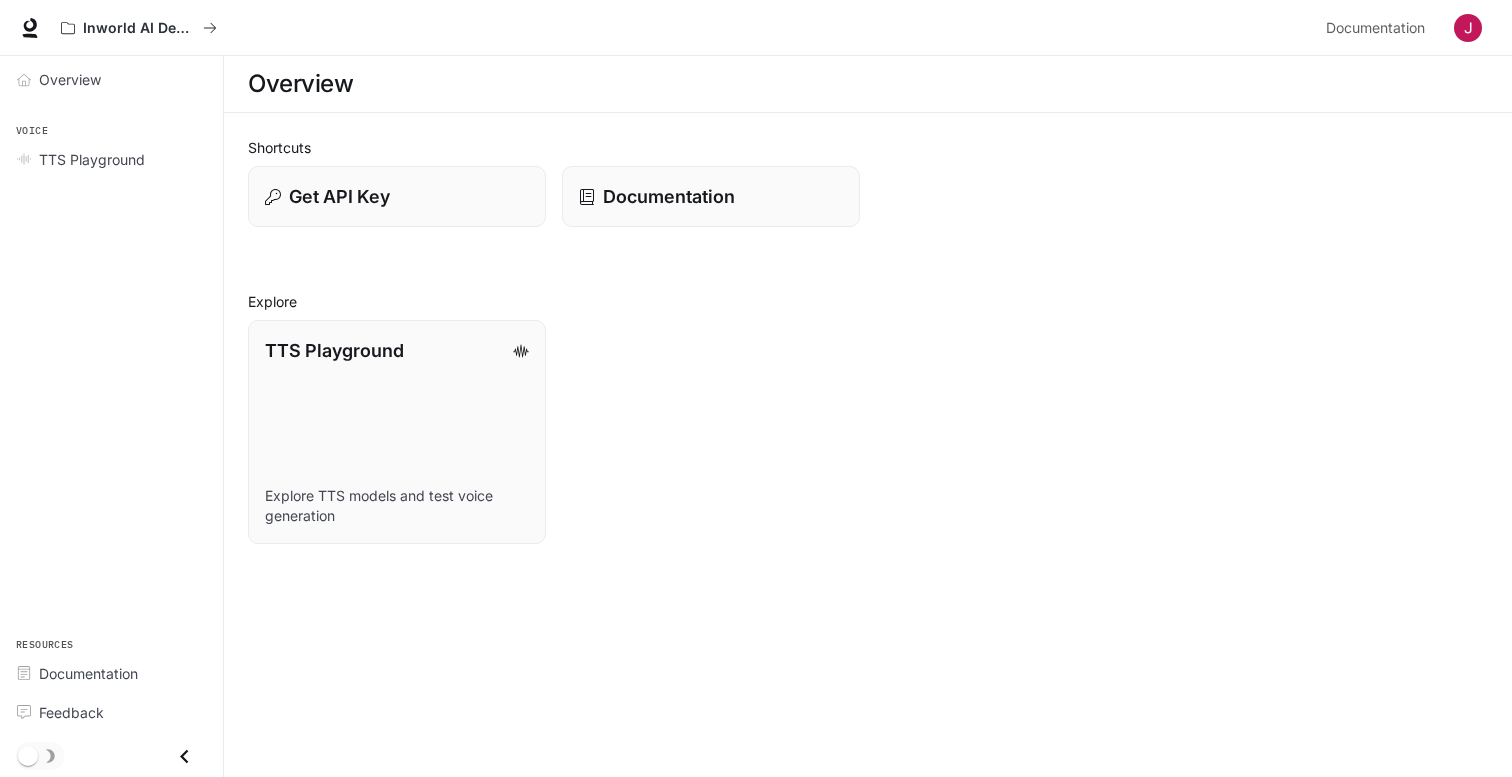 click 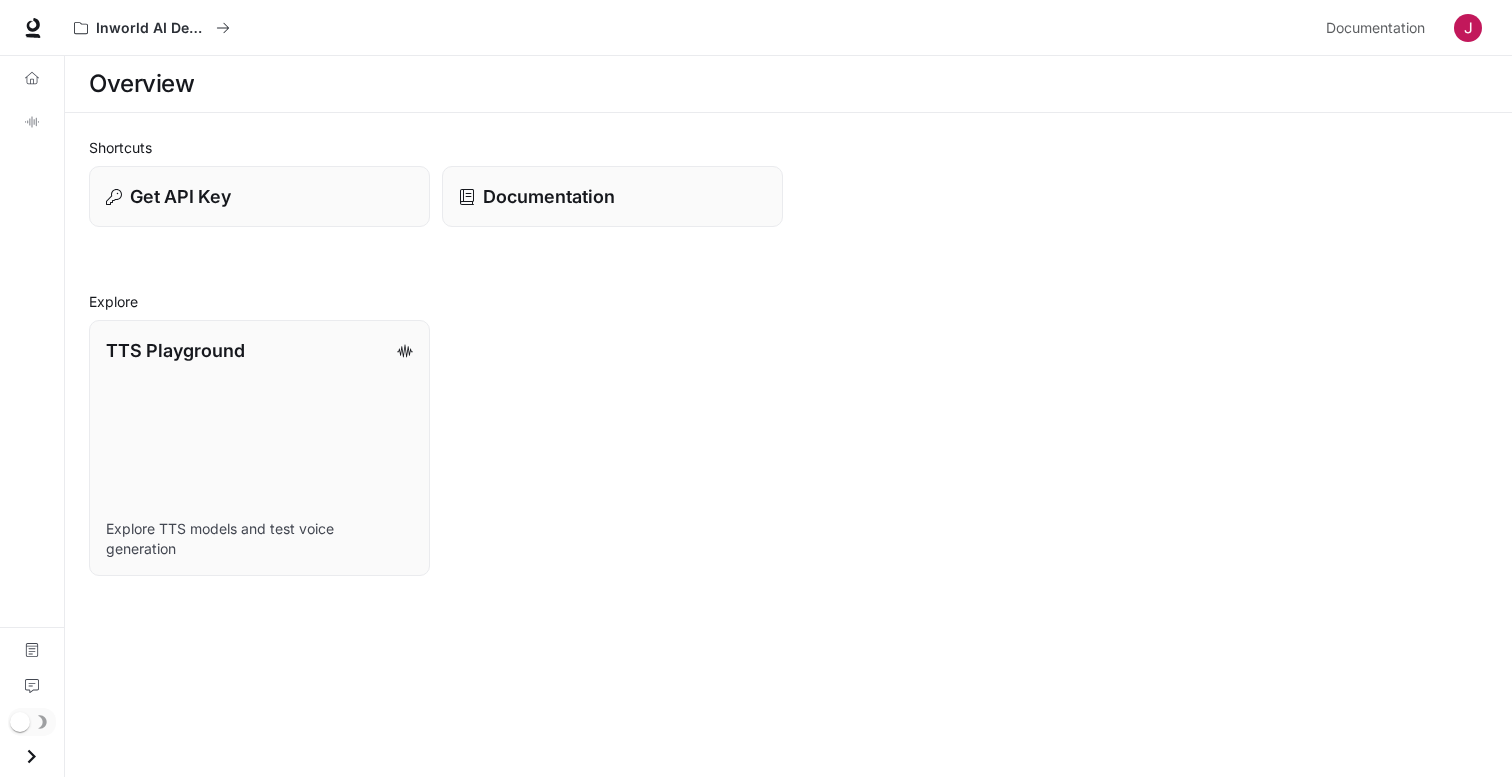 click at bounding box center (1468, 28) 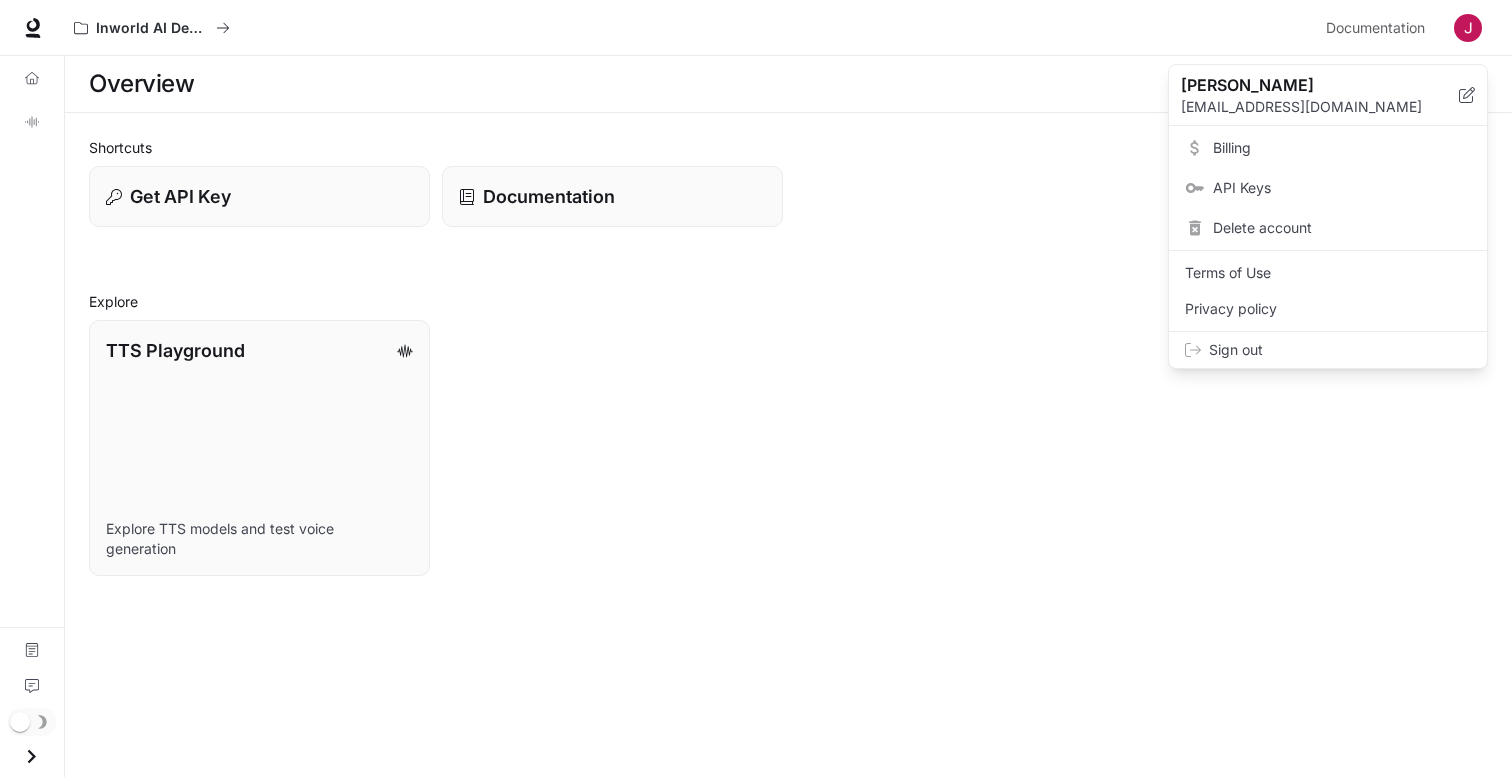 drag, startPoint x: 1390, startPoint y: 27, endPoint x: 1139, endPoint y: 35, distance: 251.12746 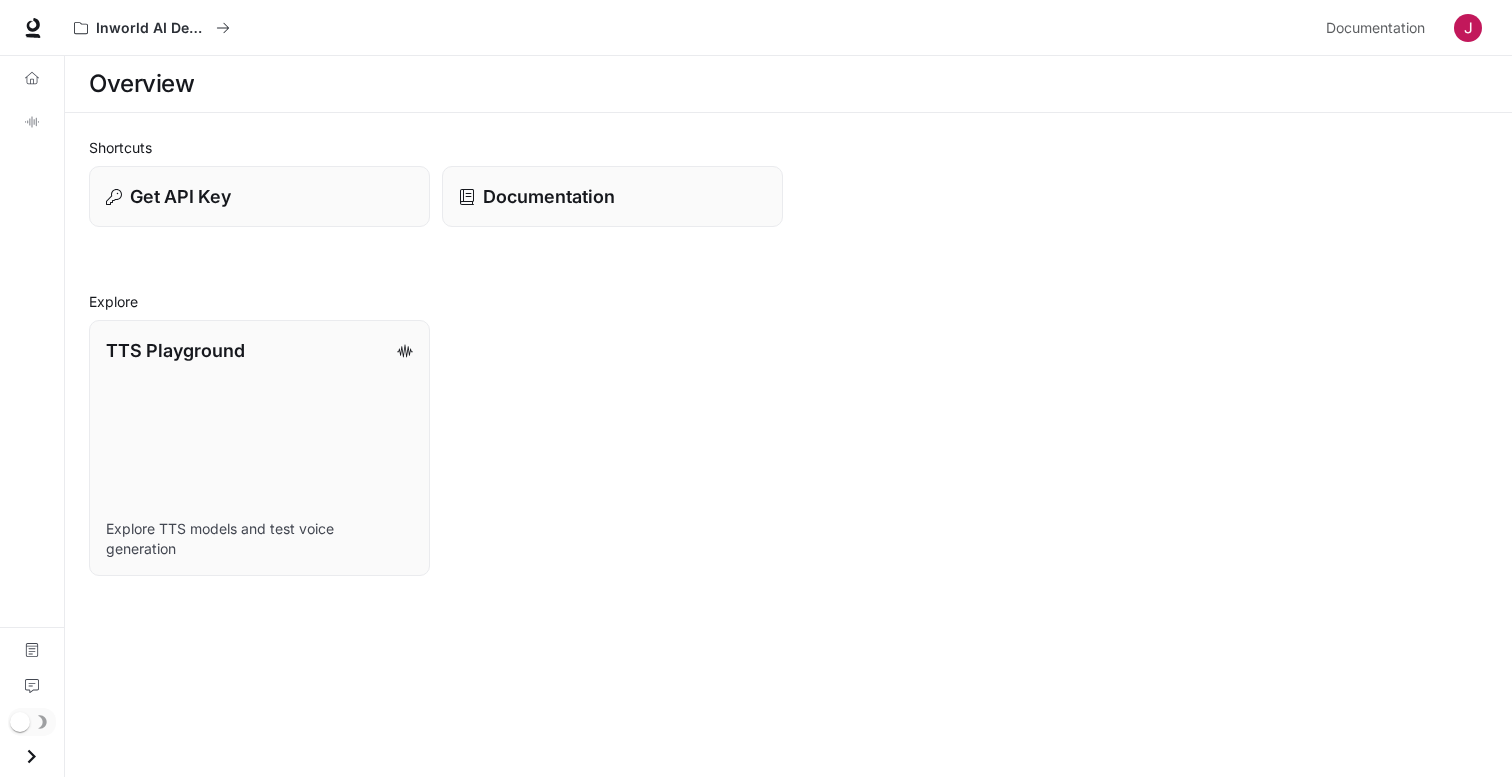 click on "Inworld AI Demos" at bounding box center (691, 28) 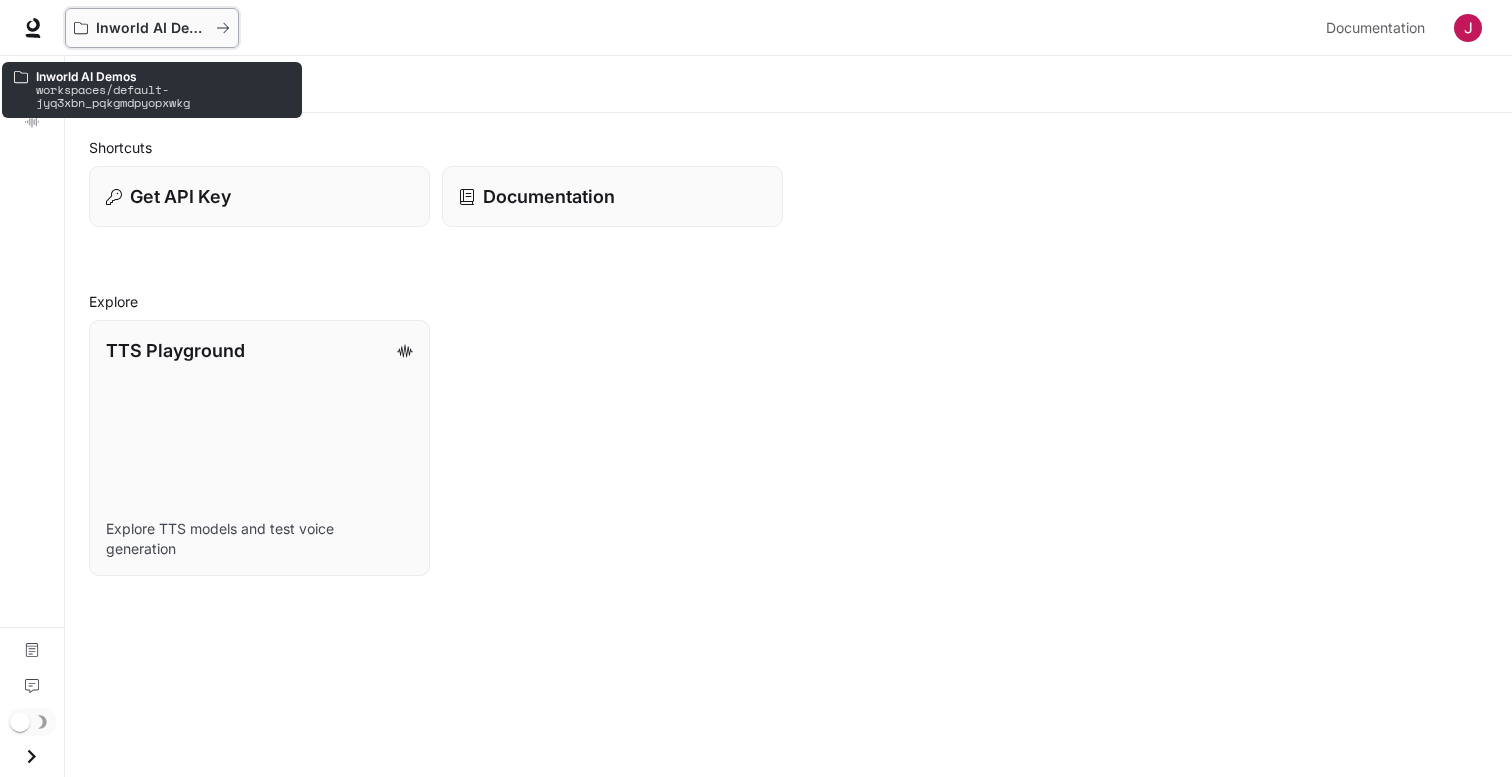 click 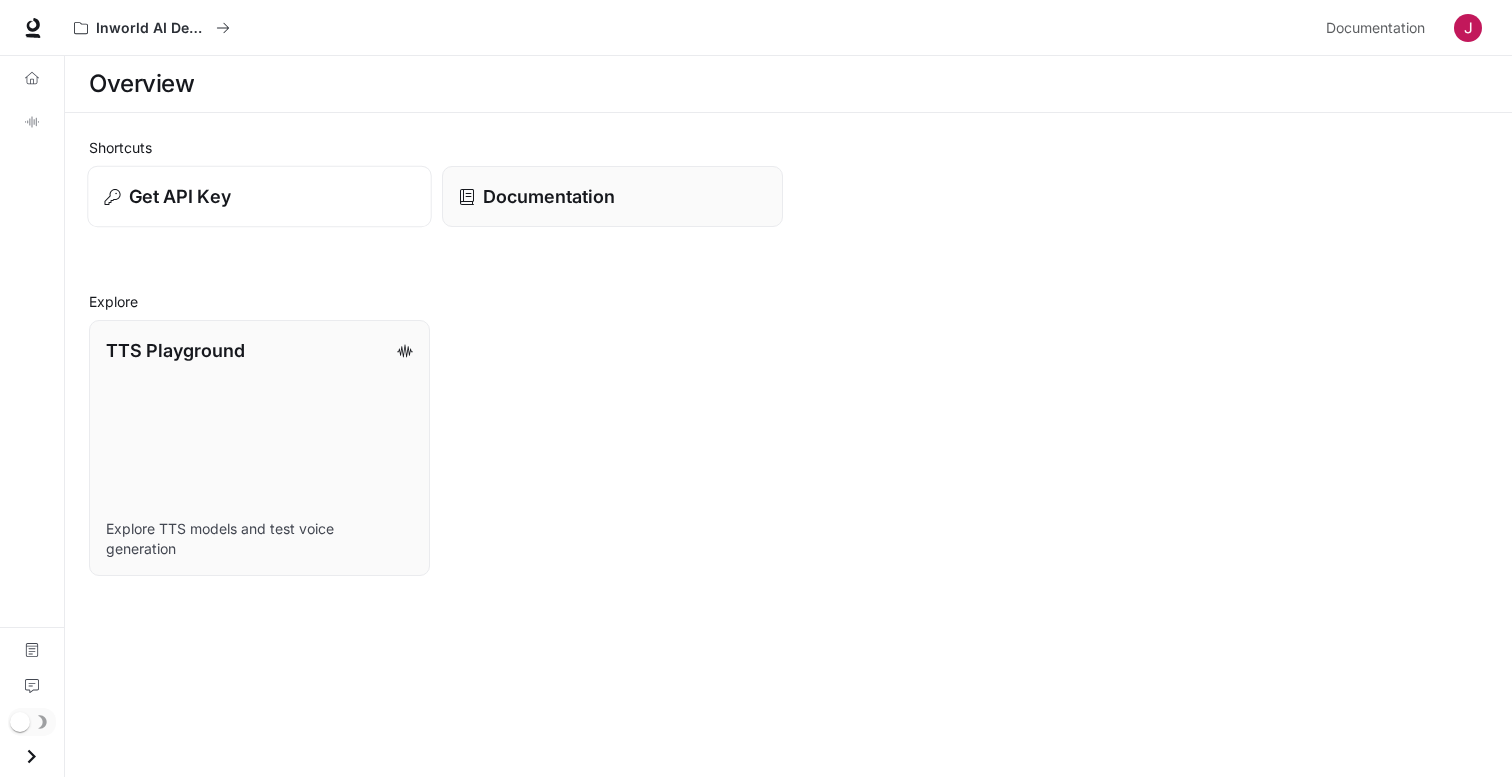 click on "Get API Key" at bounding box center [180, 196] 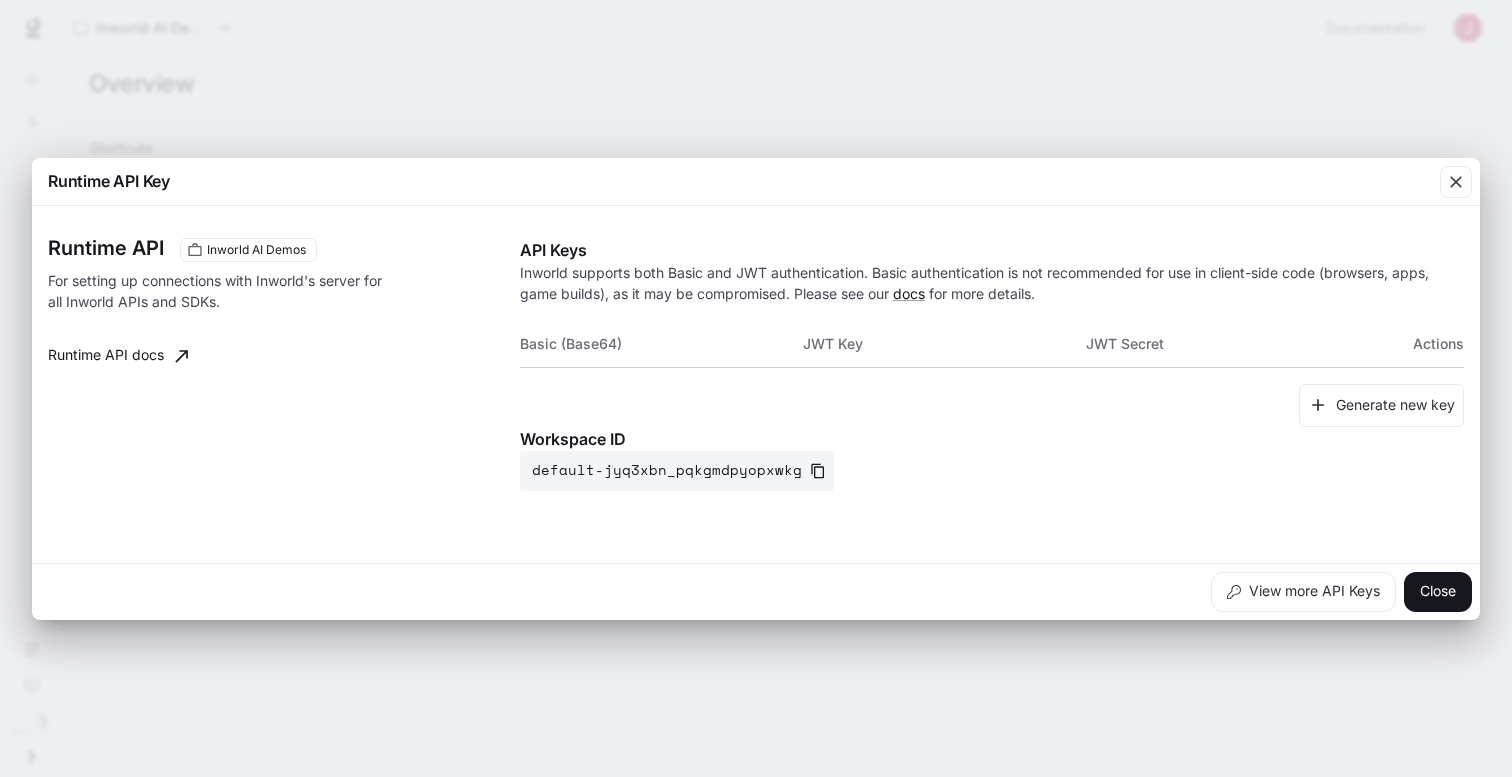 click on "Runtime API Key Runtime API Inworld AI Demos For setting up connections with Inworld's server for all Inworld APIs and SDKs. Runtime API docs API Keys Inworld supports both Basic and JWT authentication. Basic authentication is not recommended for use in client-side code (browsers, apps, game builds), as it may be compromised. Please see our   docs   for more details. Basic (Base64) JWT Key JWT Secret Actions Generate new key Workspace ID default-jyq3xbn_pqkgmdpyopxwkg  View more API Keys Close" at bounding box center [756, 388] 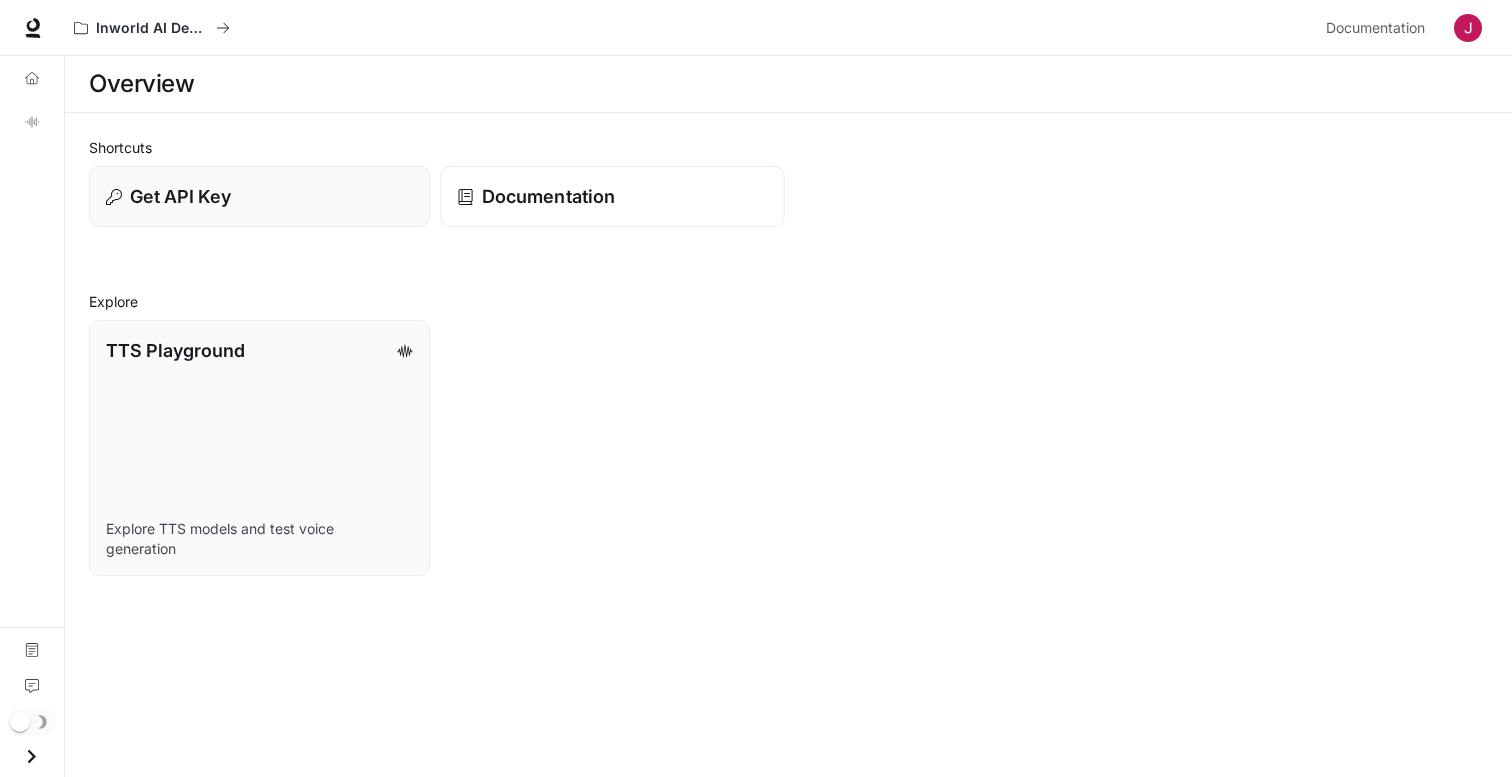 click on "Documentation" at bounding box center [612, 197] 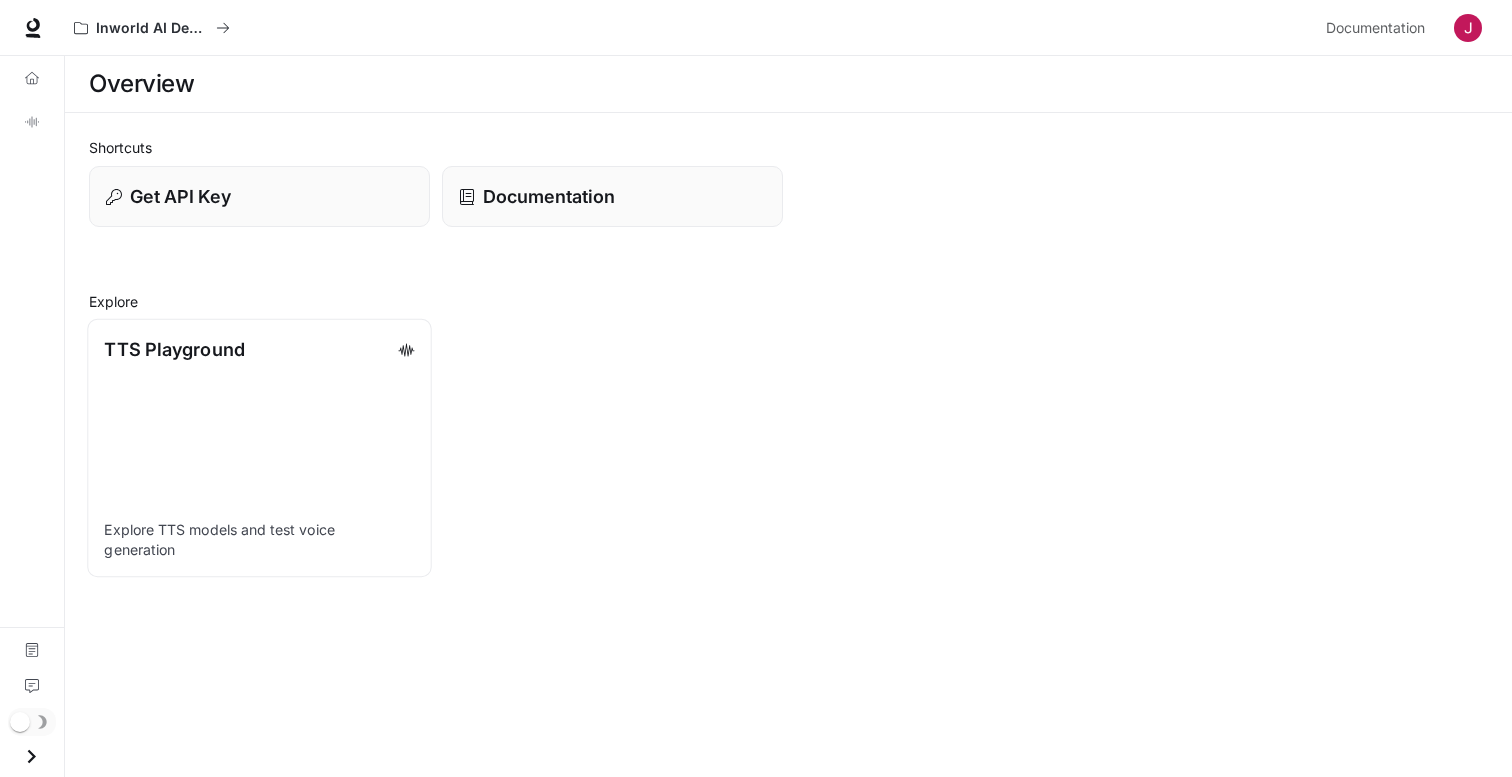 click on "TTS Playground Explore TTS models and test voice generation" at bounding box center (259, 448) 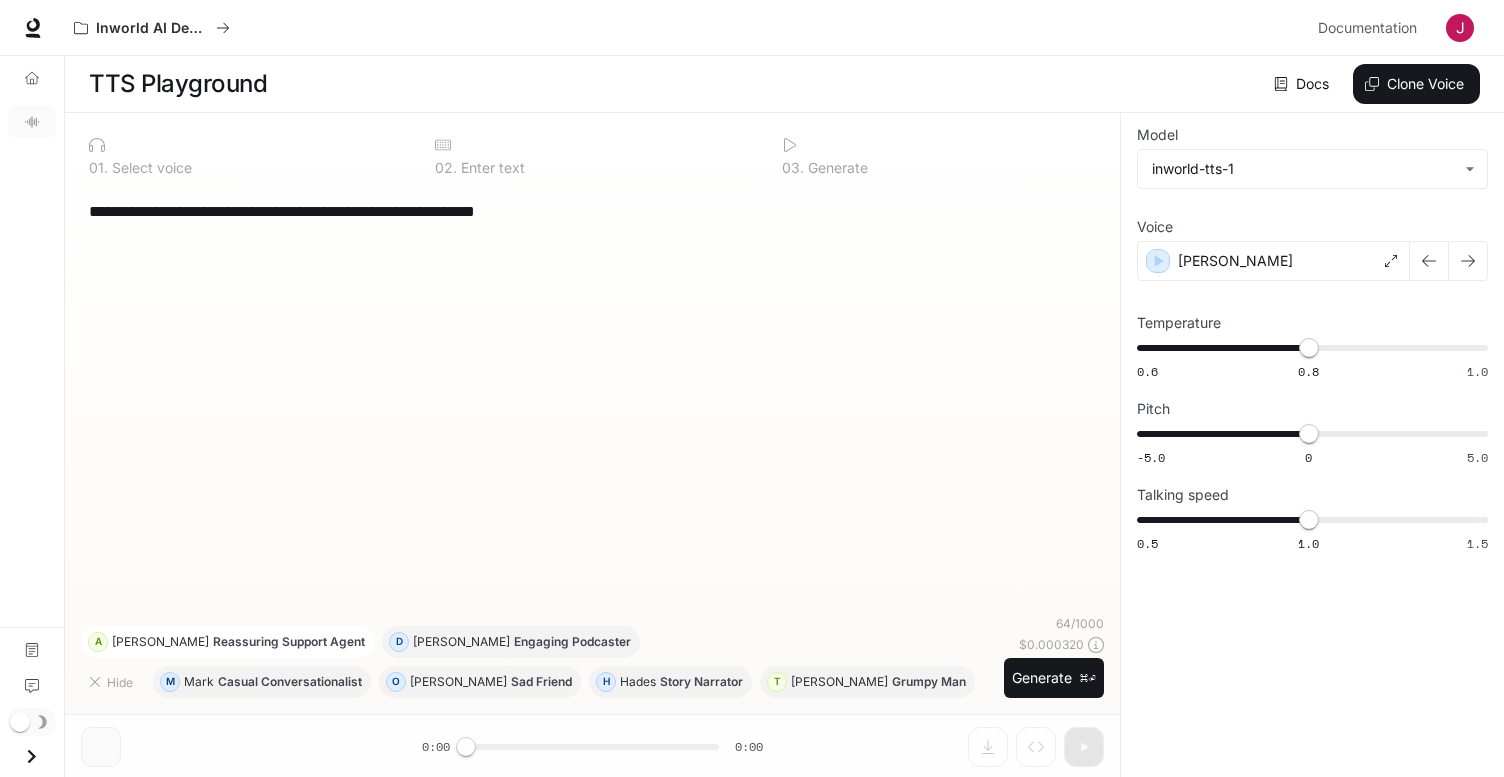 click on "Reassuring Support Agent" at bounding box center (289, 642) 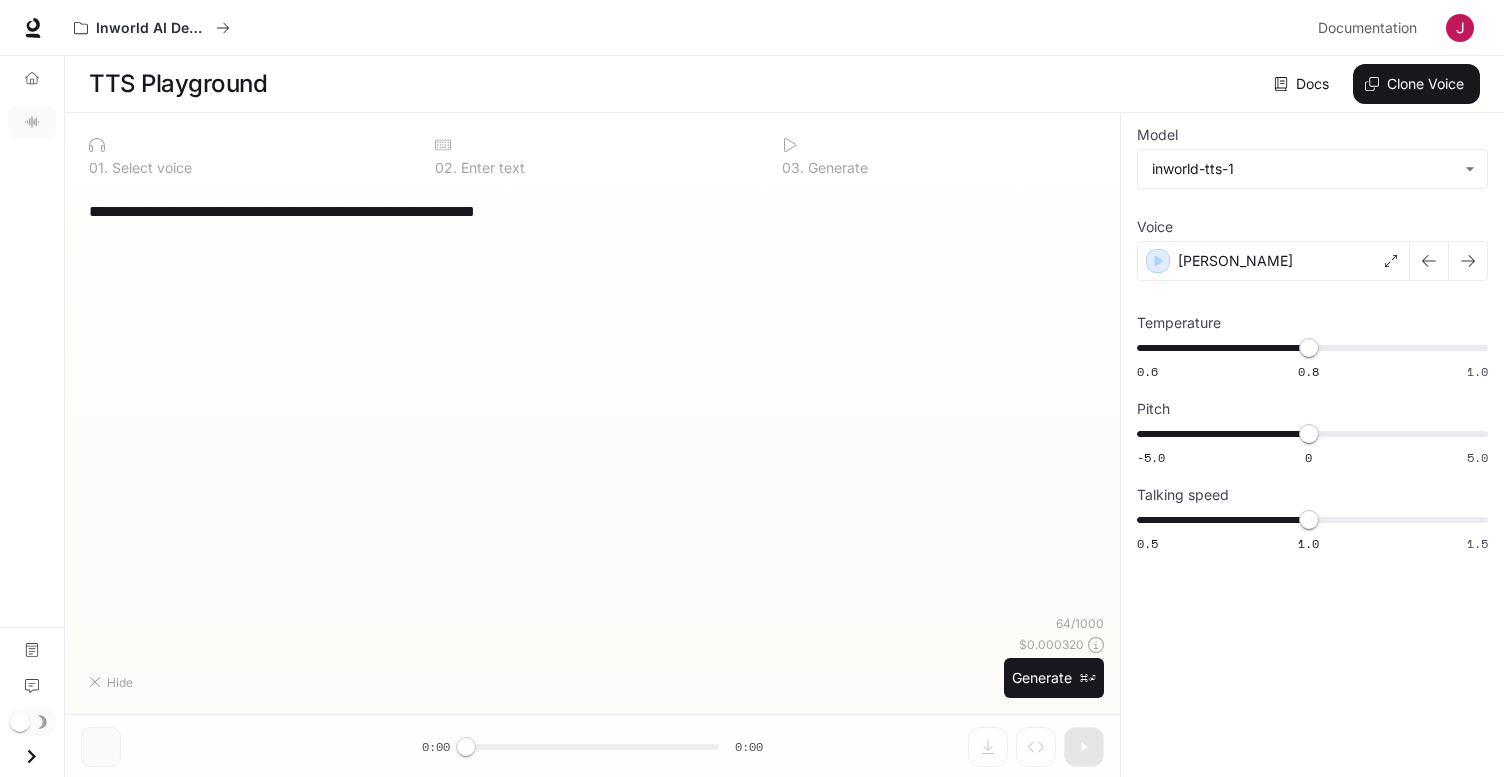type on "**********" 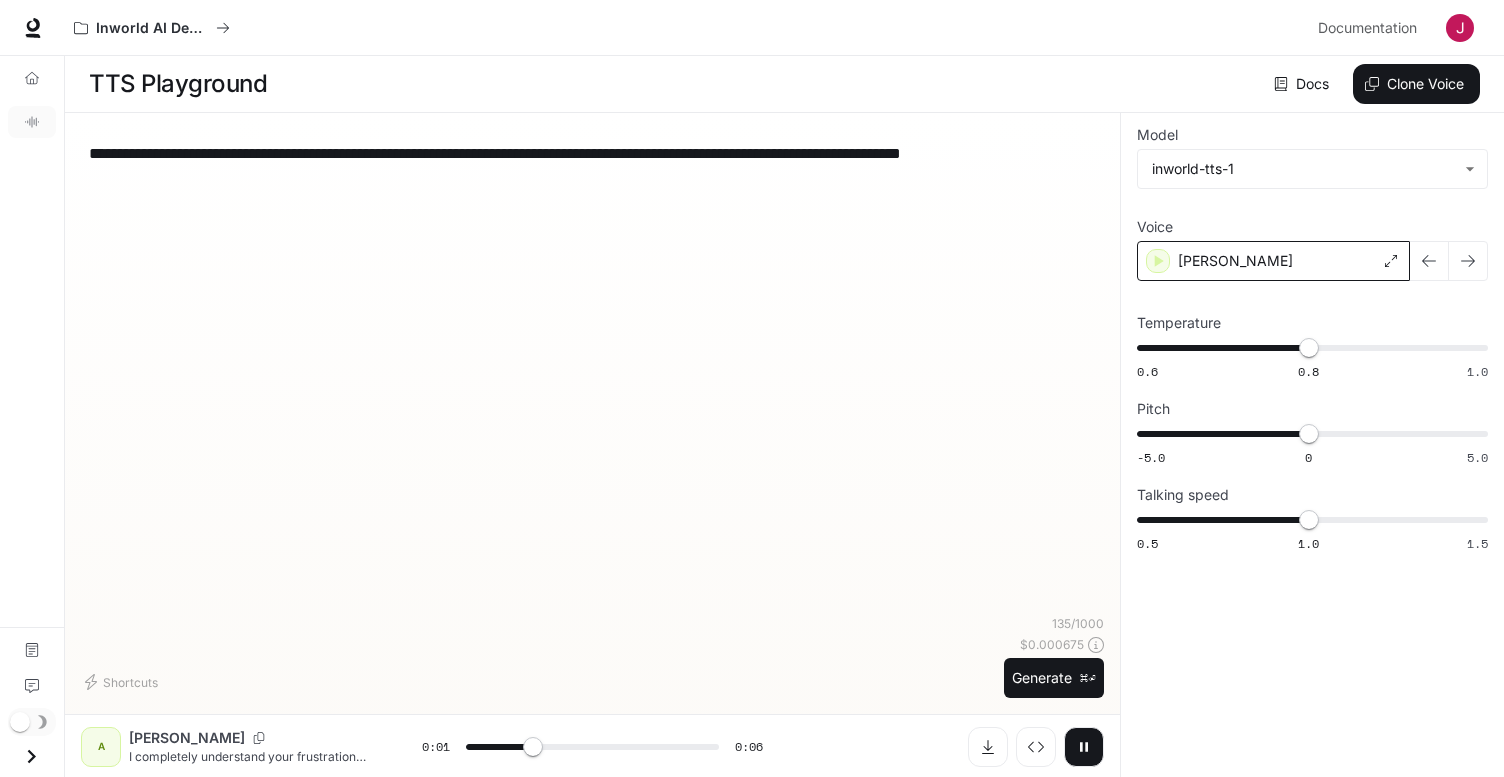 click on "Ashley" at bounding box center [1273, 261] 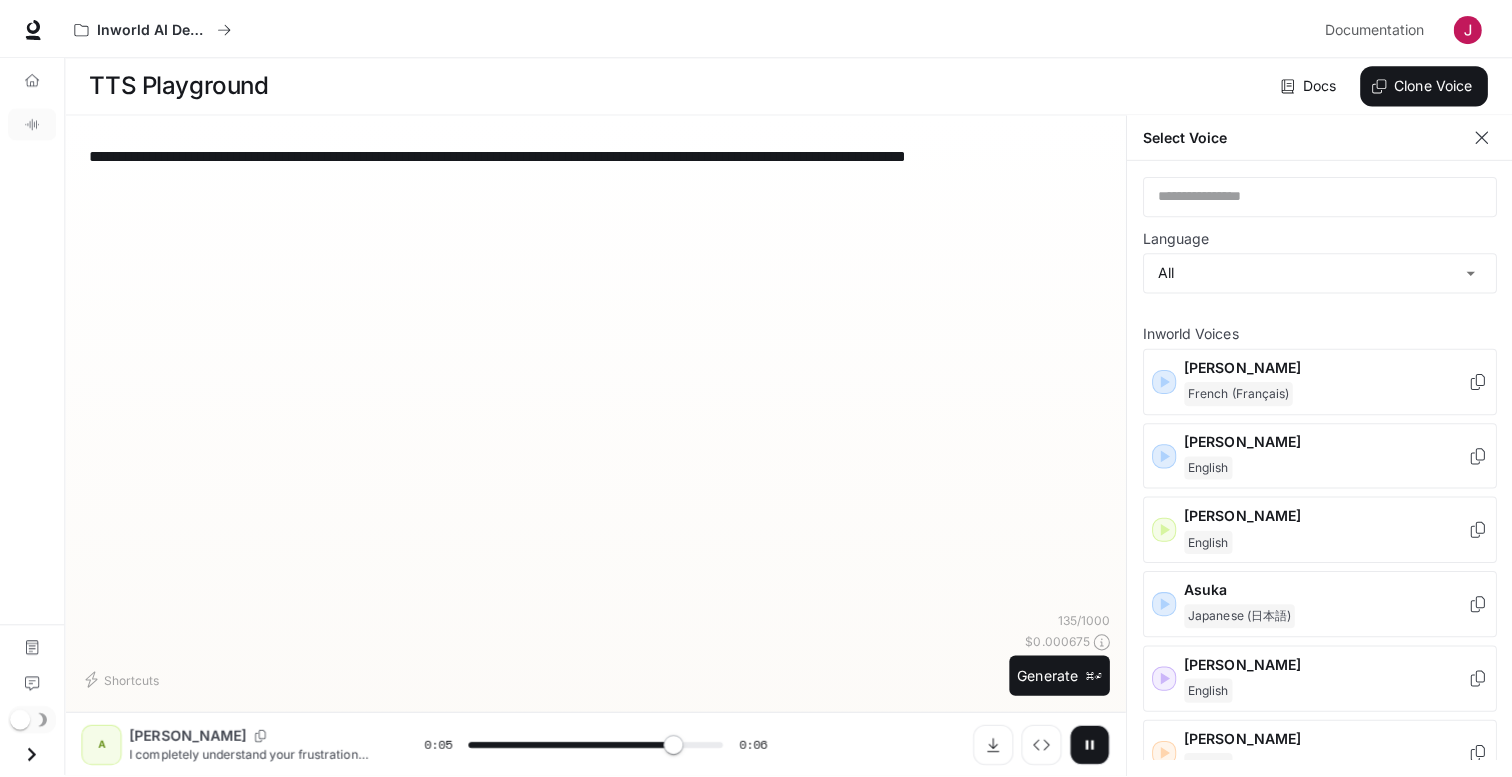 scroll, scrollTop: 12, scrollLeft: 0, axis: vertical 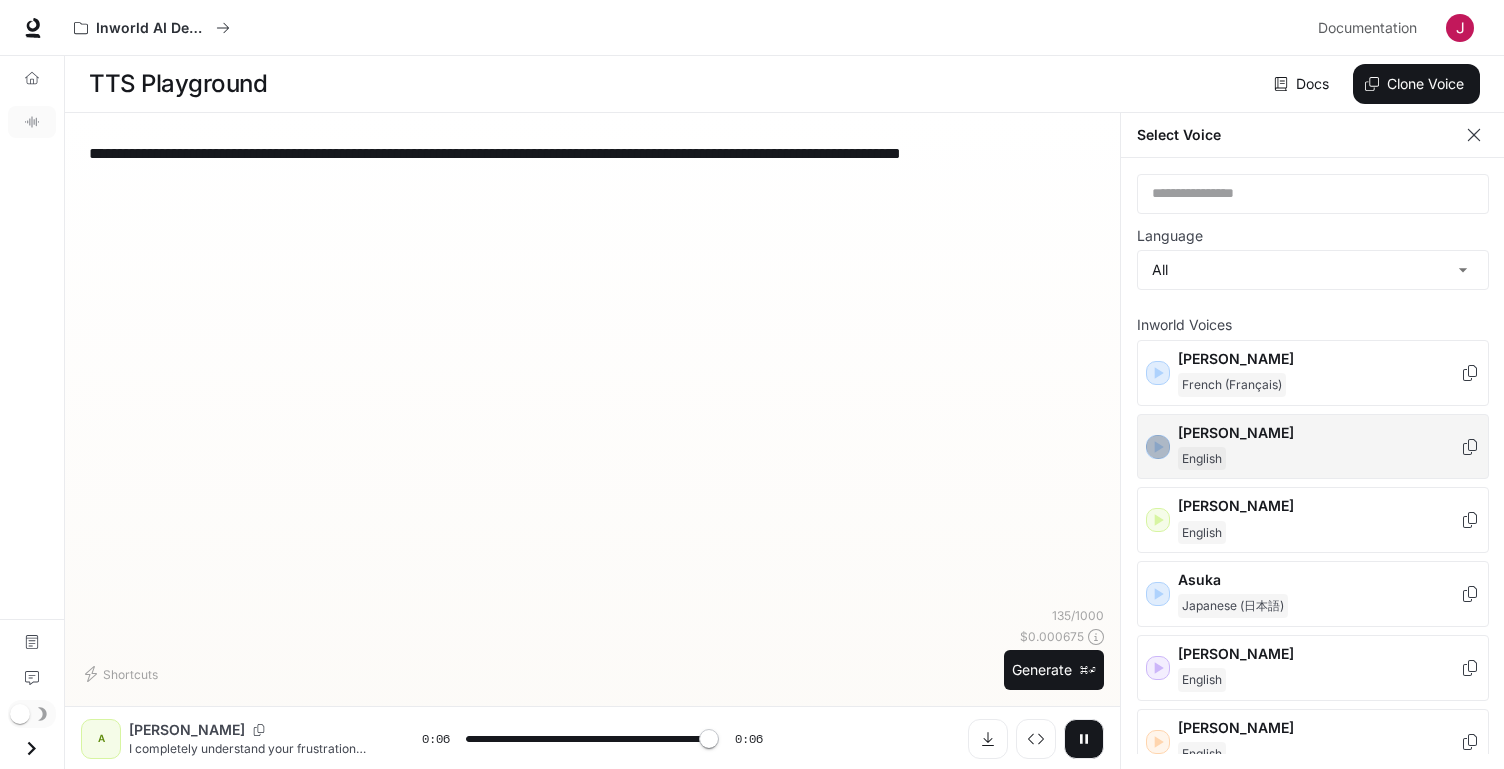 click 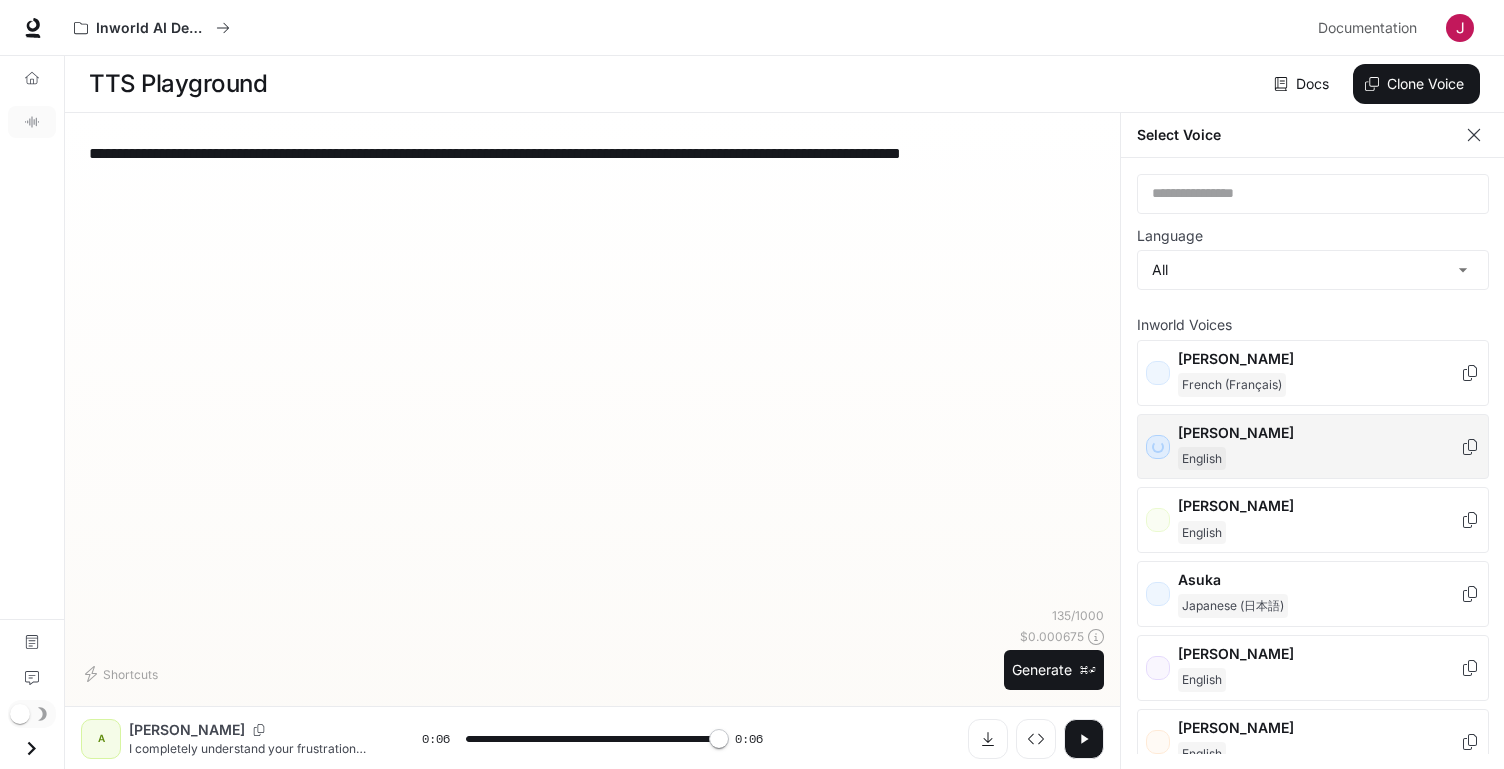 type on "*" 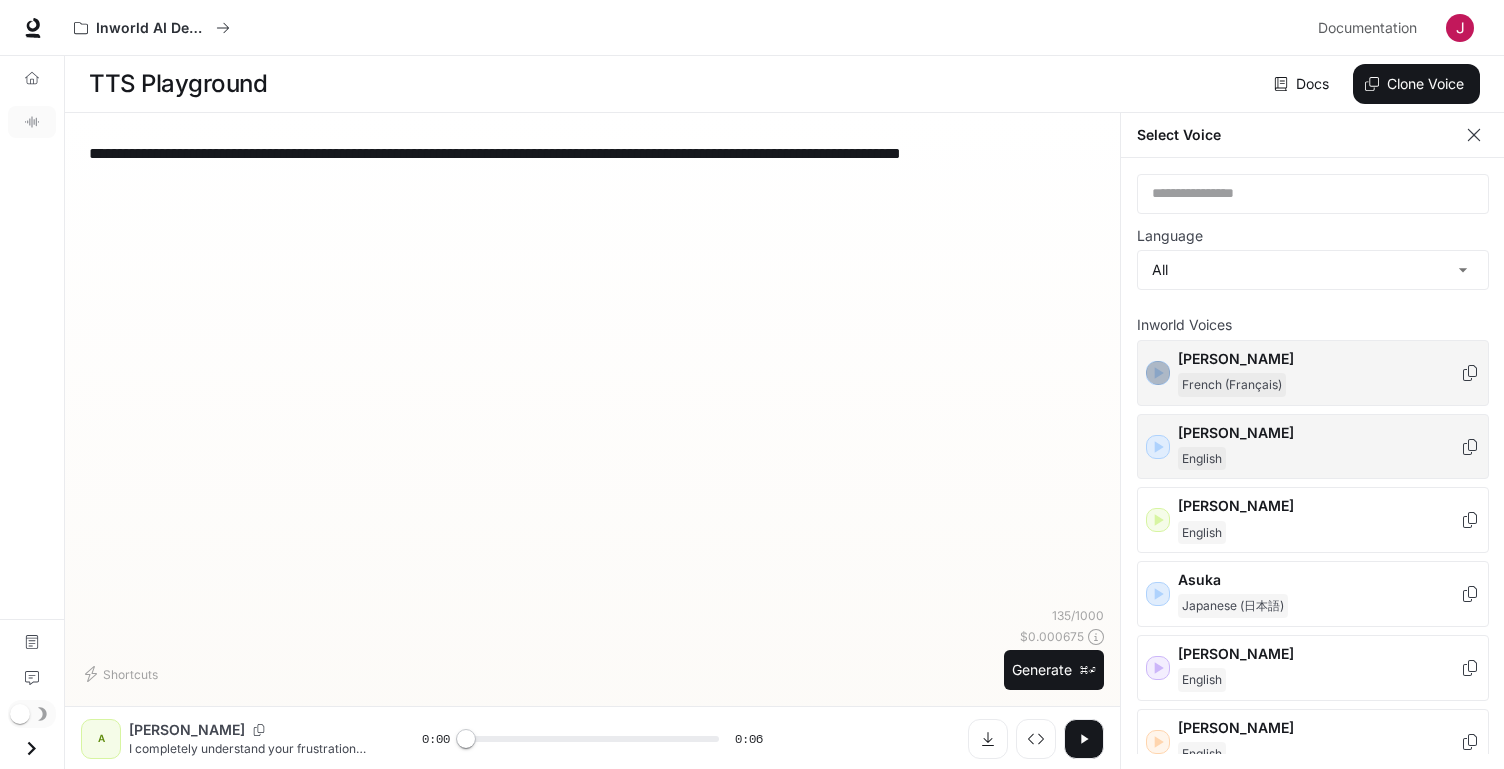 click 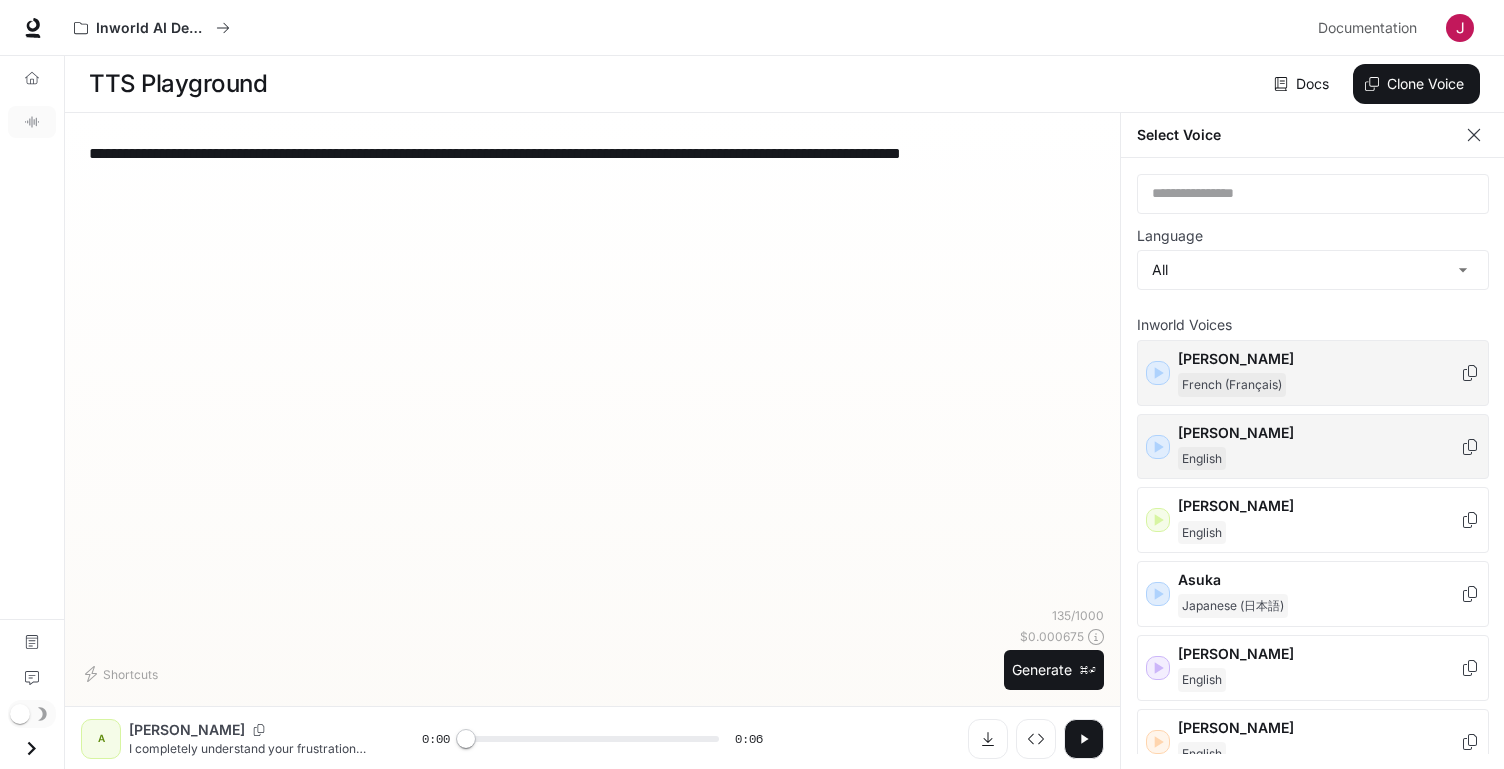 click 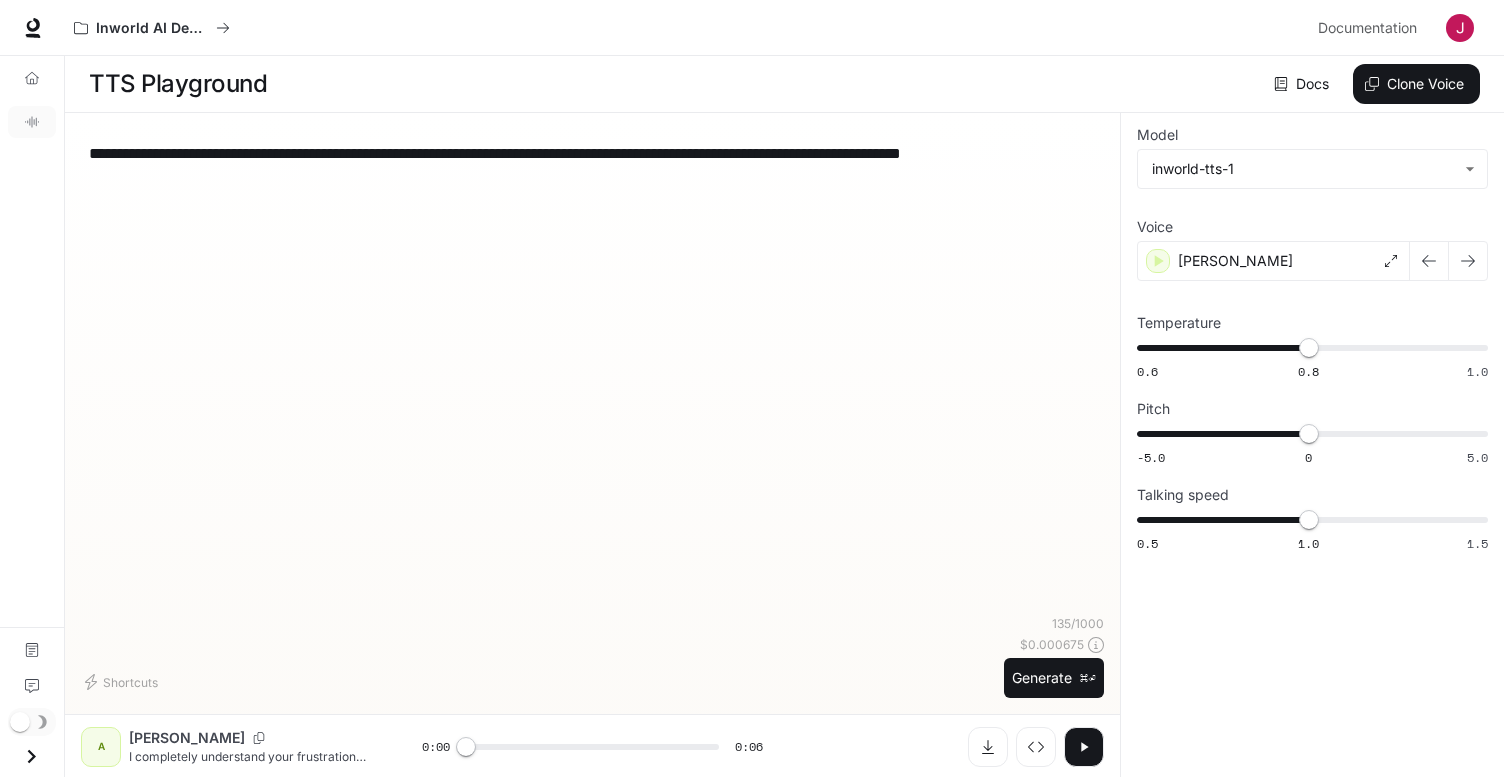 click on "**********" at bounding box center (592, 372) 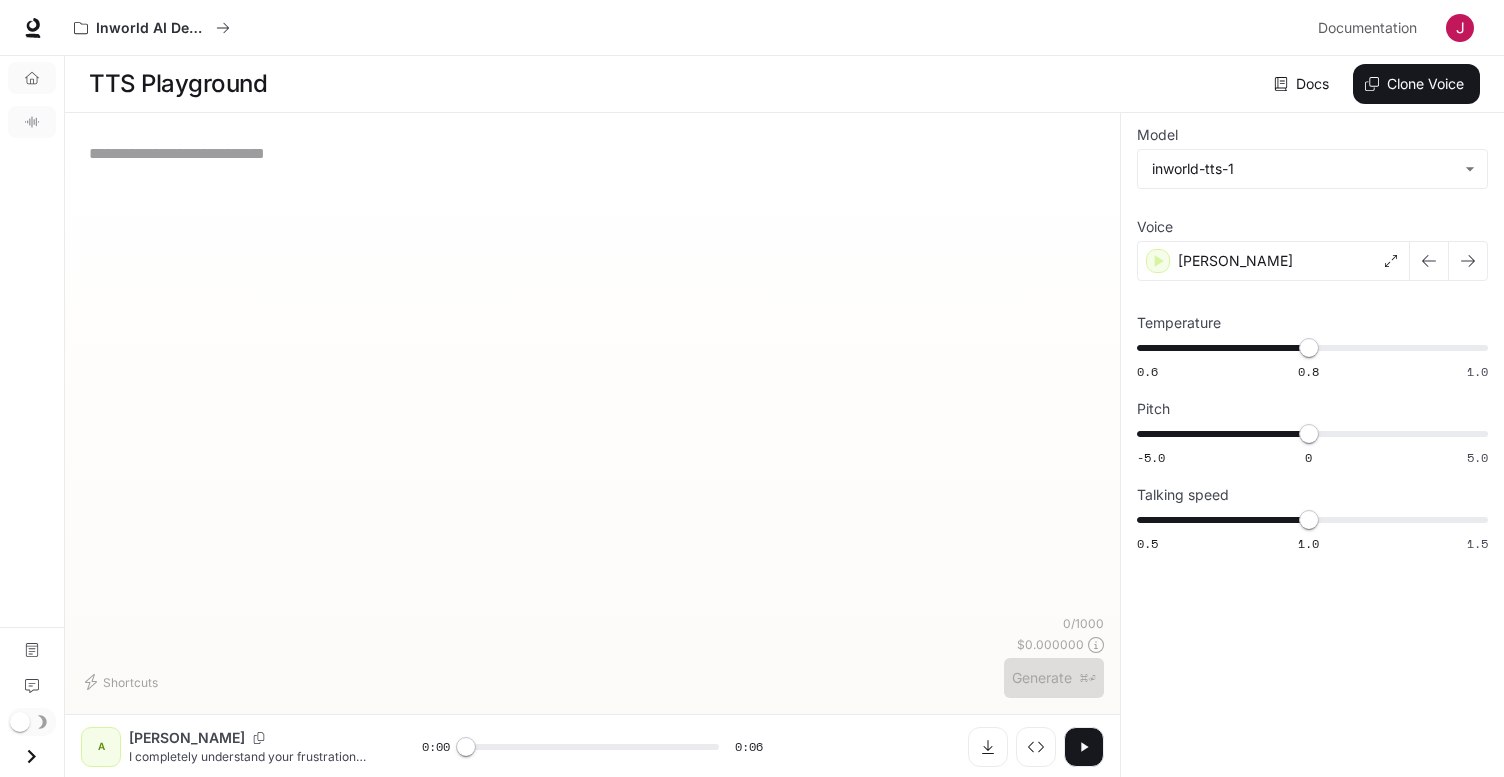 type 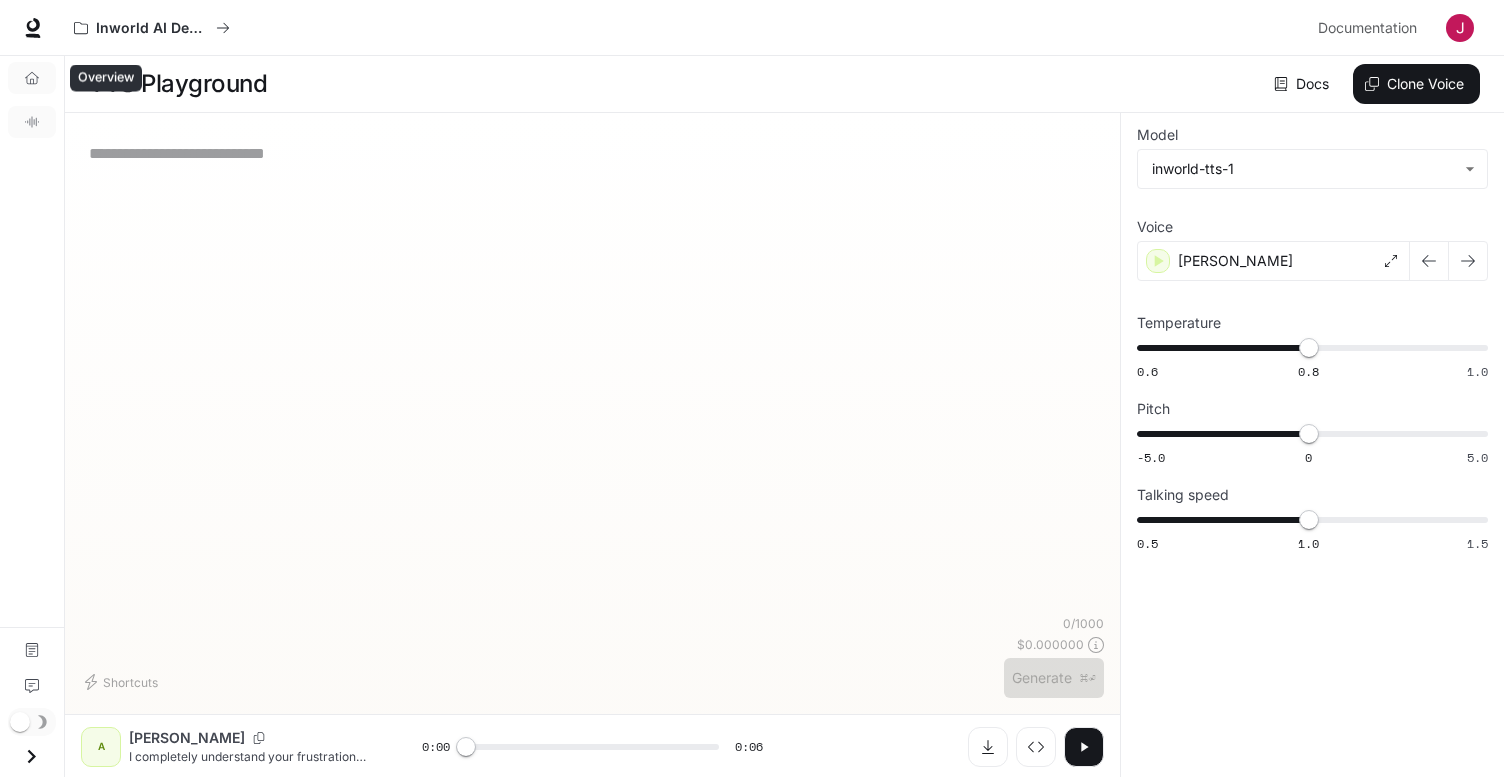 click on "Overview" at bounding box center (32, 78) 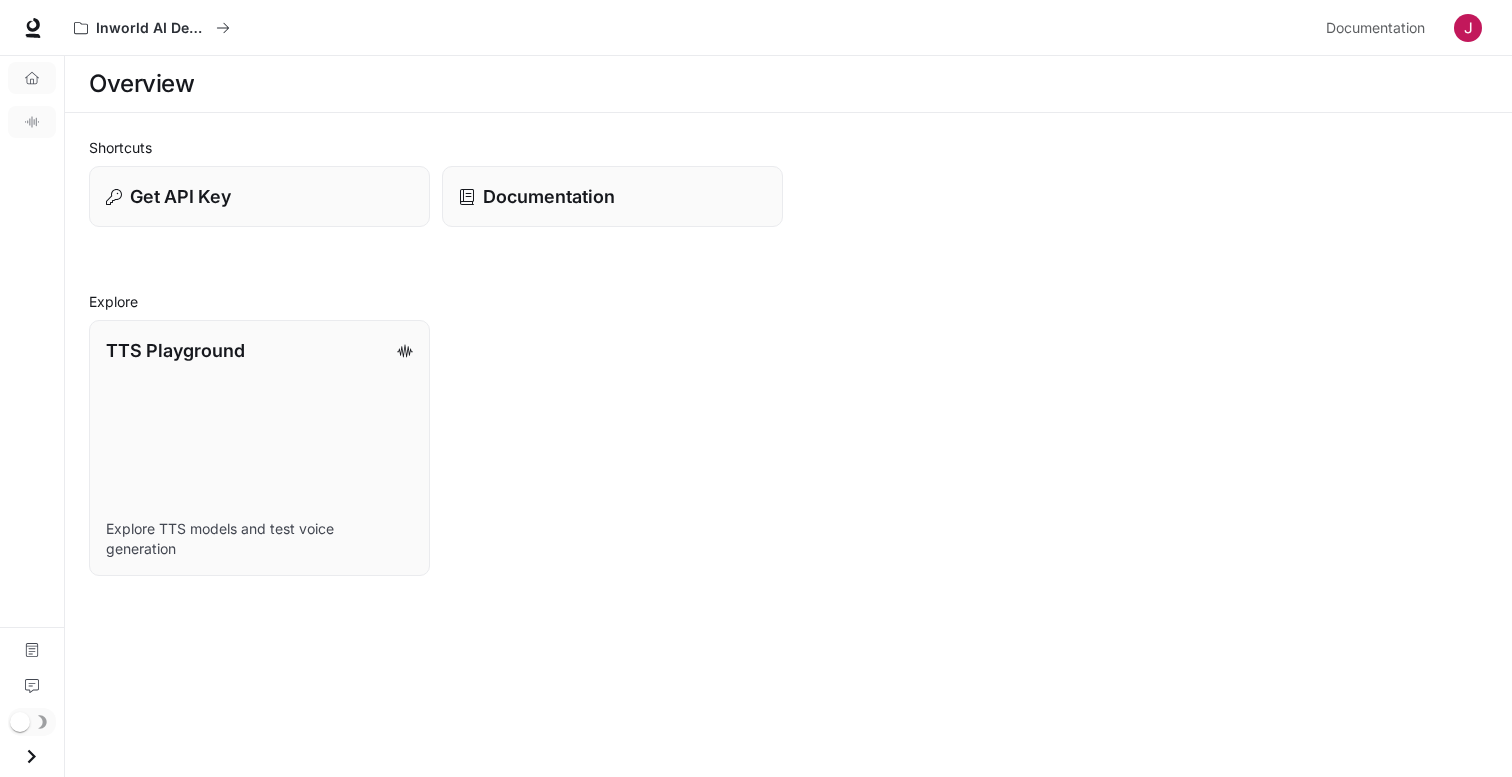 click 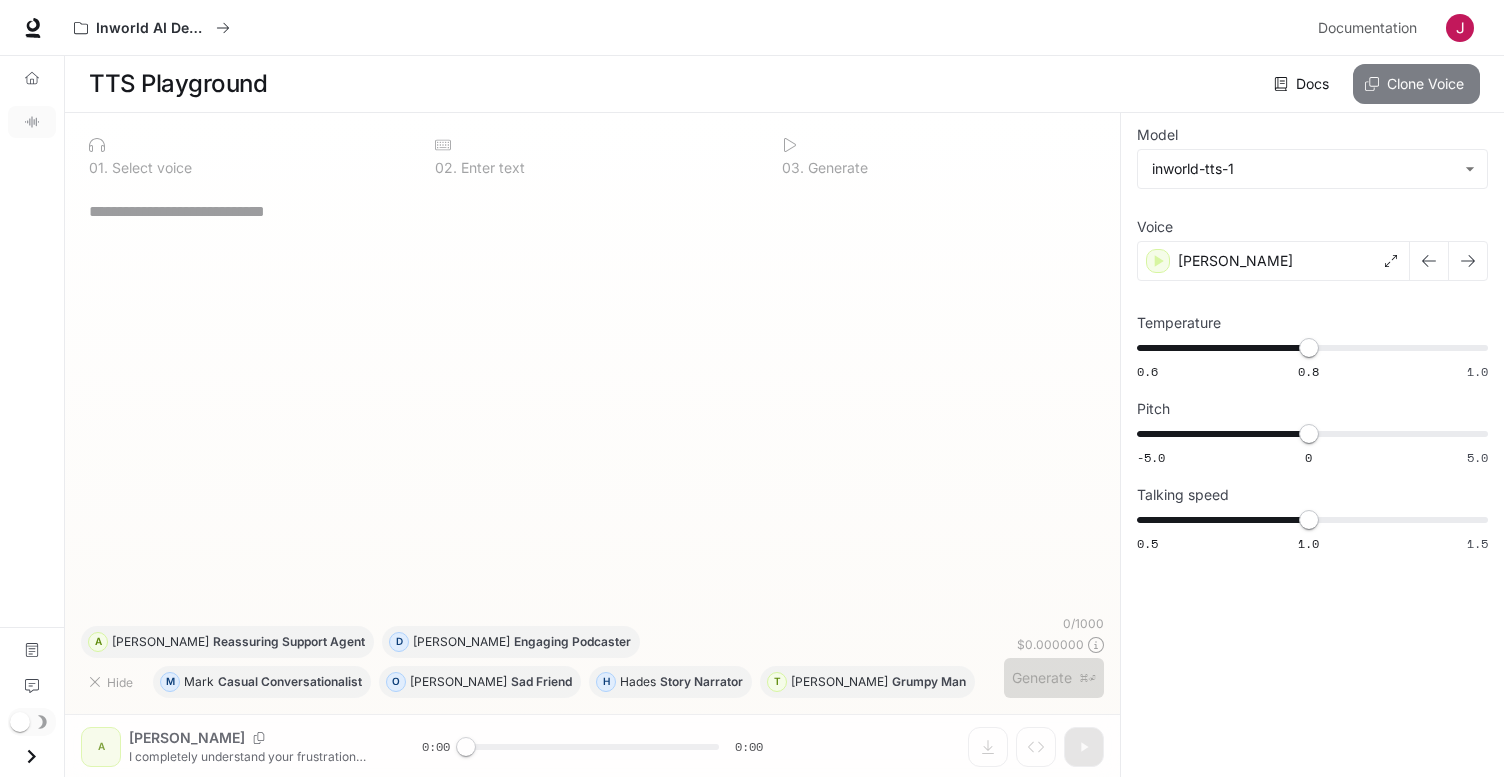 click on "Clone Voice" at bounding box center [1416, 84] 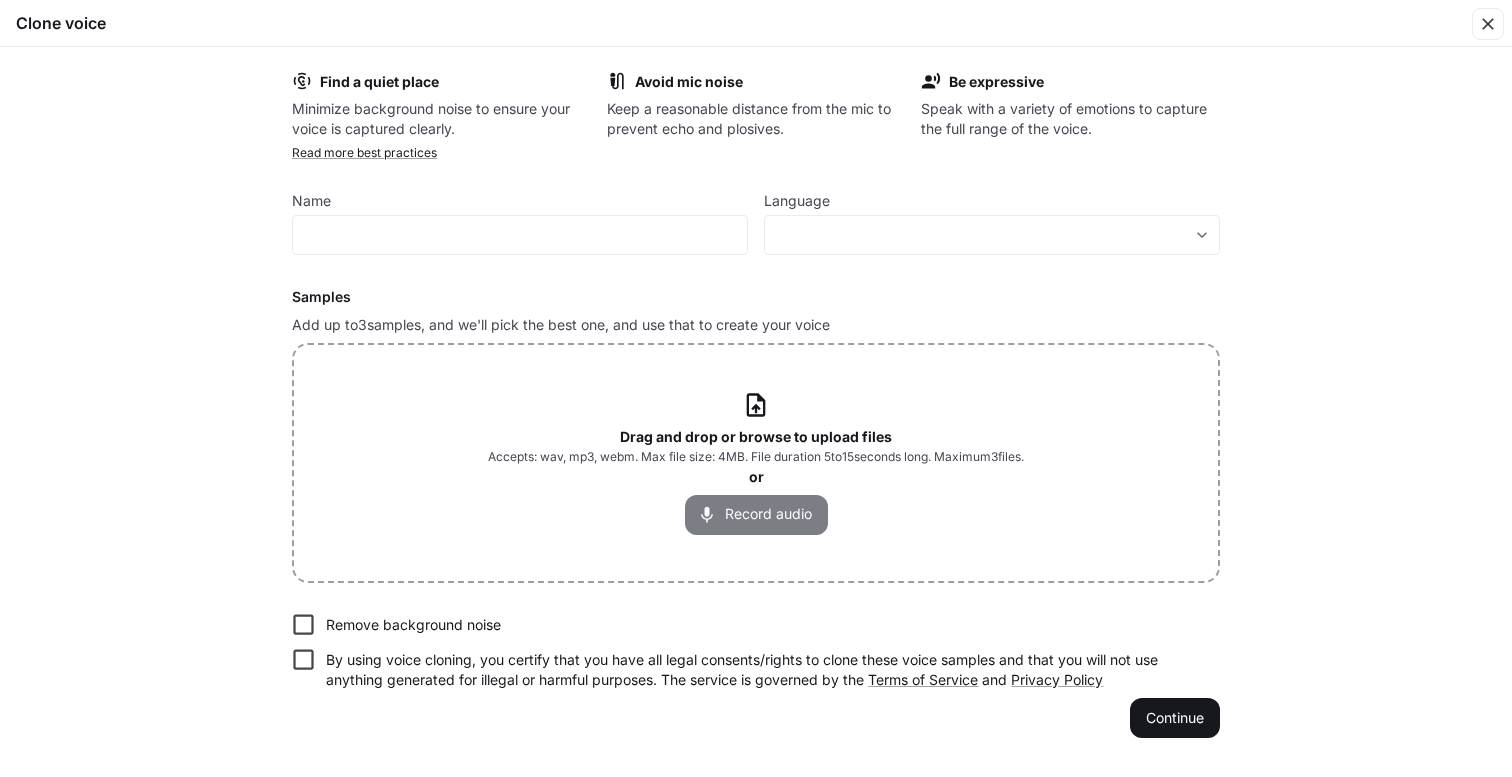 click on "Record audio" at bounding box center (756, 515) 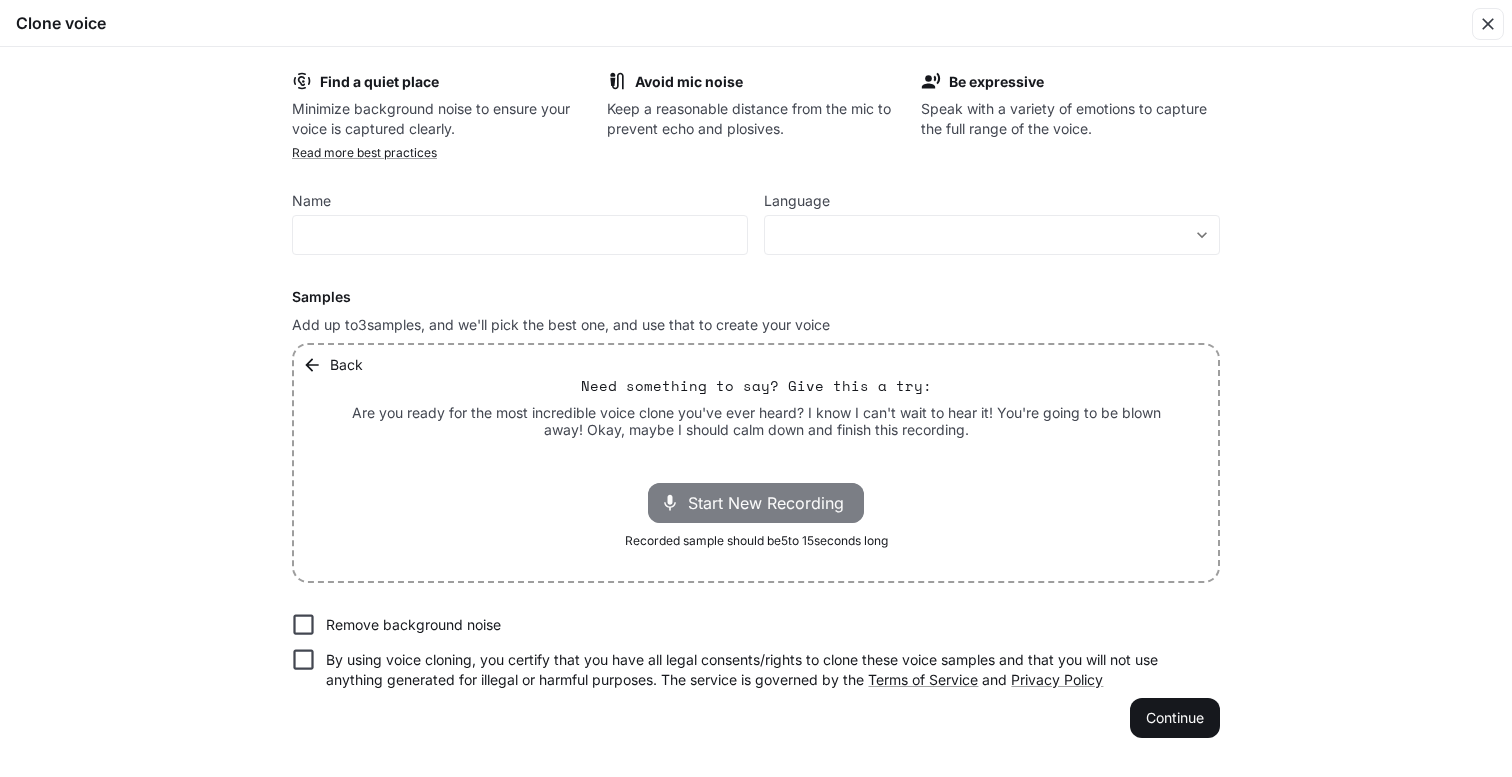 click on "Start New Recording" at bounding box center (772, 503) 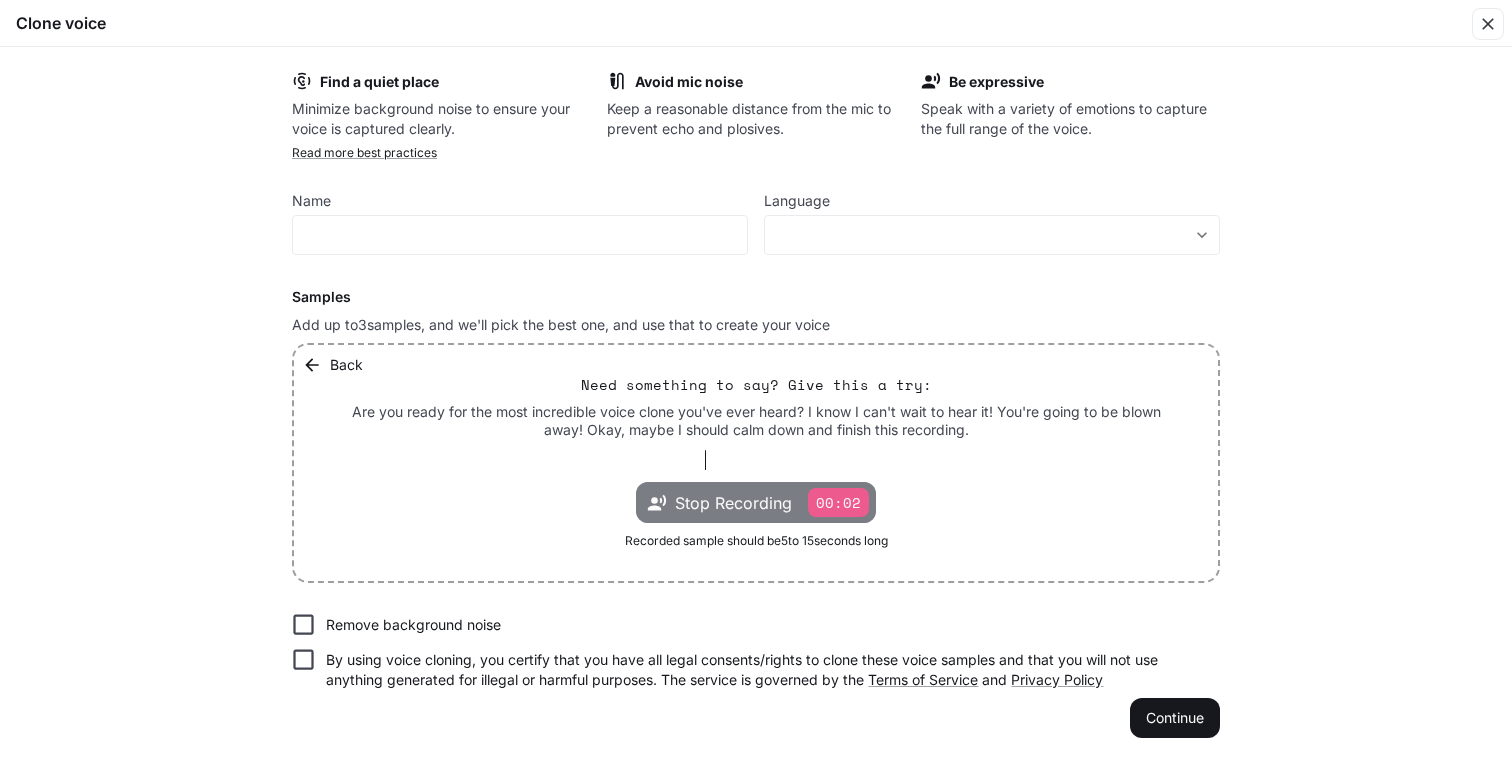 click on "00:02" at bounding box center [838, 502] 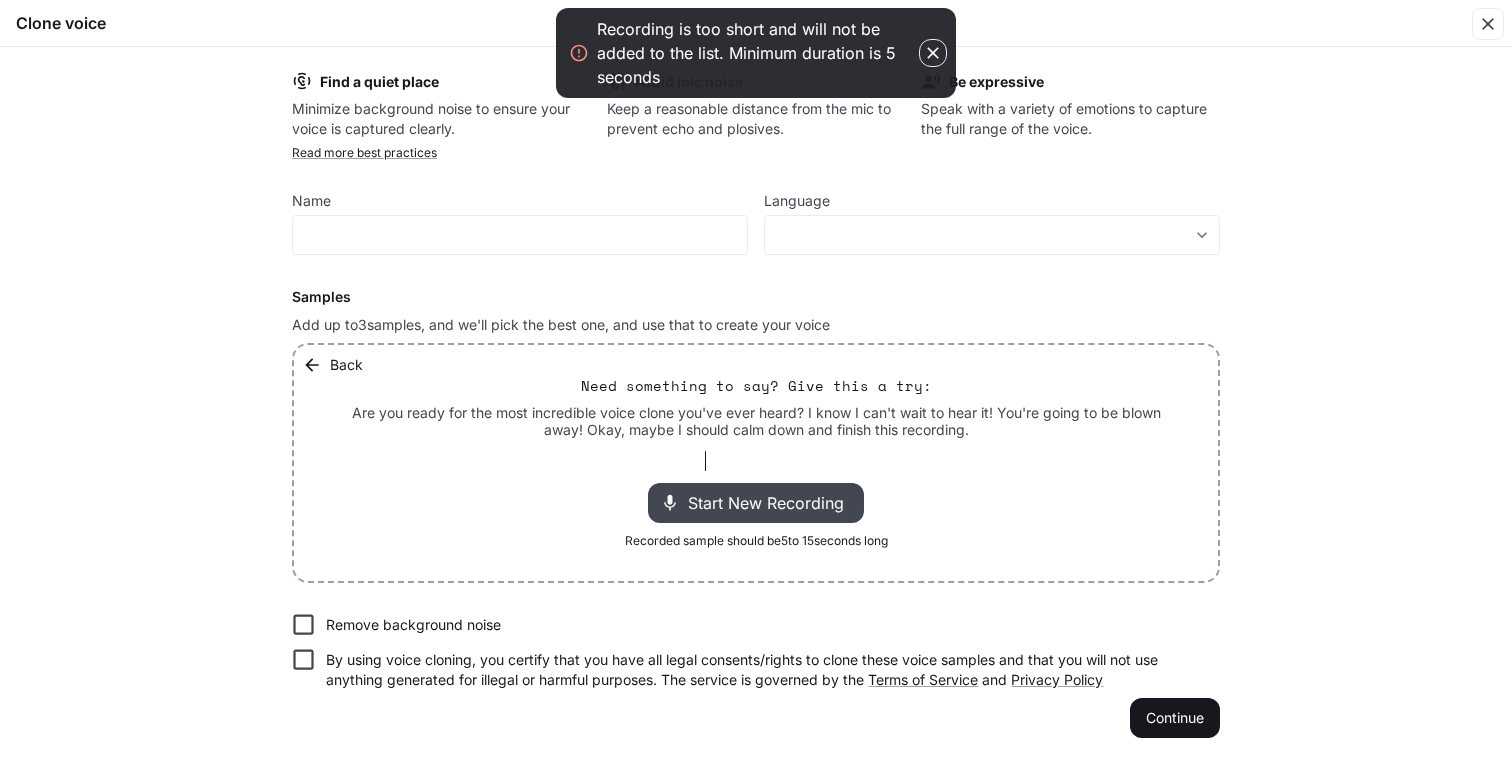 click 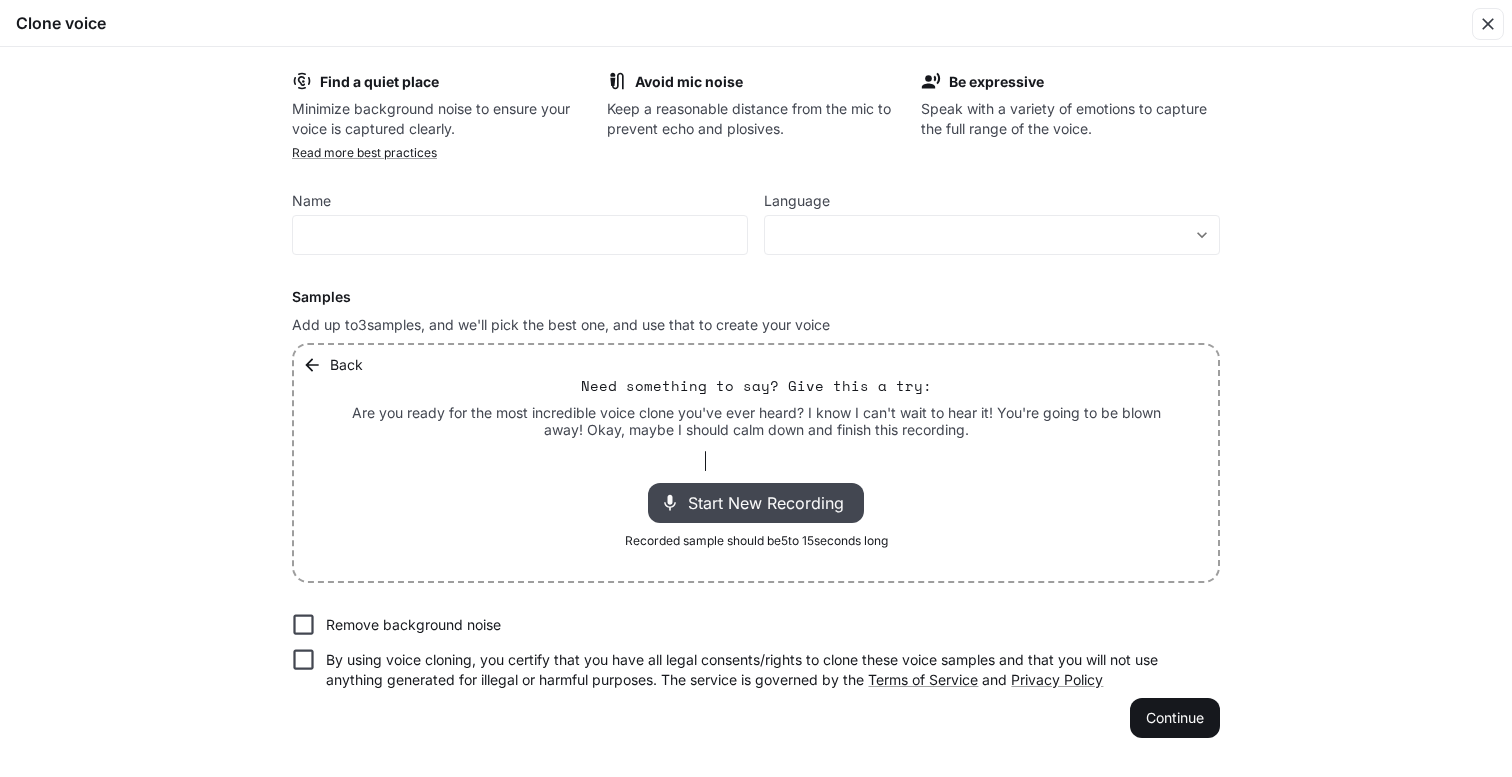 click on "Start New Recording" at bounding box center [772, 503] 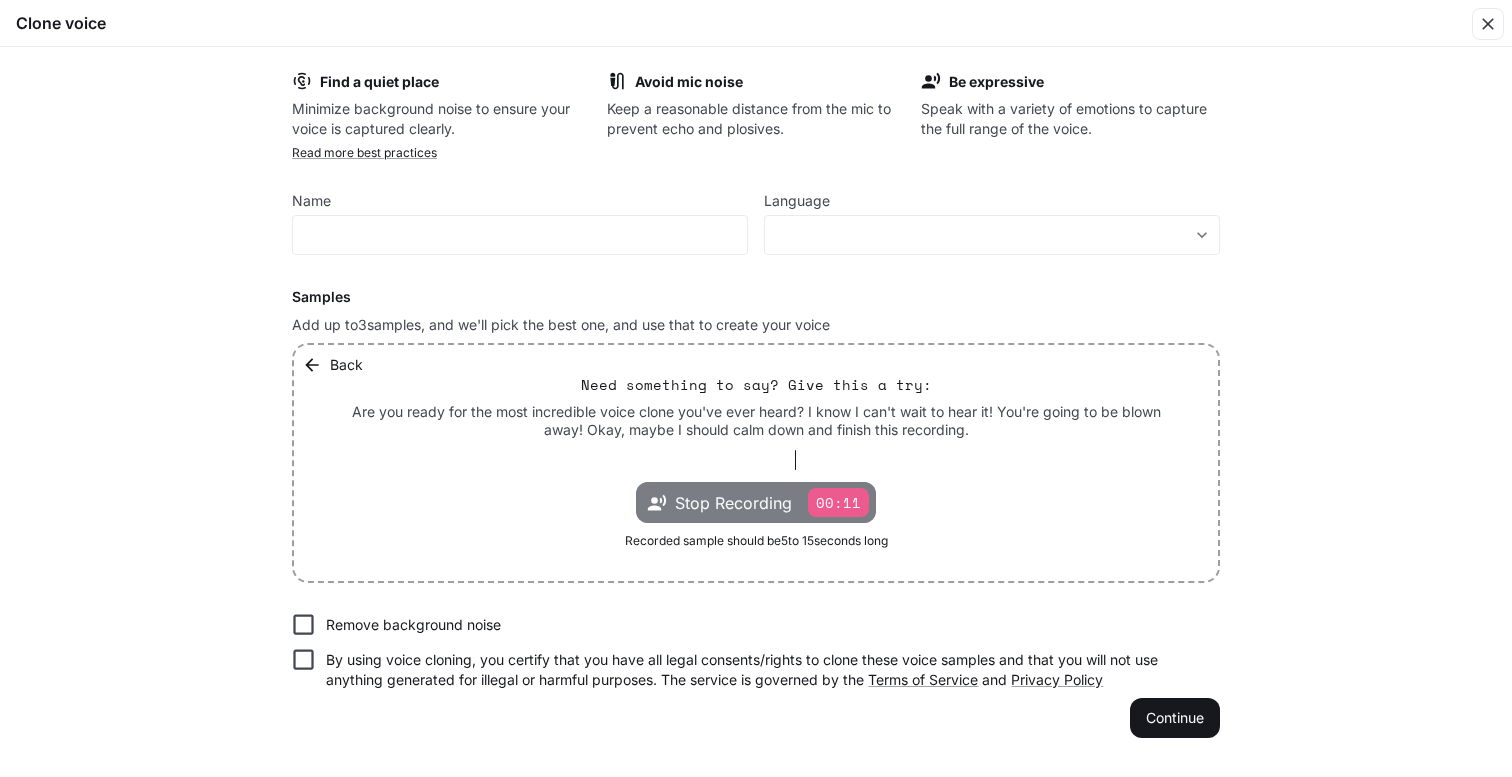 click on "00:11" at bounding box center (838, 502) 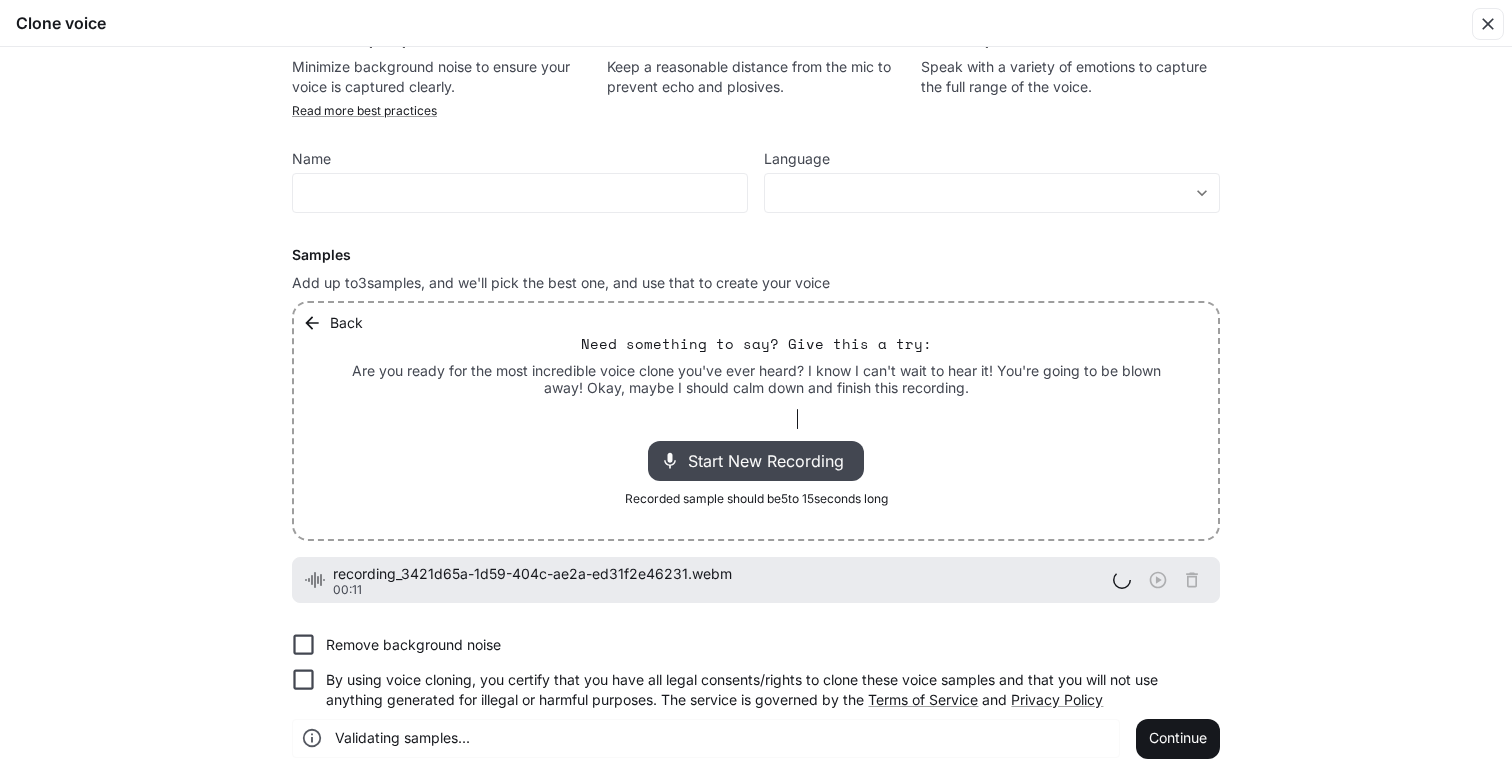 scroll, scrollTop: 47, scrollLeft: 0, axis: vertical 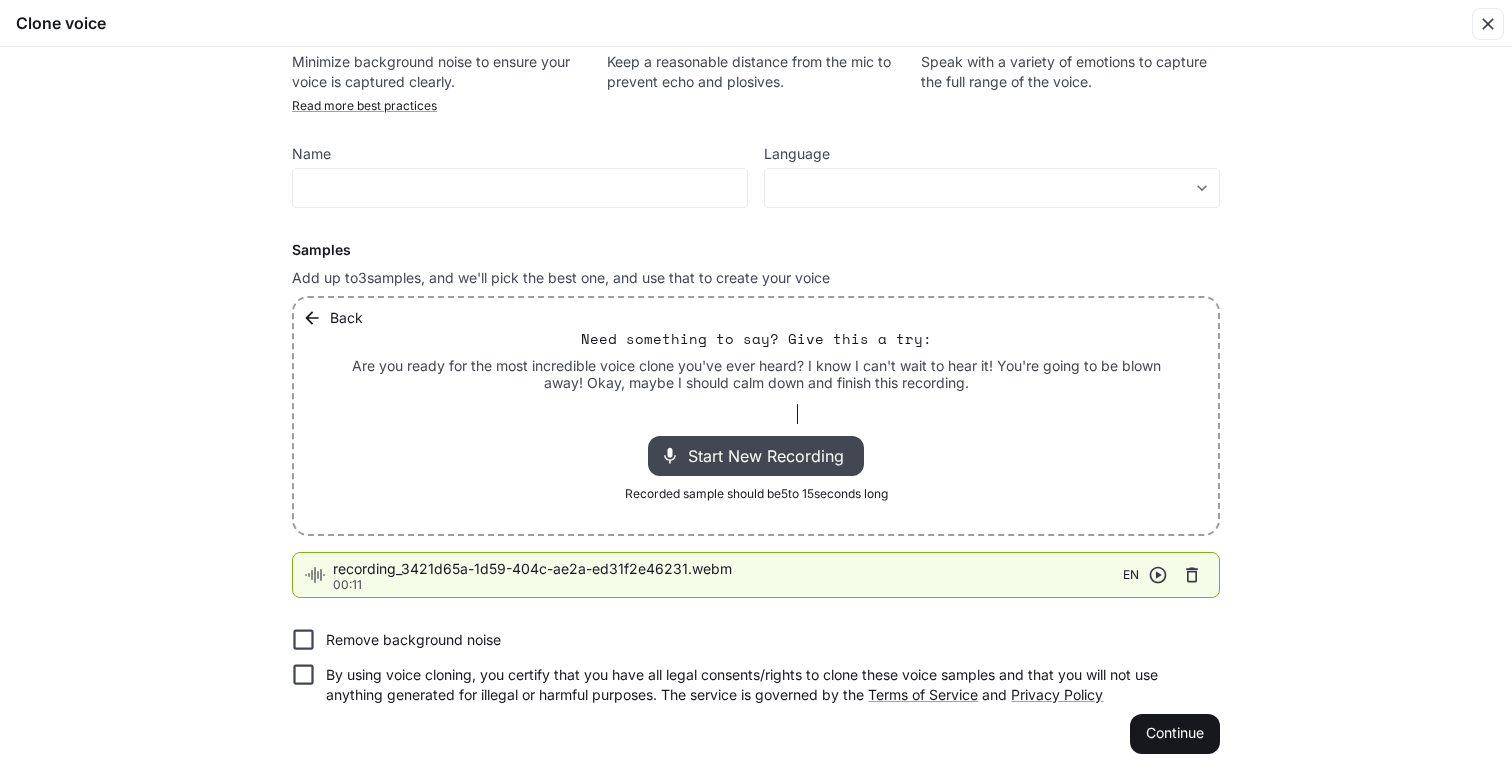 click on "Remove background noise" at bounding box center (413, 640) 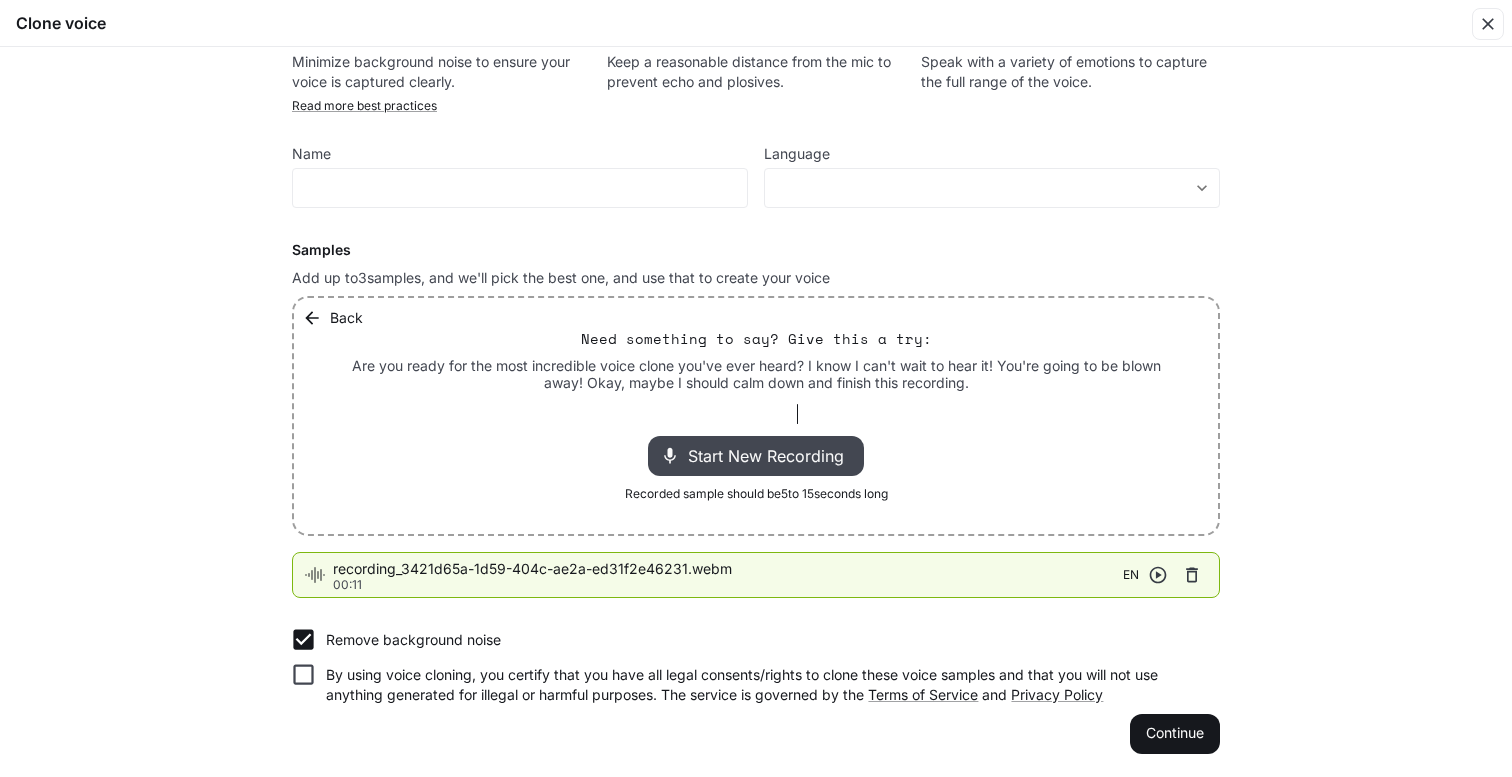 click on "Remove background noise" at bounding box center [413, 640] 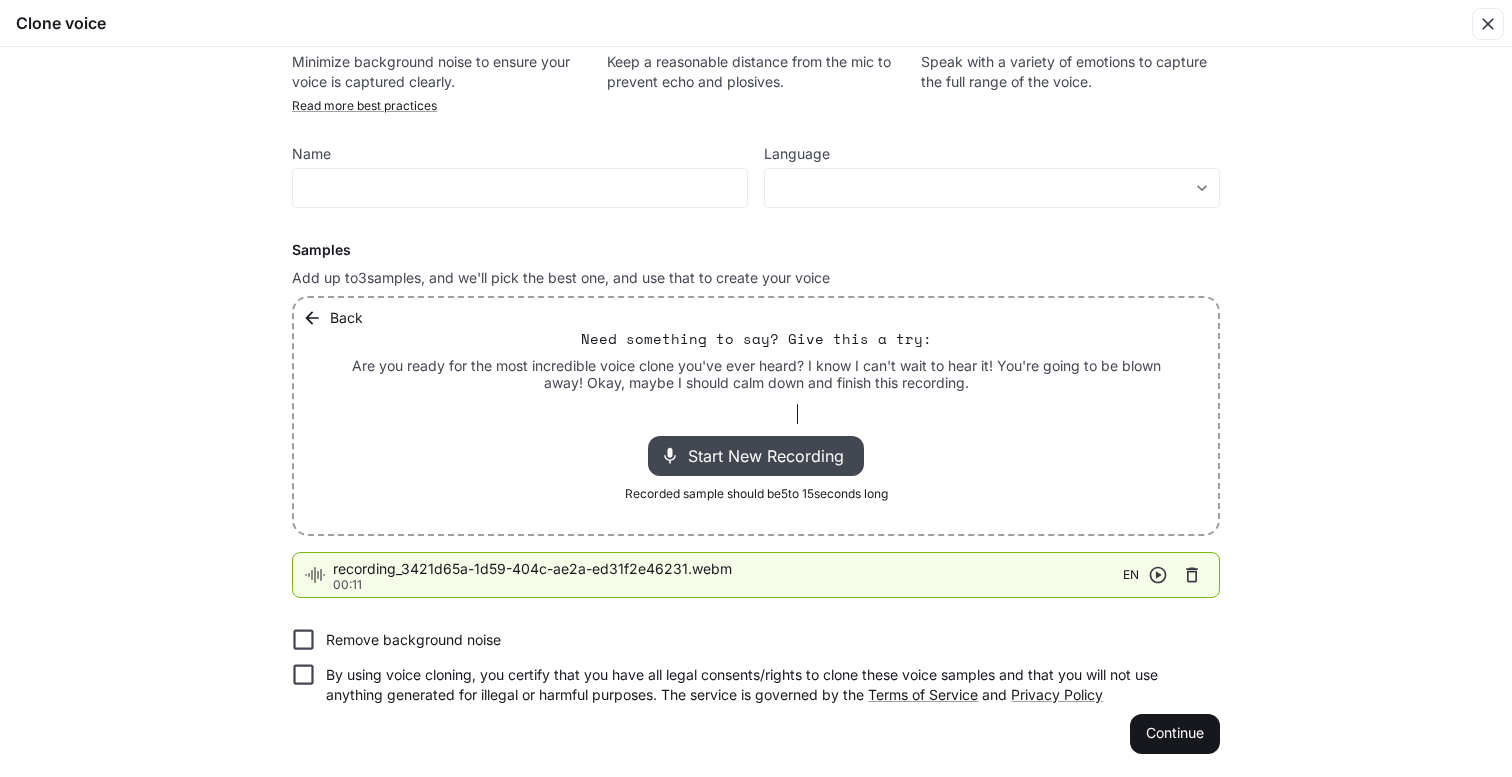 click on "Remove background noise" at bounding box center [413, 640] 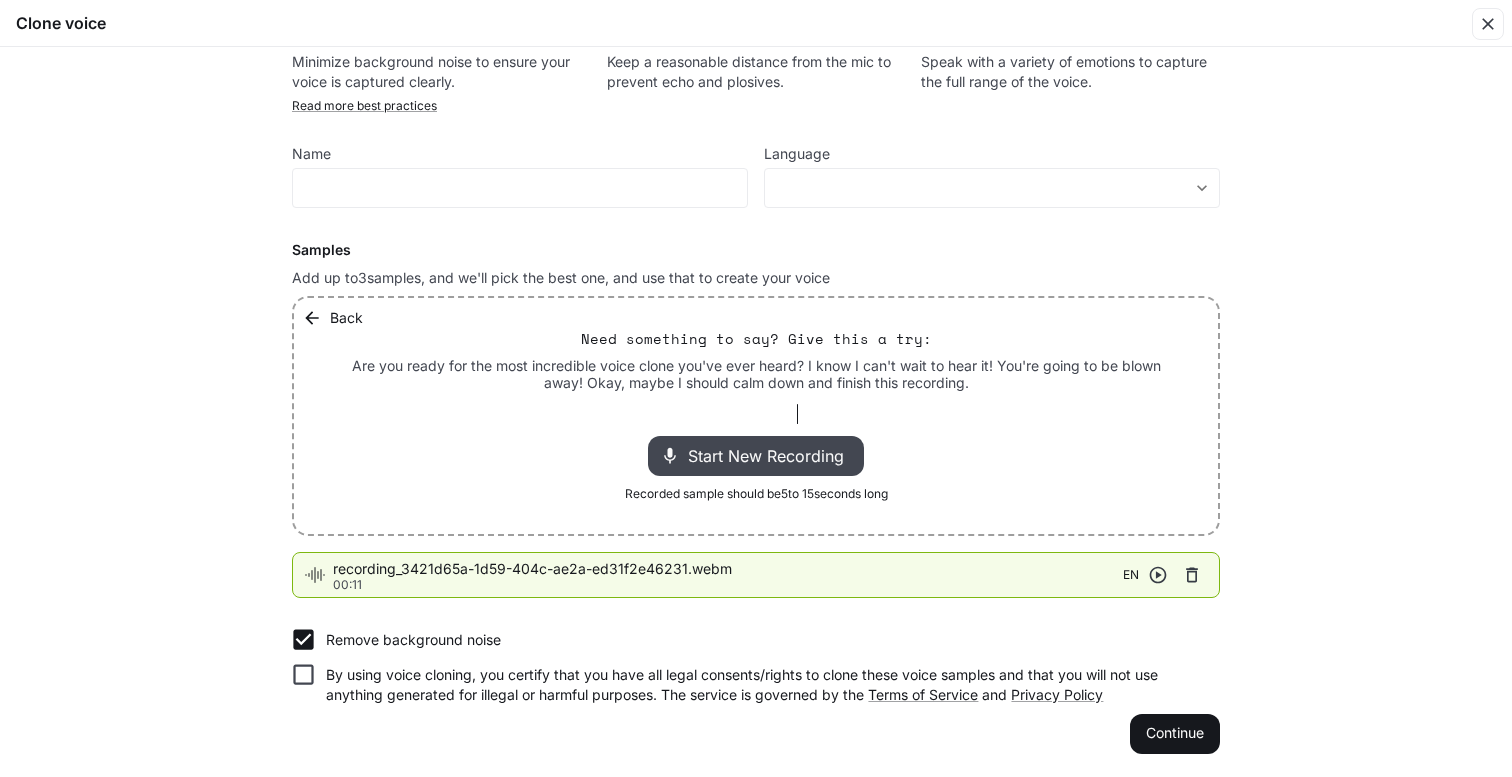 click on "By using voice cloning, you certify that you have all legal consents/rights to clone these voice samples and that you will not use anything generated for illegal or harmful purposes. The service is governed by the   Terms of Service   and   Privacy Policy" at bounding box center [765, 685] 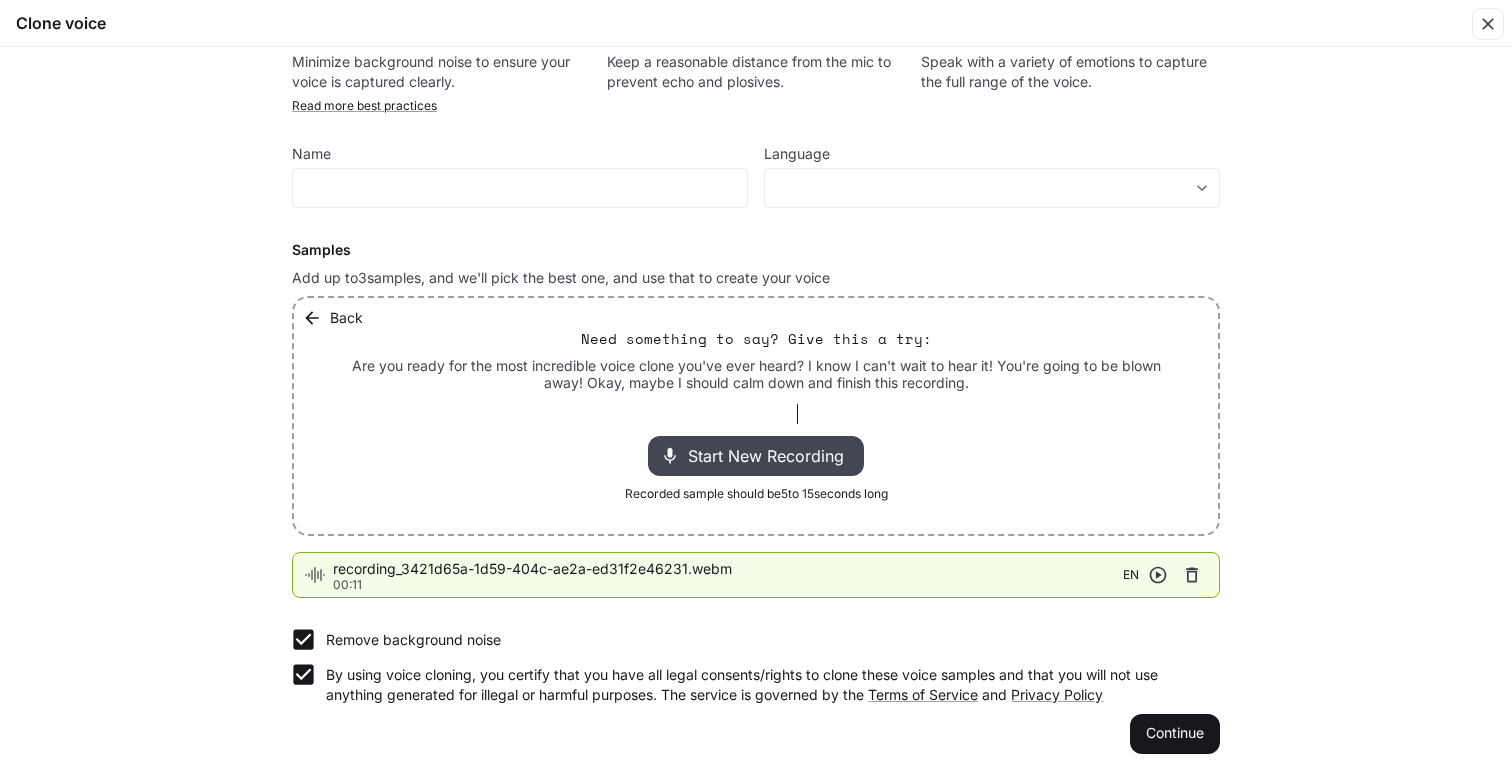 scroll, scrollTop: 0, scrollLeft: 0, axis: both 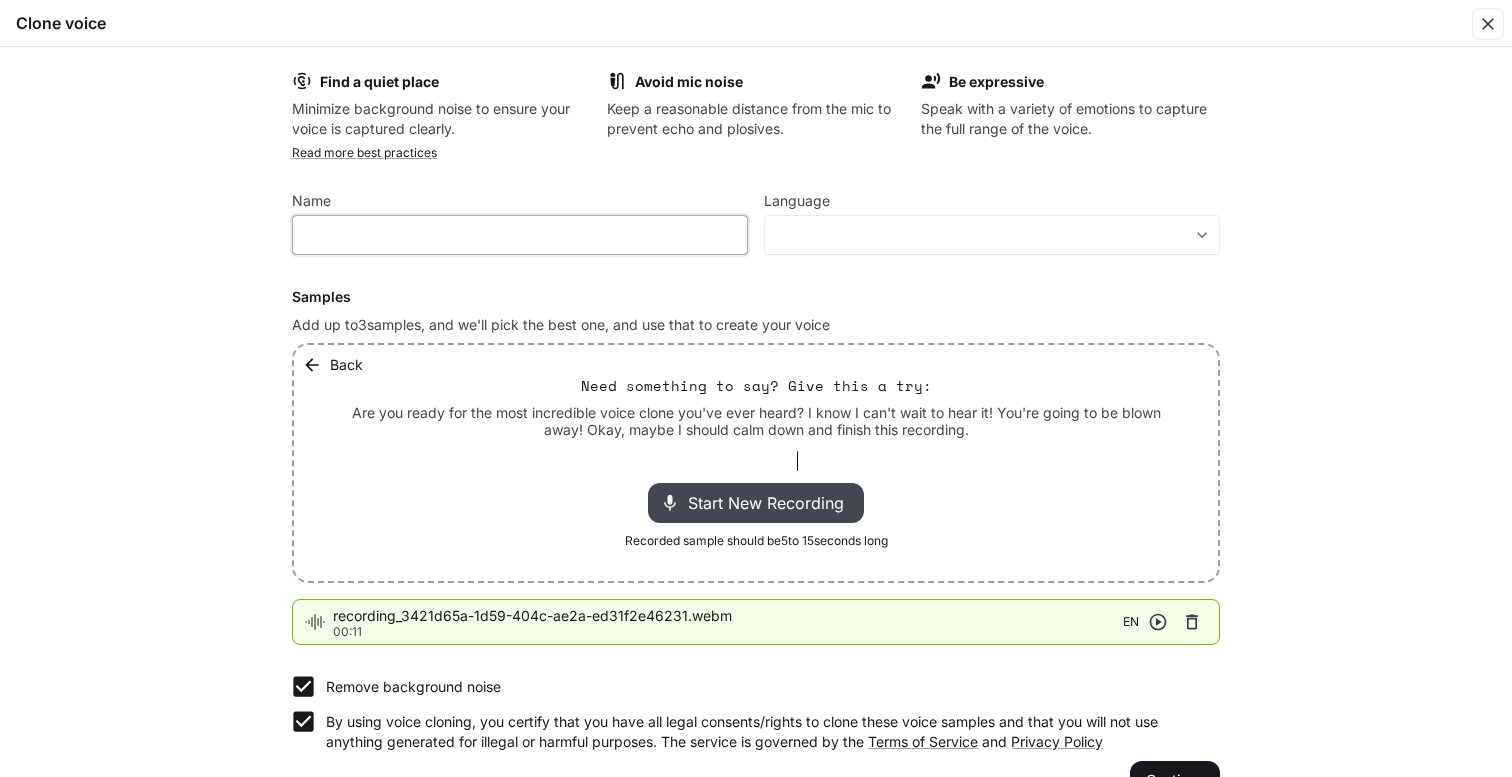 click at bounding box center (520, 235) 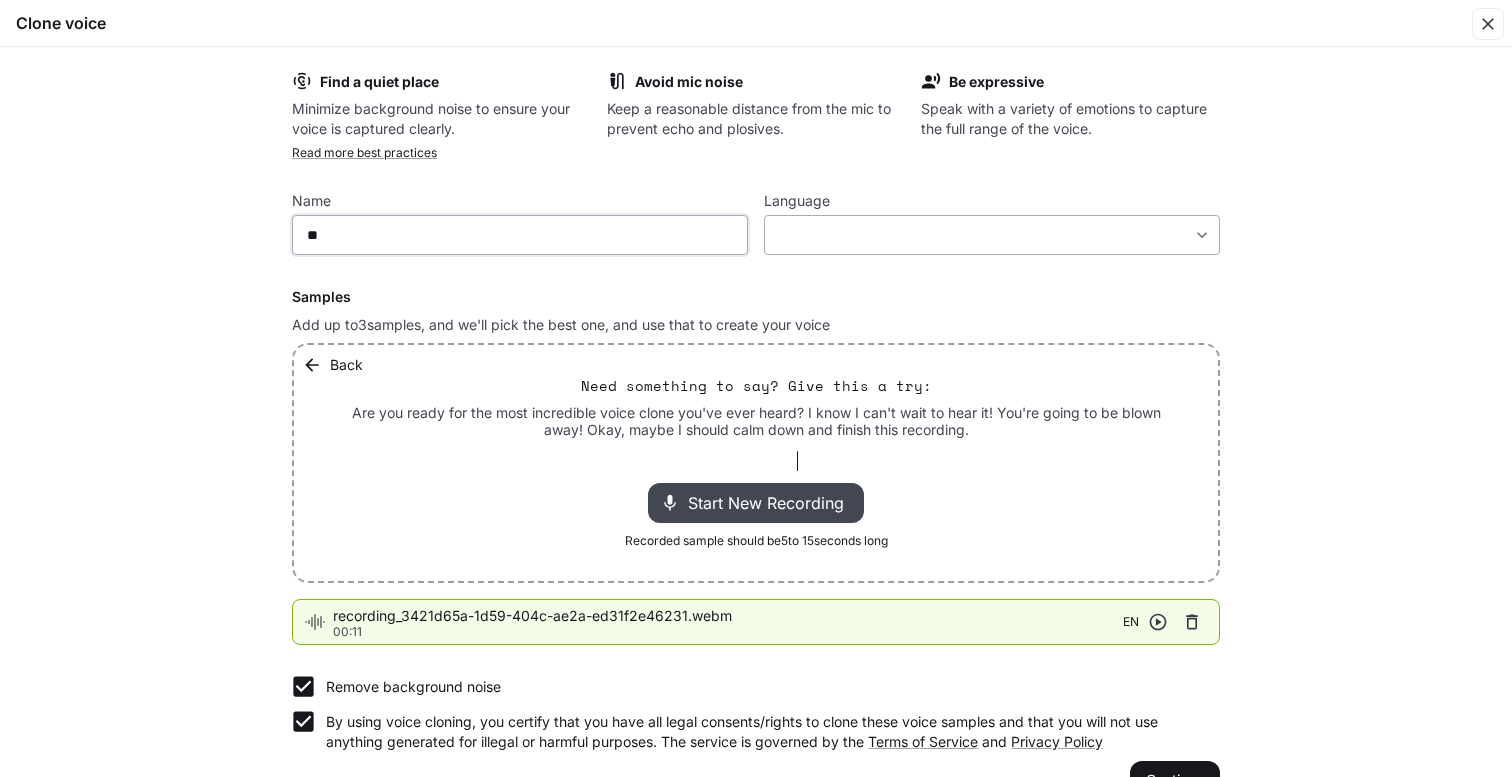 type on "**" 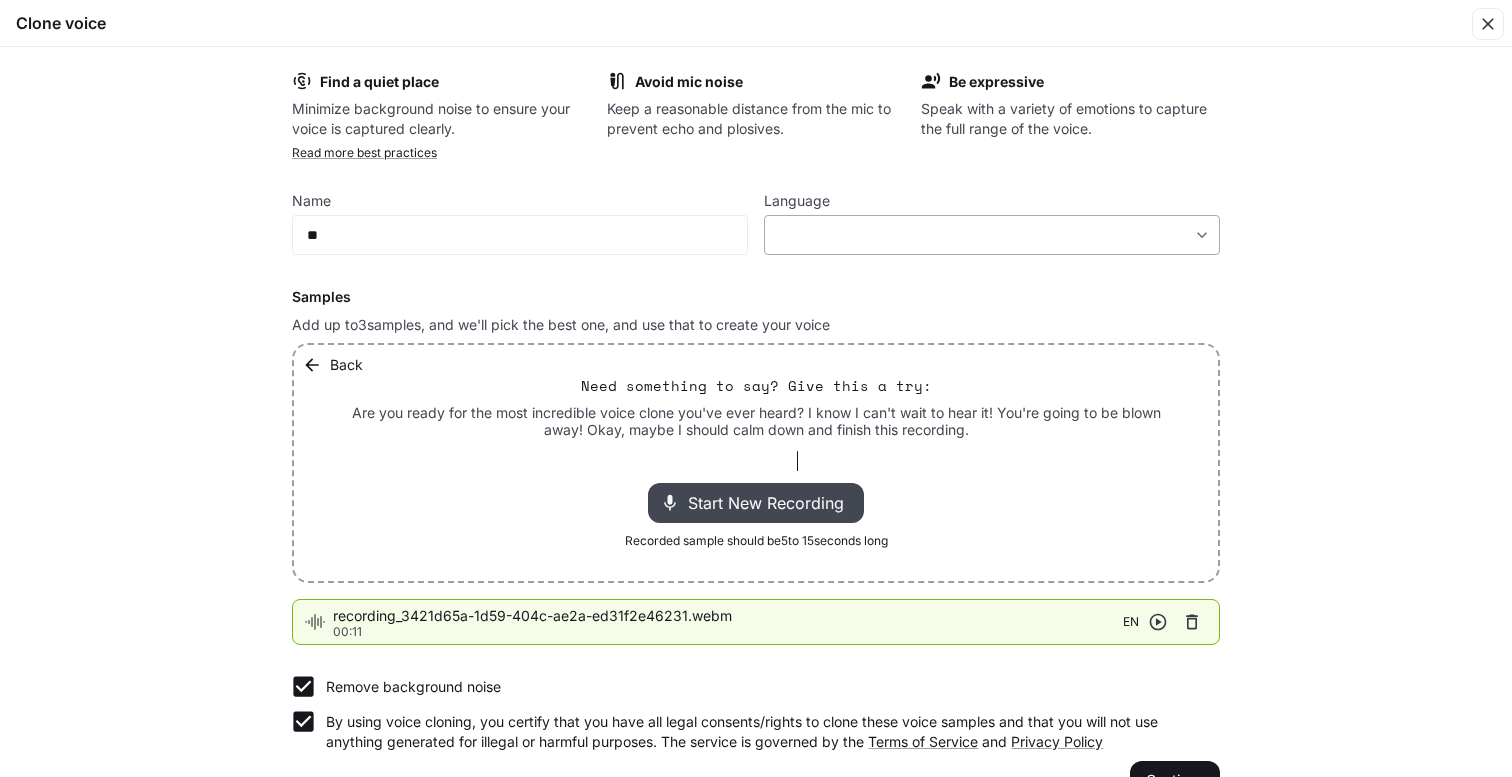 click on "​ ​" at bounding box center (992, 235) 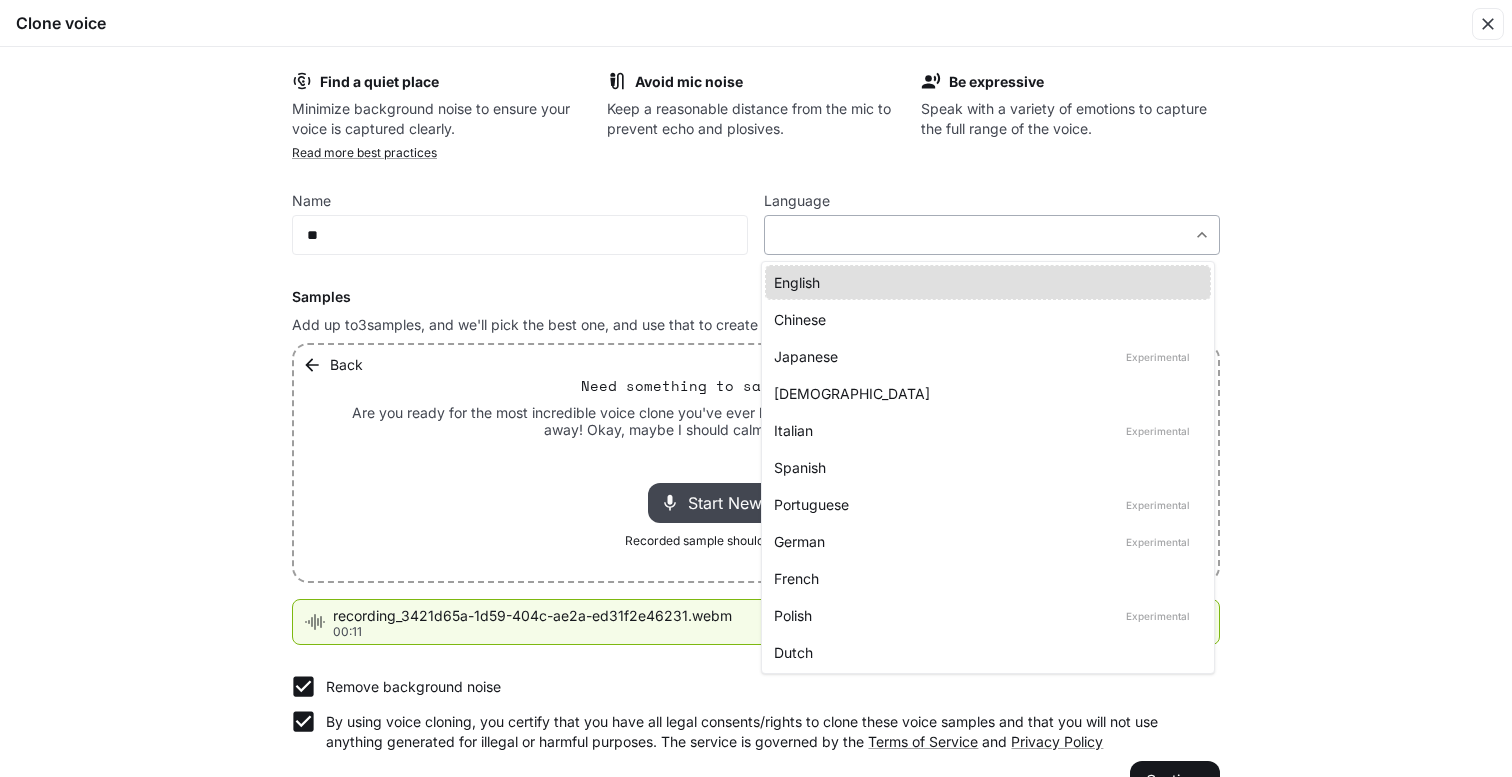 click on "**********" at bounding box center (756, 389) 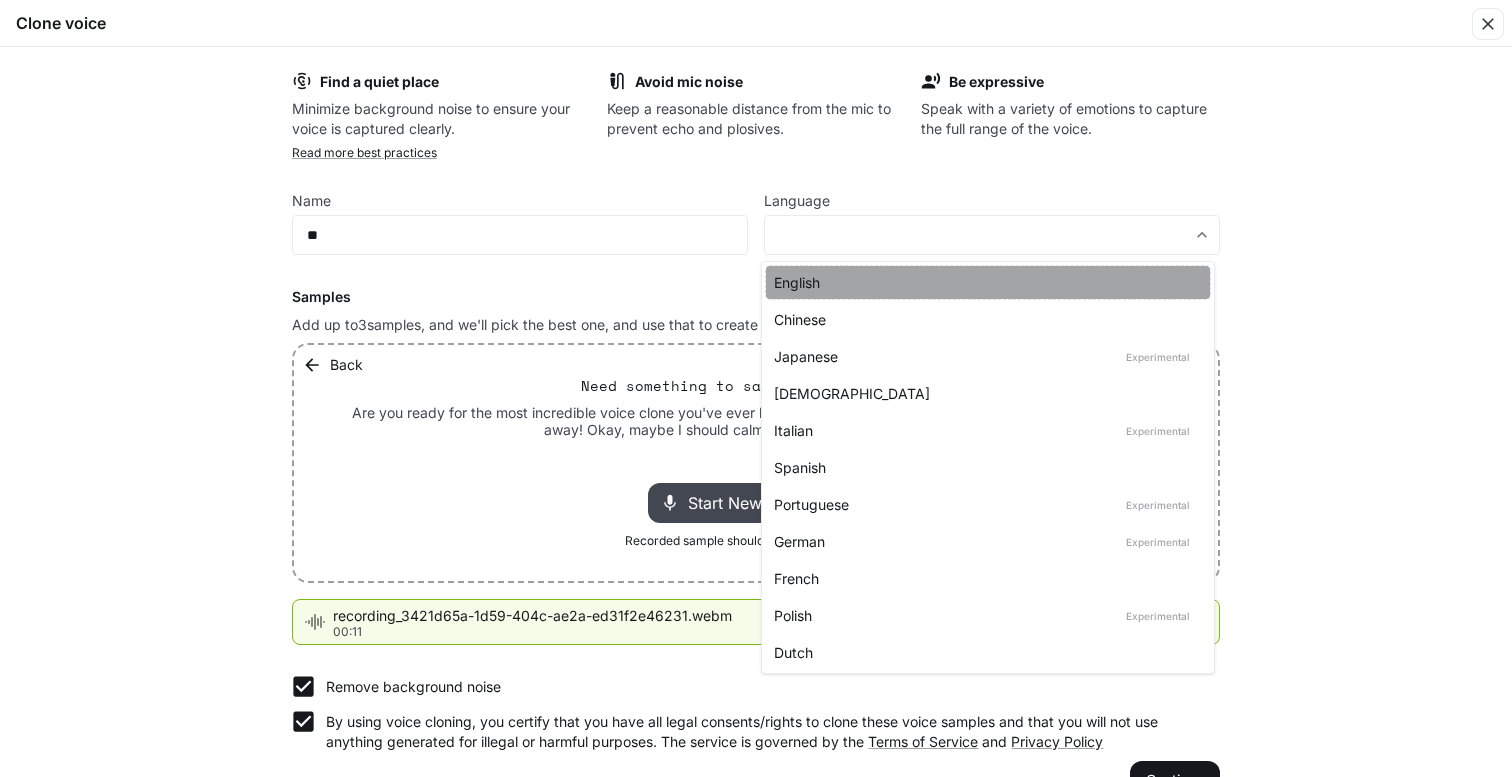 click on "English" at bounding box center [984, 282] 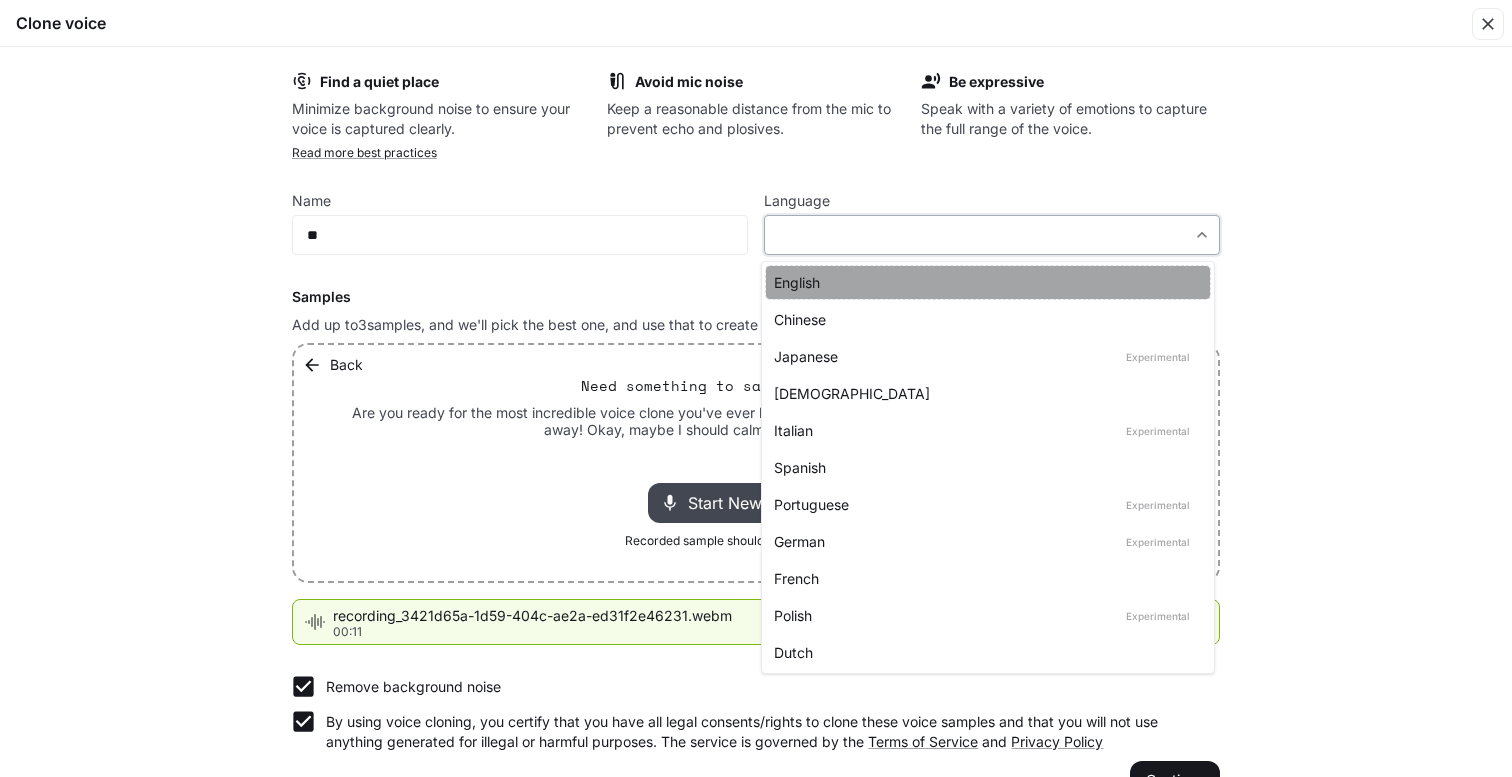 type on "*****" 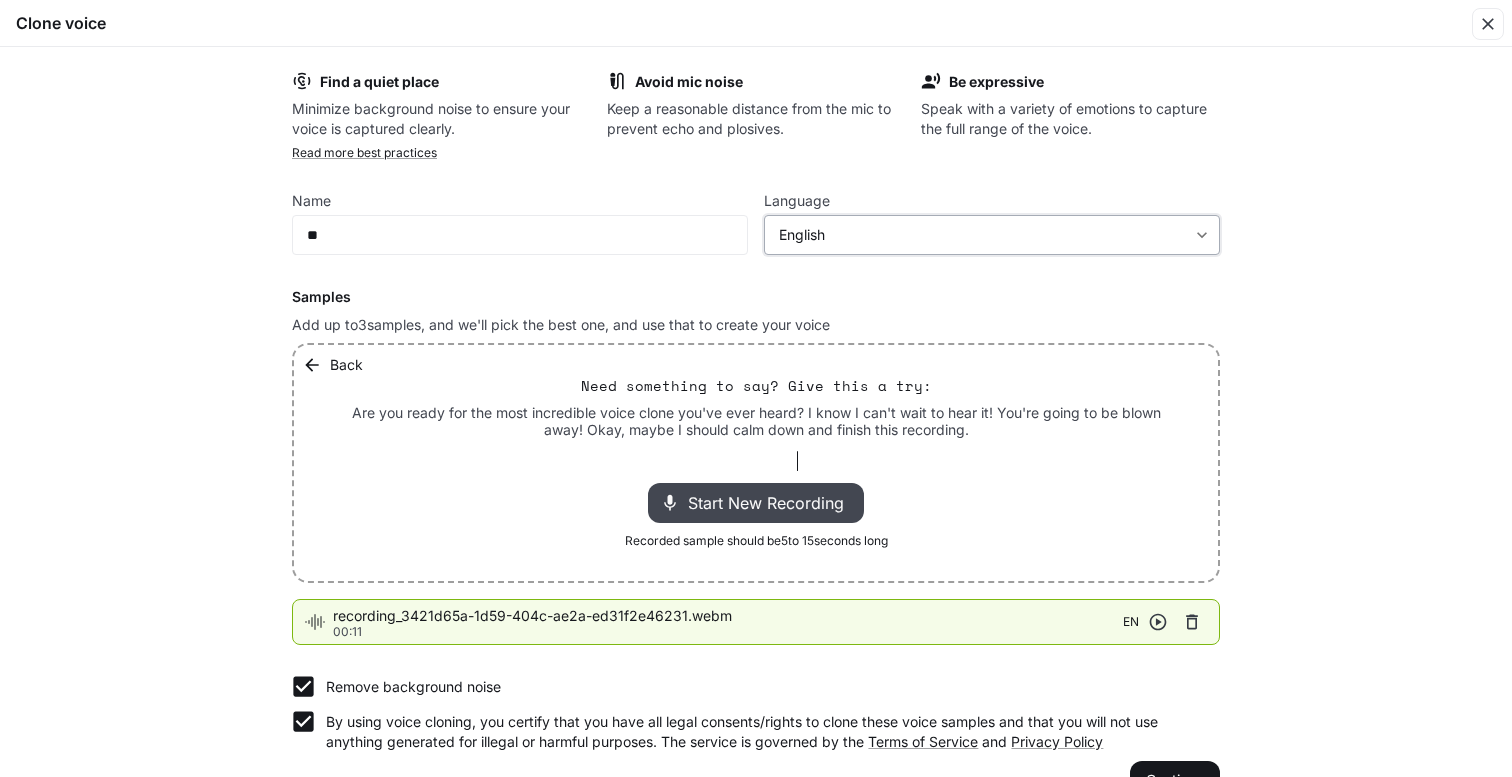 scroll, scrollTop: 47, scrollLeft: 0, axis: vertical 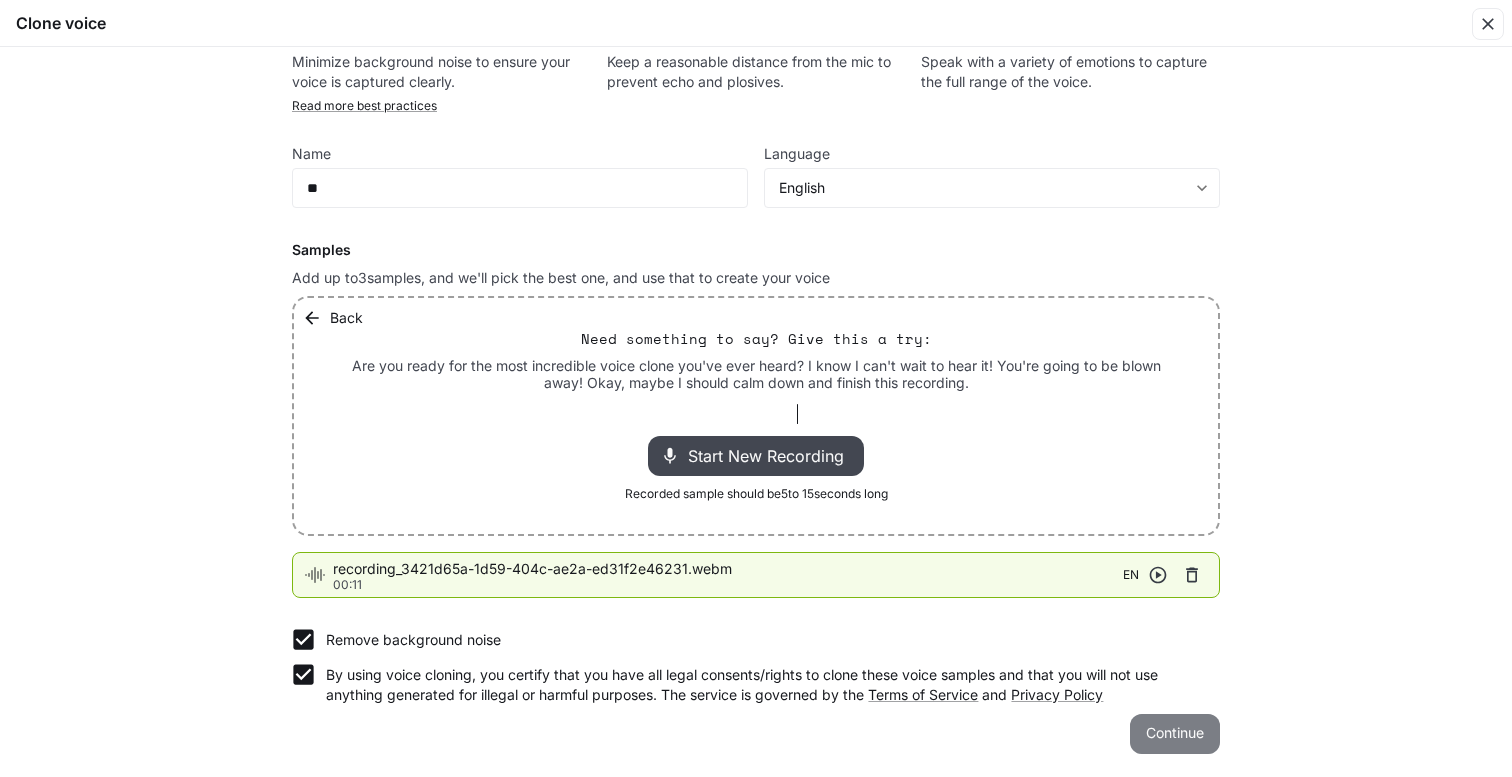 click on "Continue" at bounding box center [1175, 734] 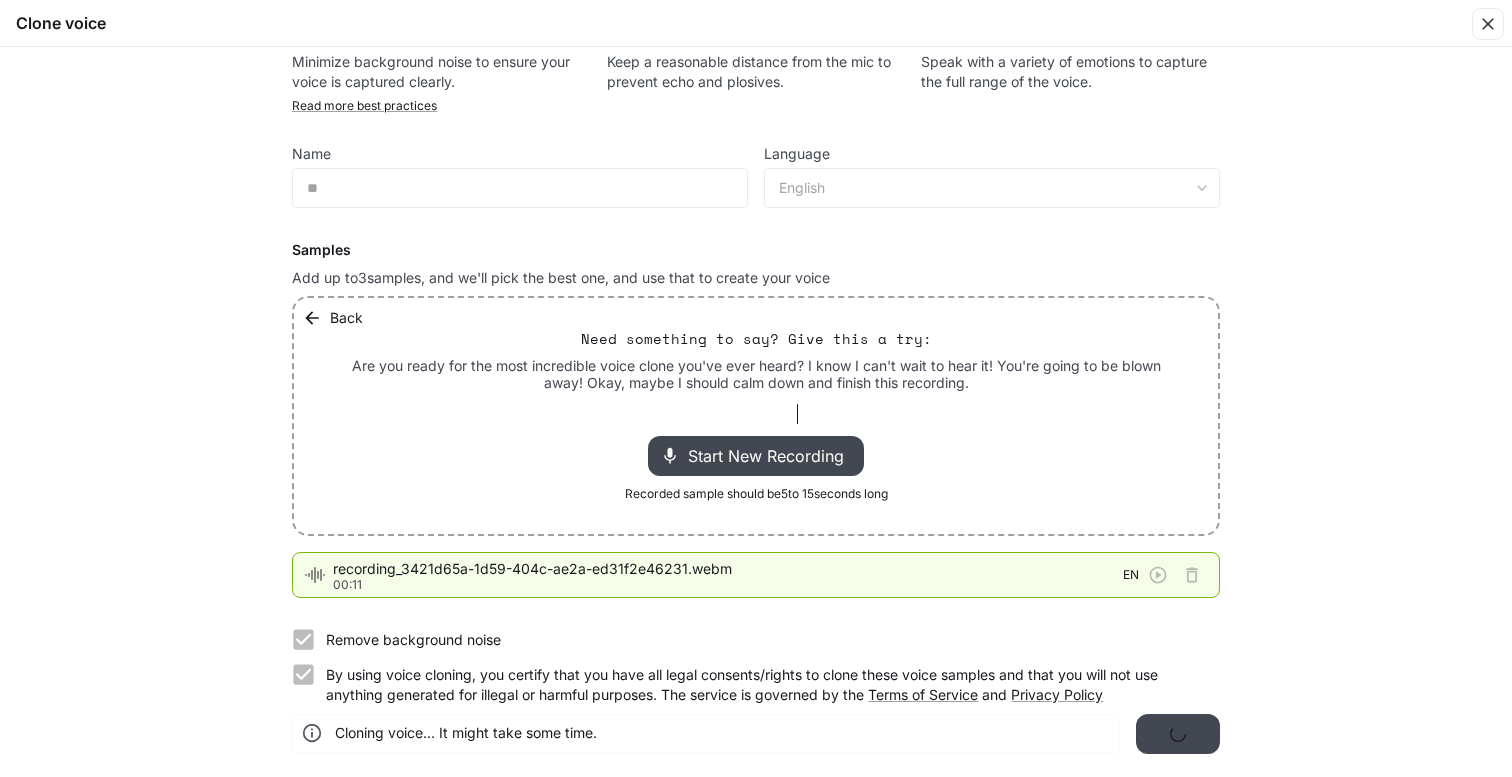 scroll, scrollTop: 0, scrollLeft: 0, axis: both 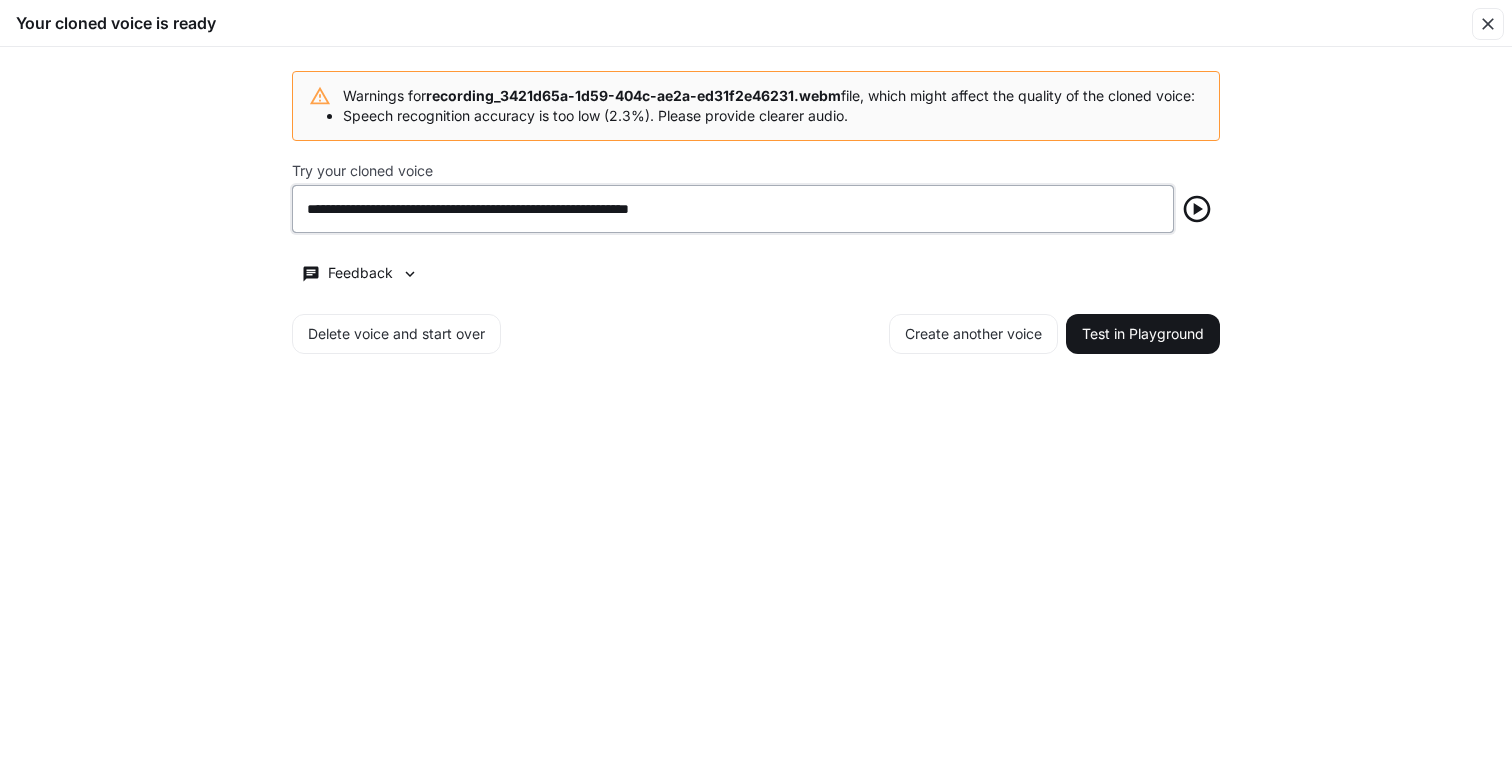 click on "**********" at bounding box center (733, 209) 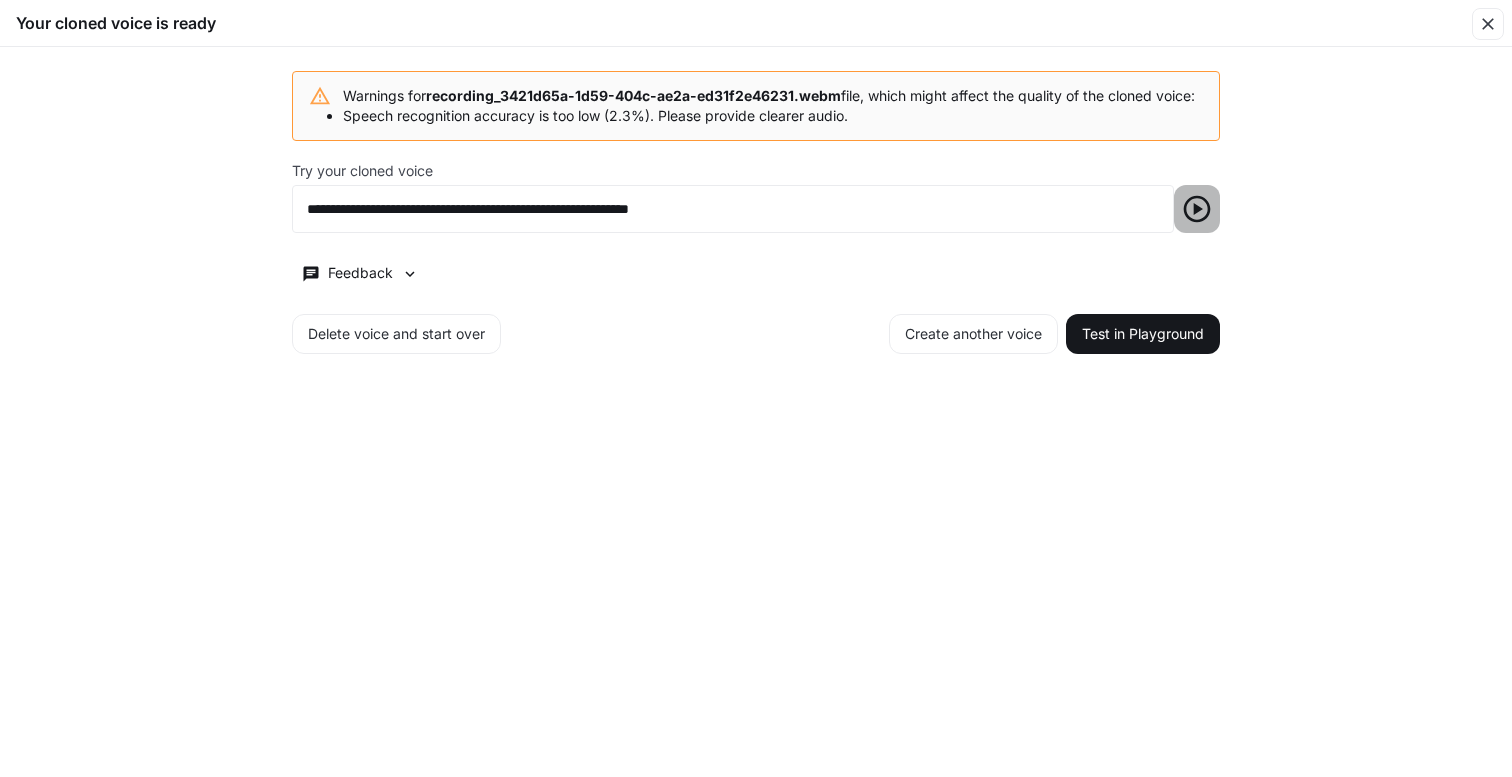 click 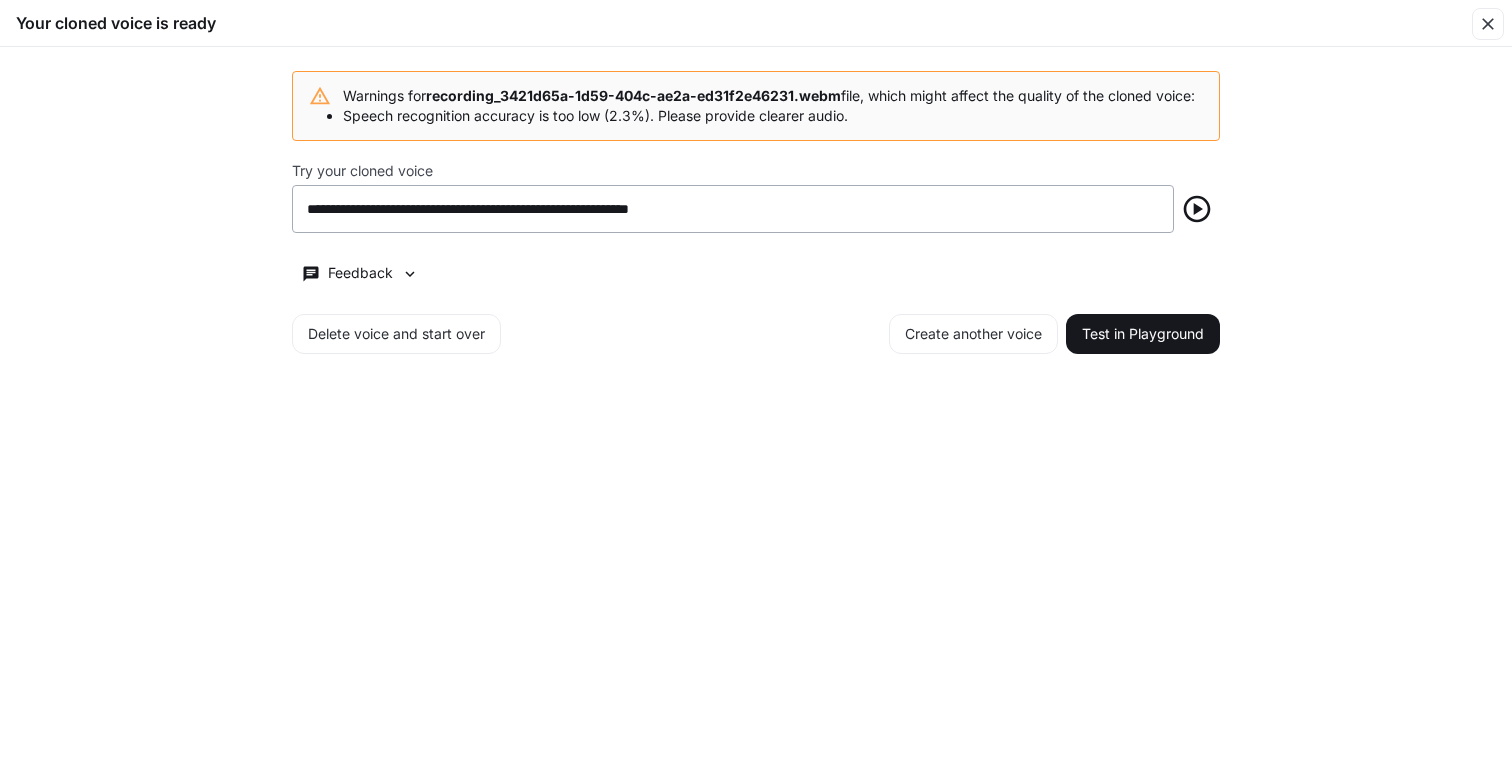 click on "**********" at bounding box center [733, 209] 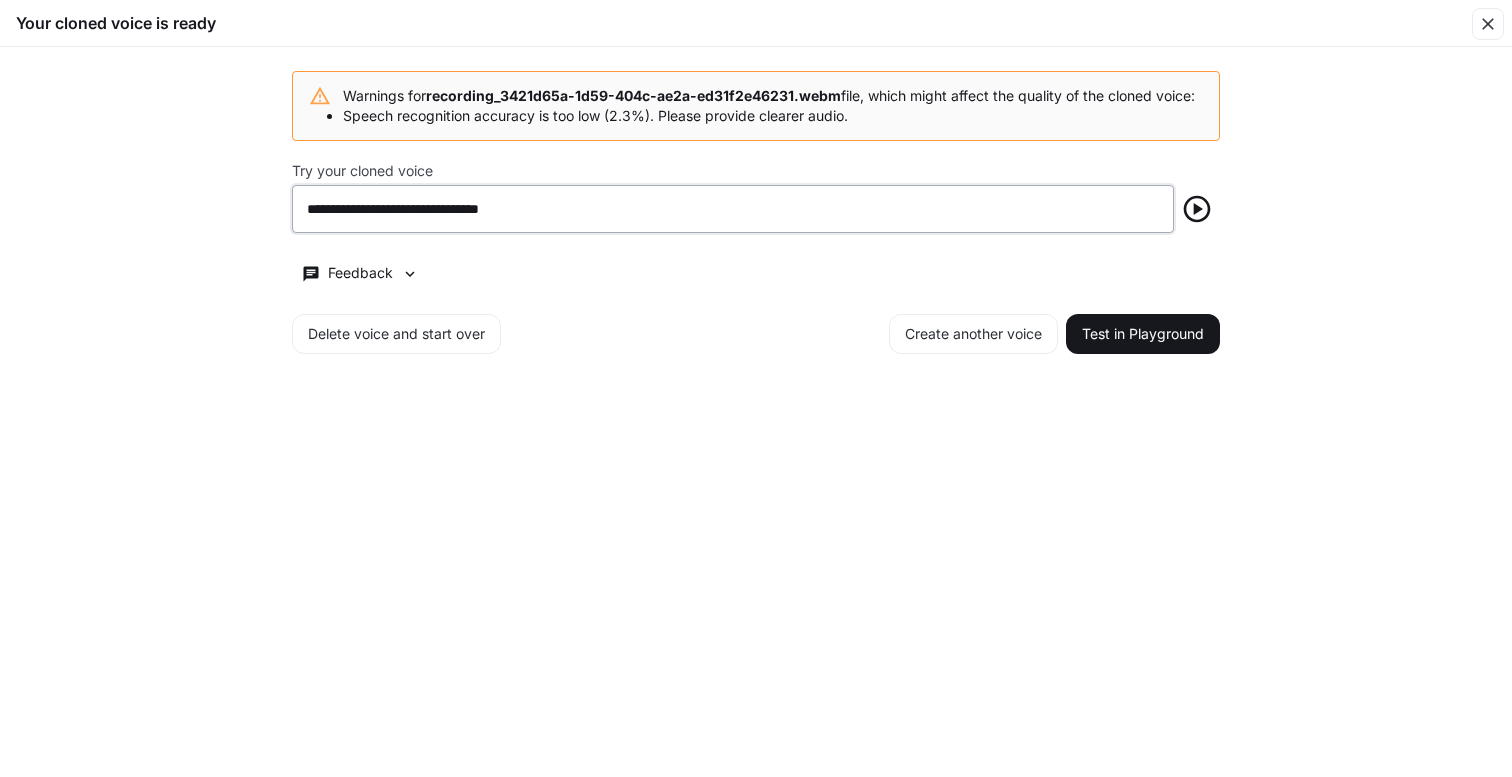 type on "**********" 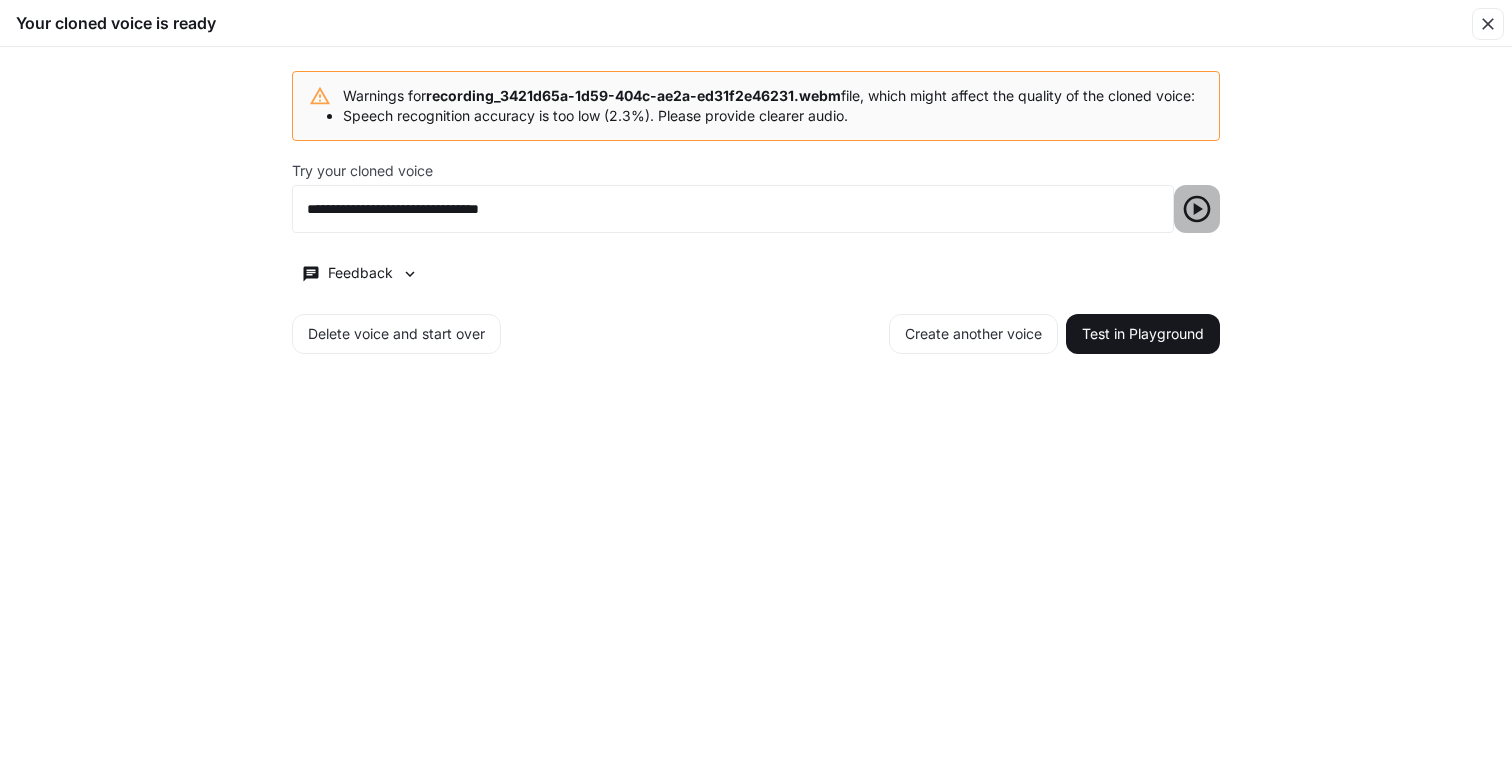 click 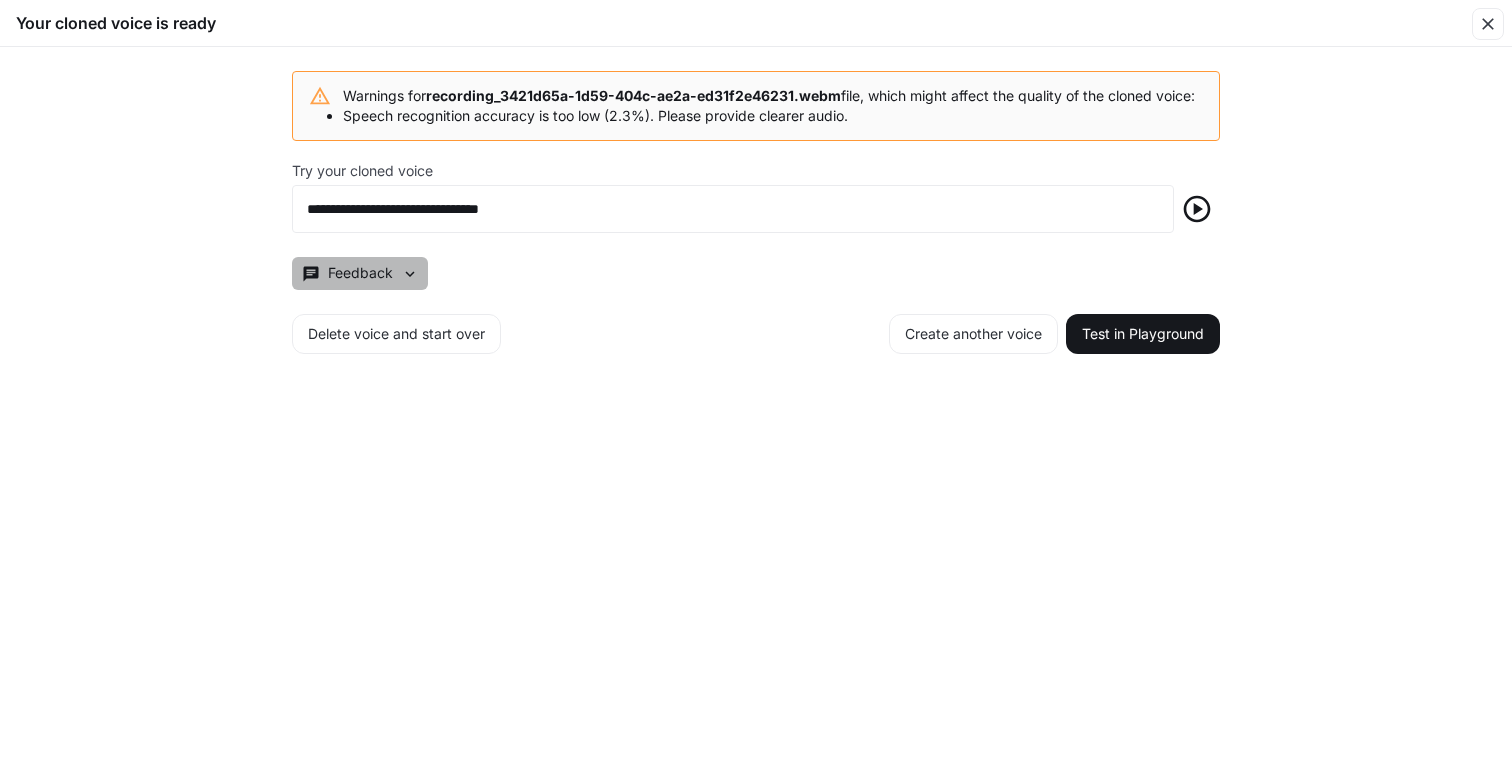 click 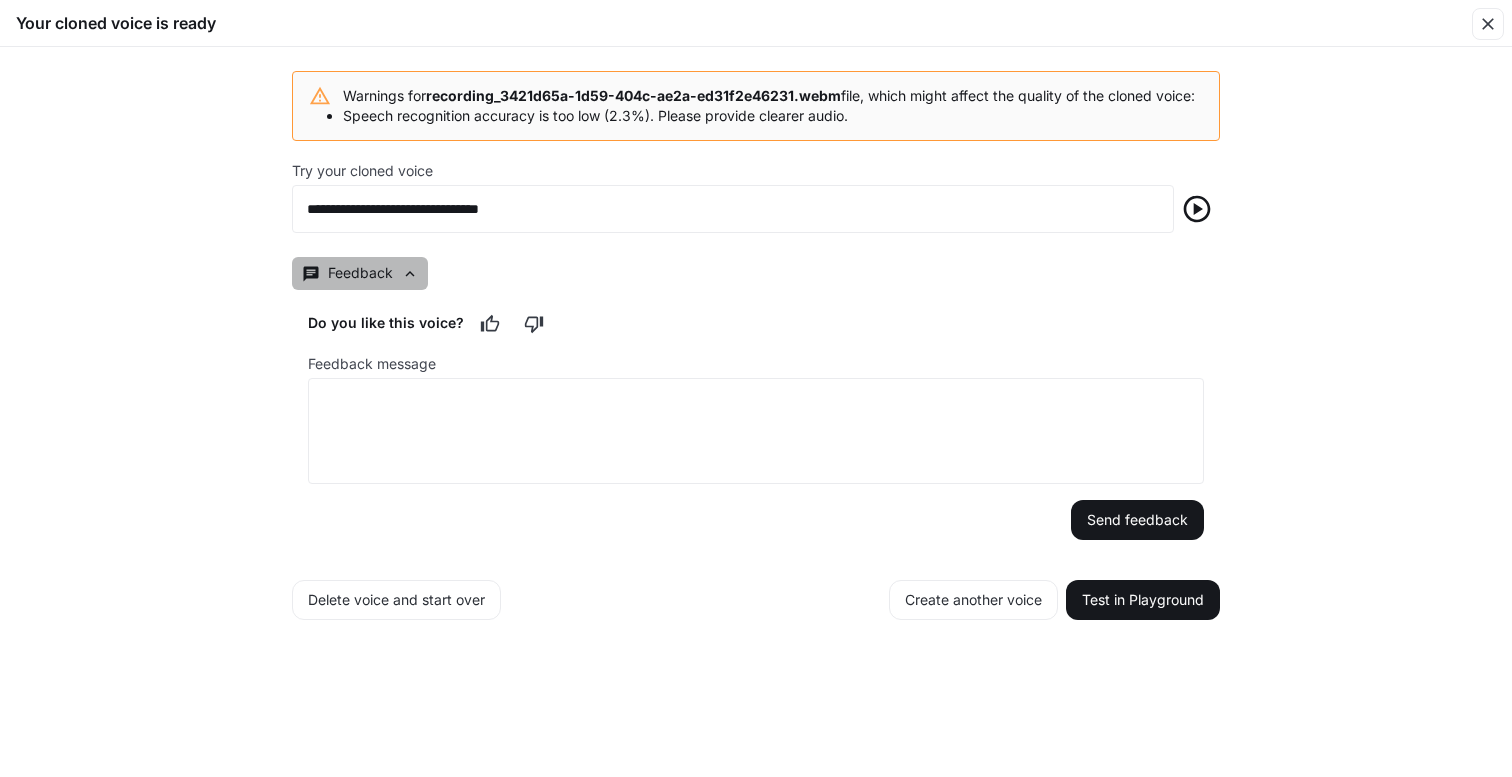 click 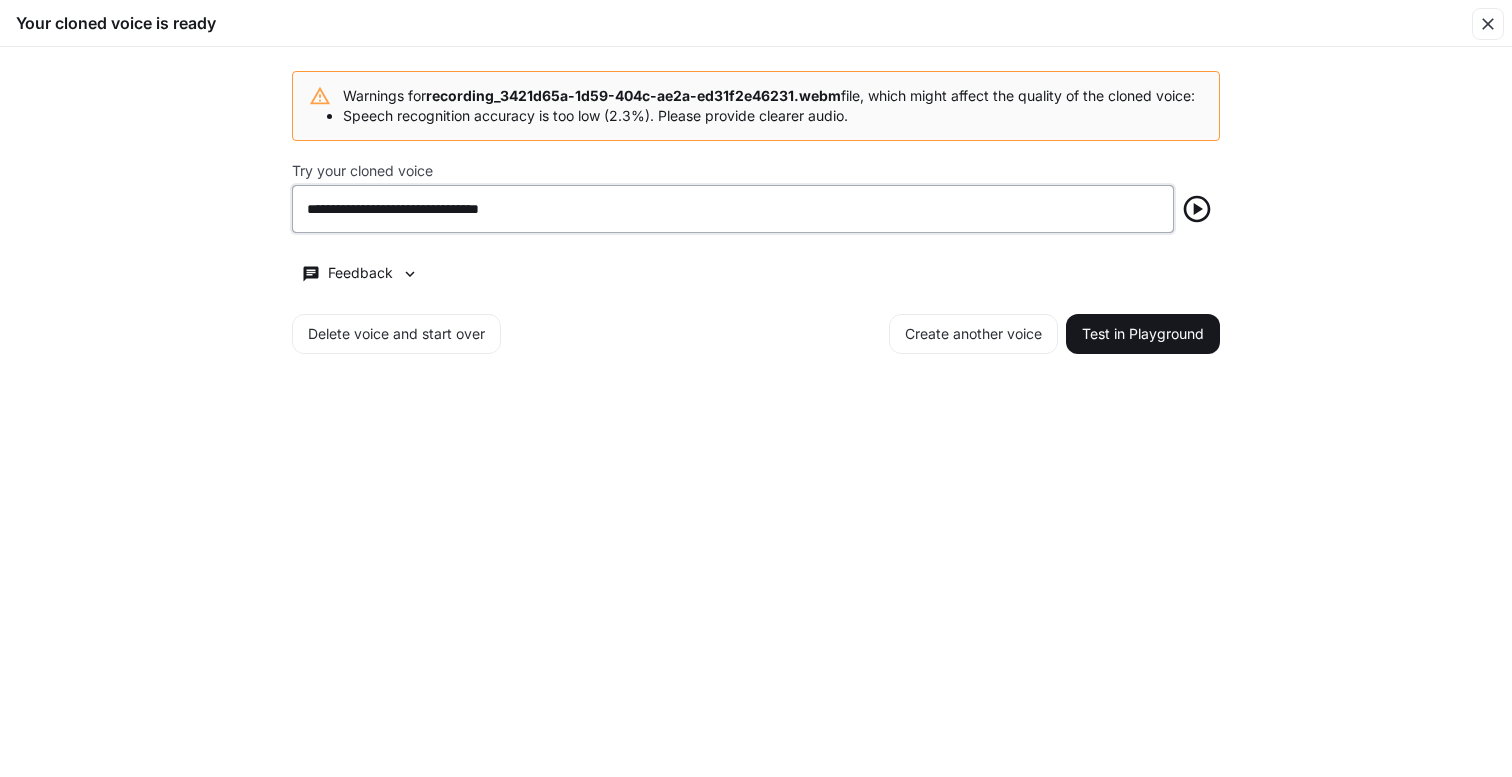 click on "**********" at bounding box center (733, 209) 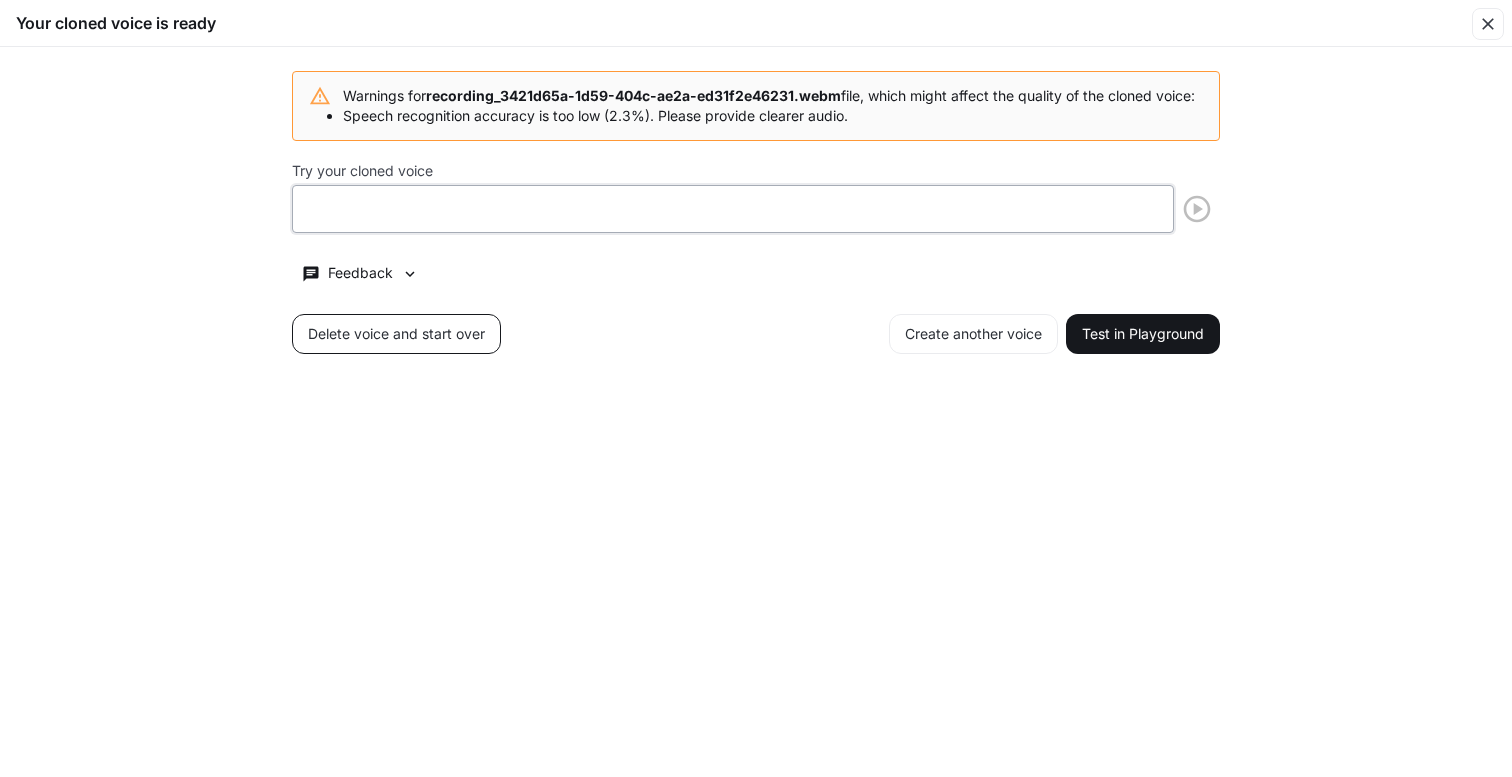 type 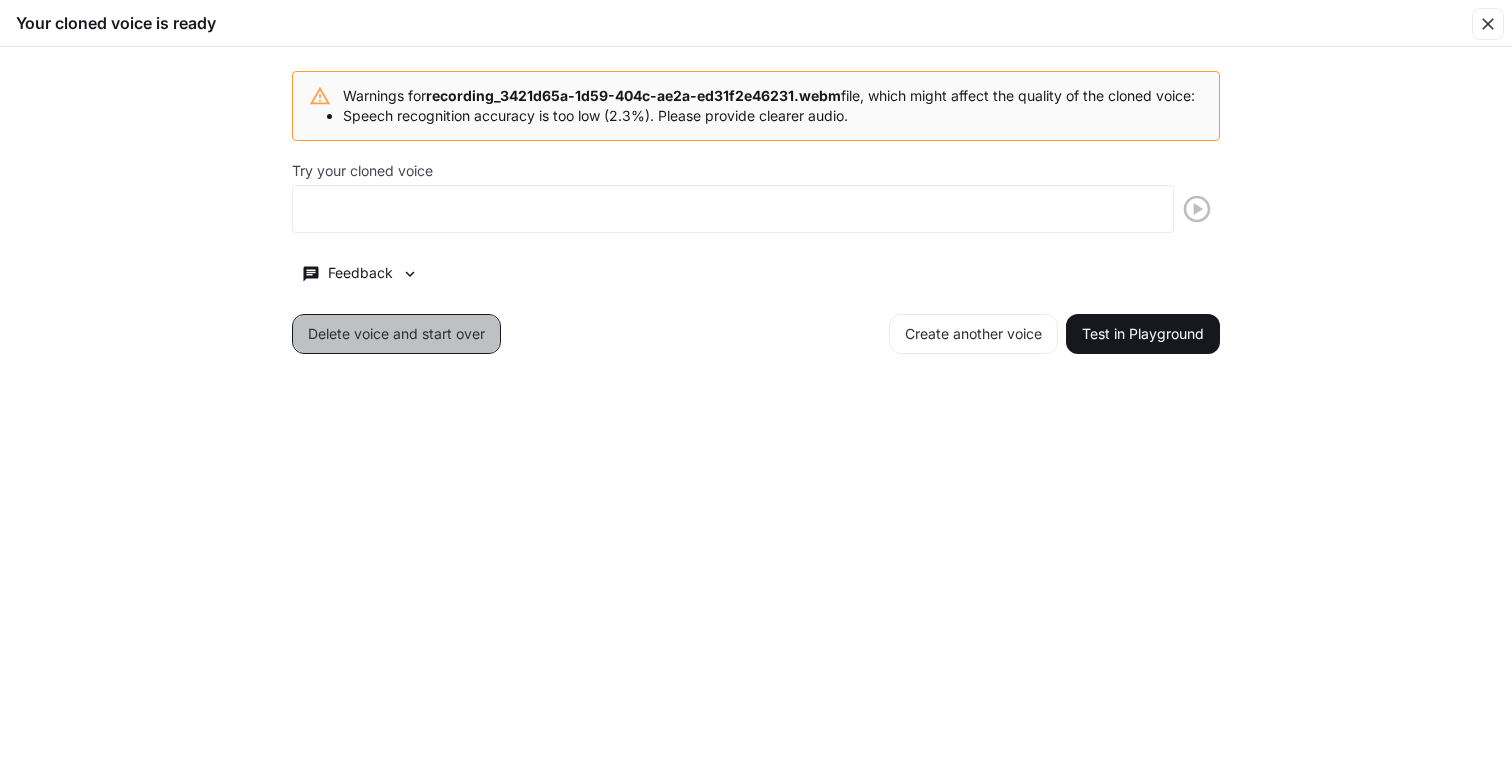 click on "Delete voice and start over" at bounding box center [396, 334] 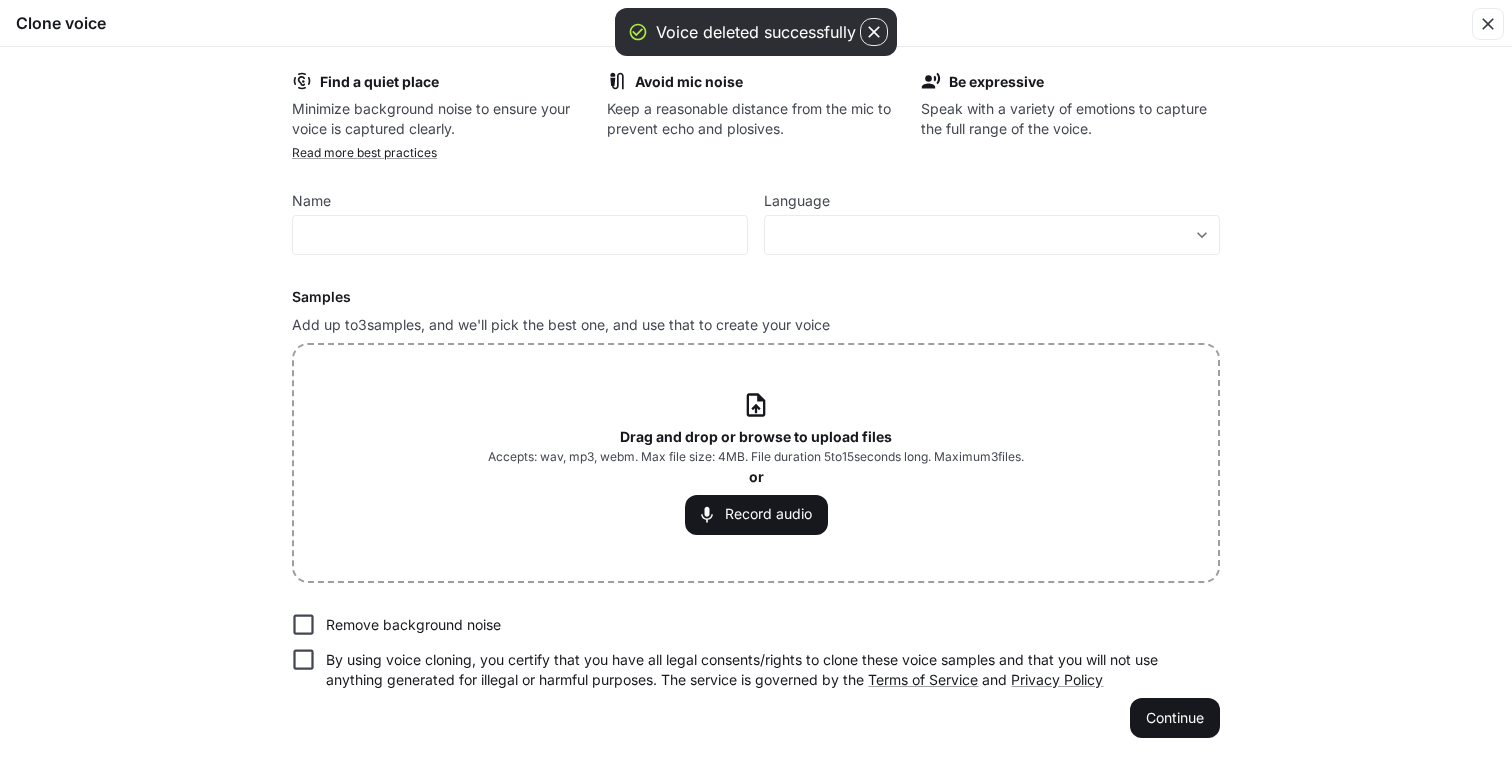 click 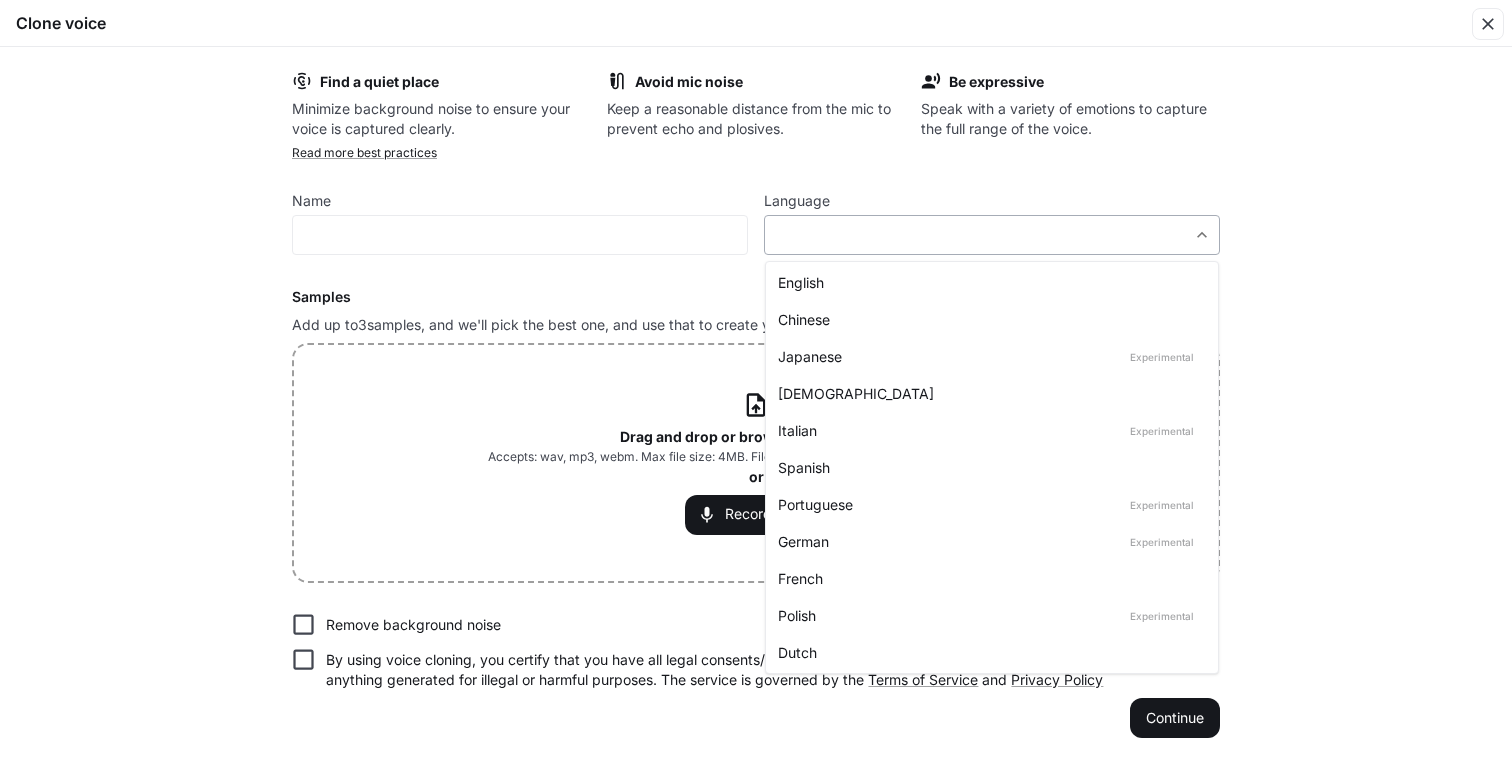 click on "**********" at bounding box center [756, 389] 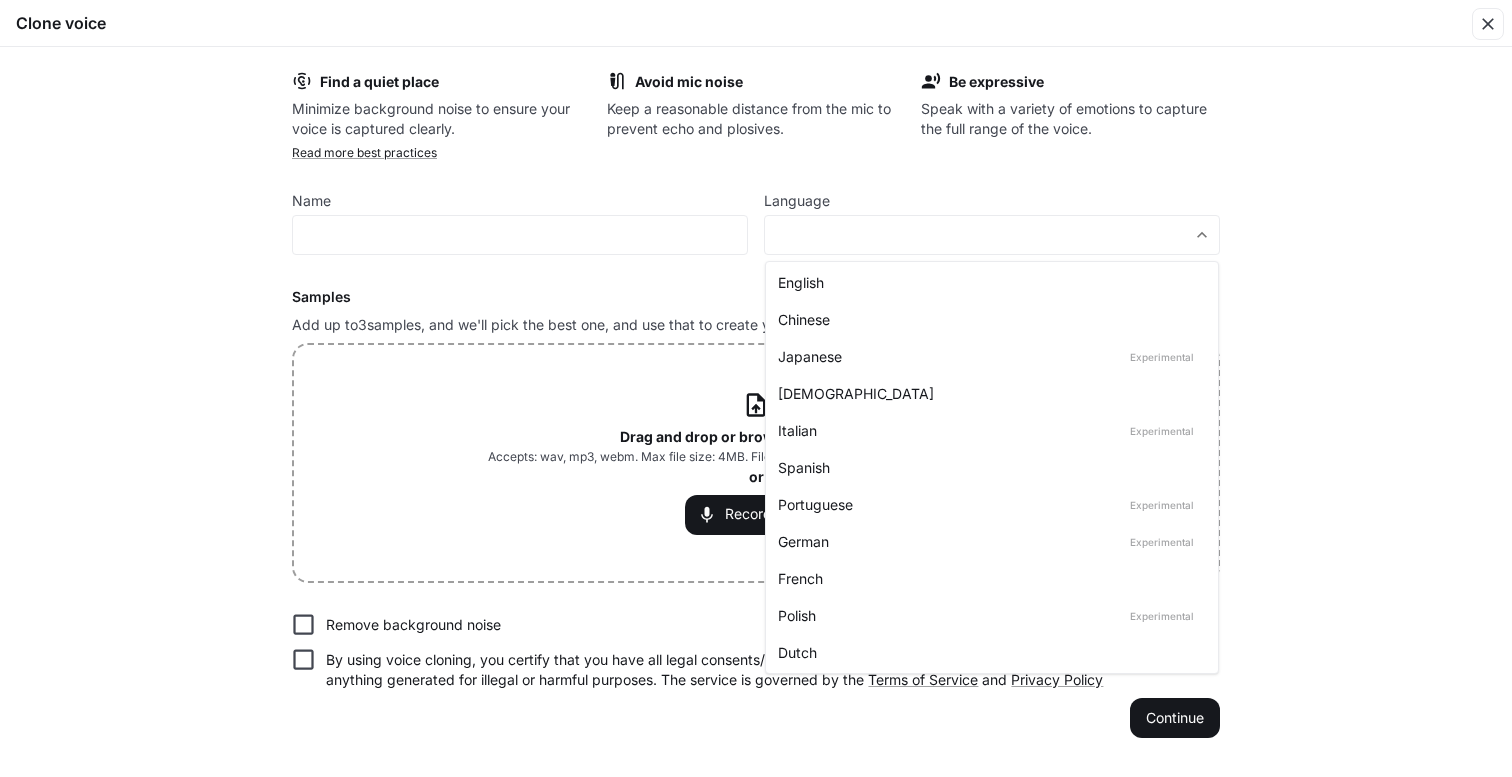 click at bounding box center (756, 388) 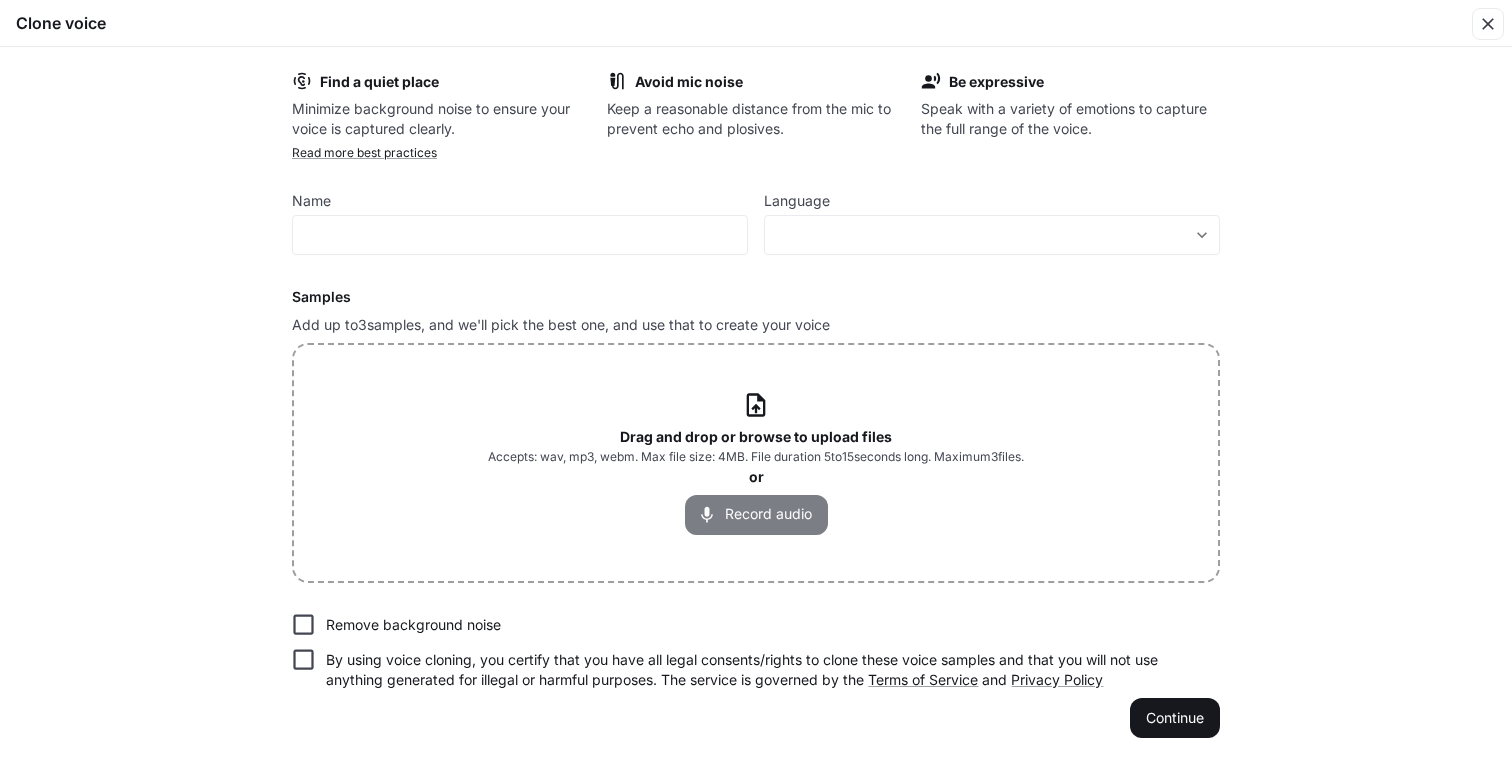 click on "Record audio" at bounding box center (756, 515) 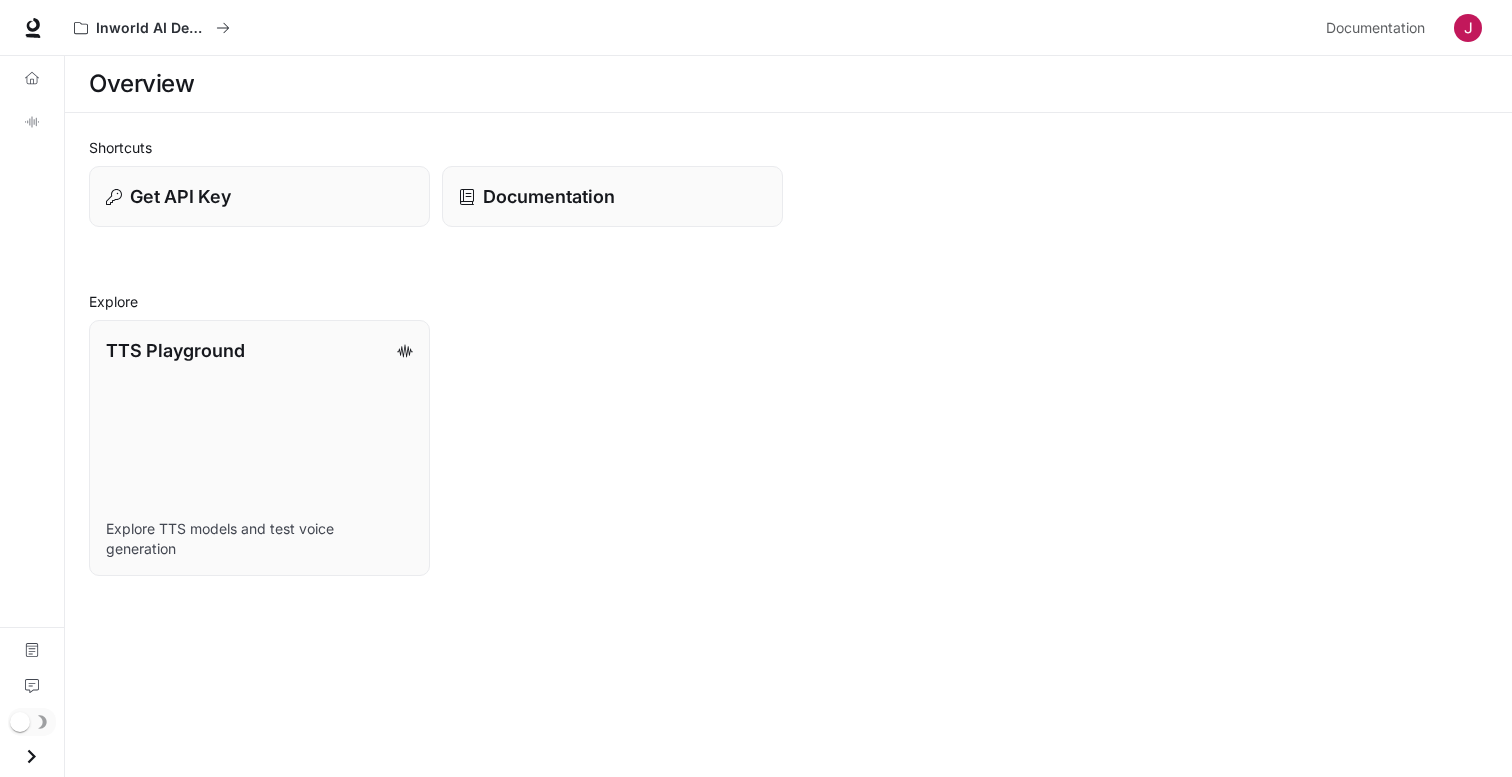 scroll, scrollTop: 0, scrollLeft: 0, axis: both 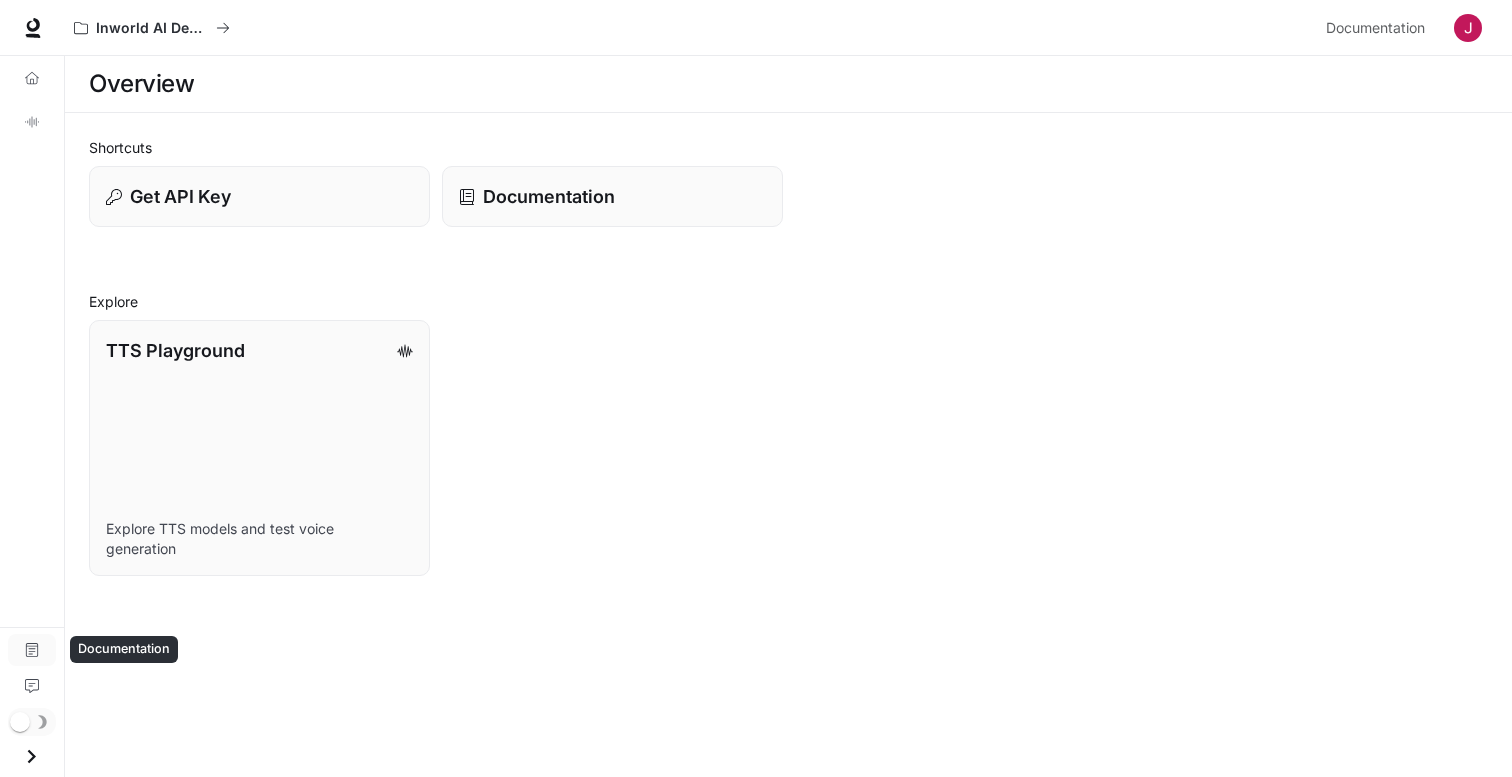 click on "Documentation" at bounding box center [32, 650] 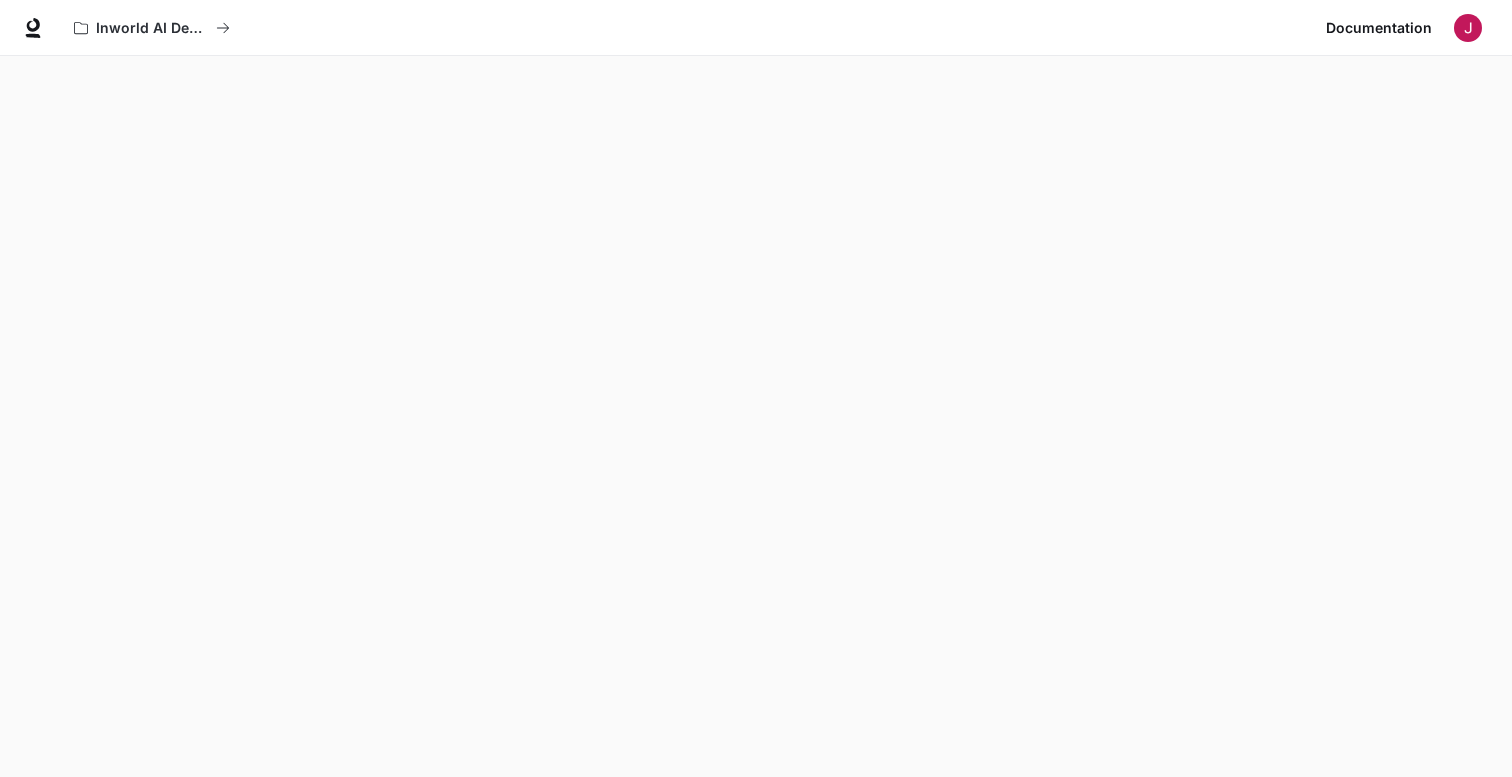 scroll, scrollTop: 0, scrollLeft: 0, axis: both 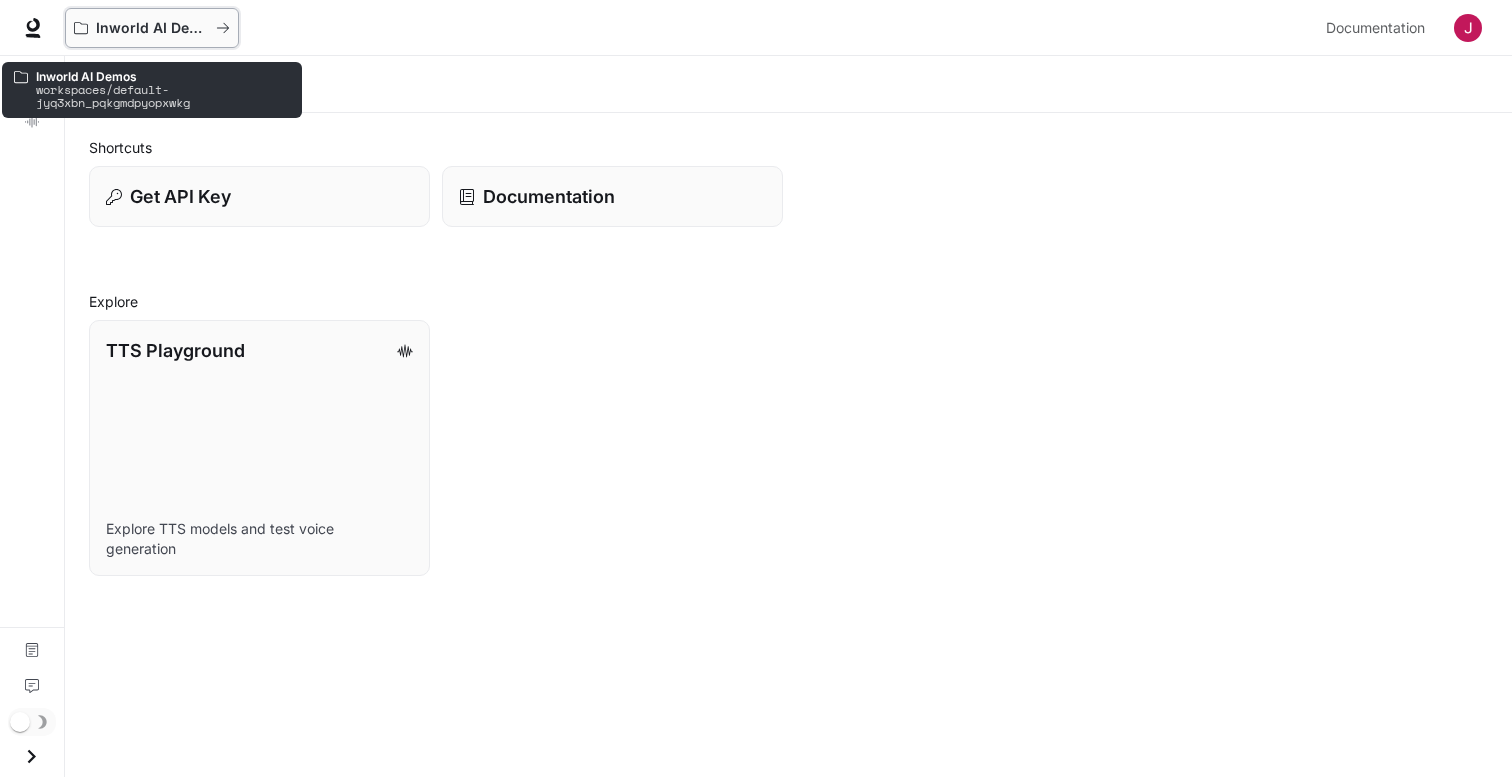 click on "Inworld AI Demos" at bounding box center (152, 28) 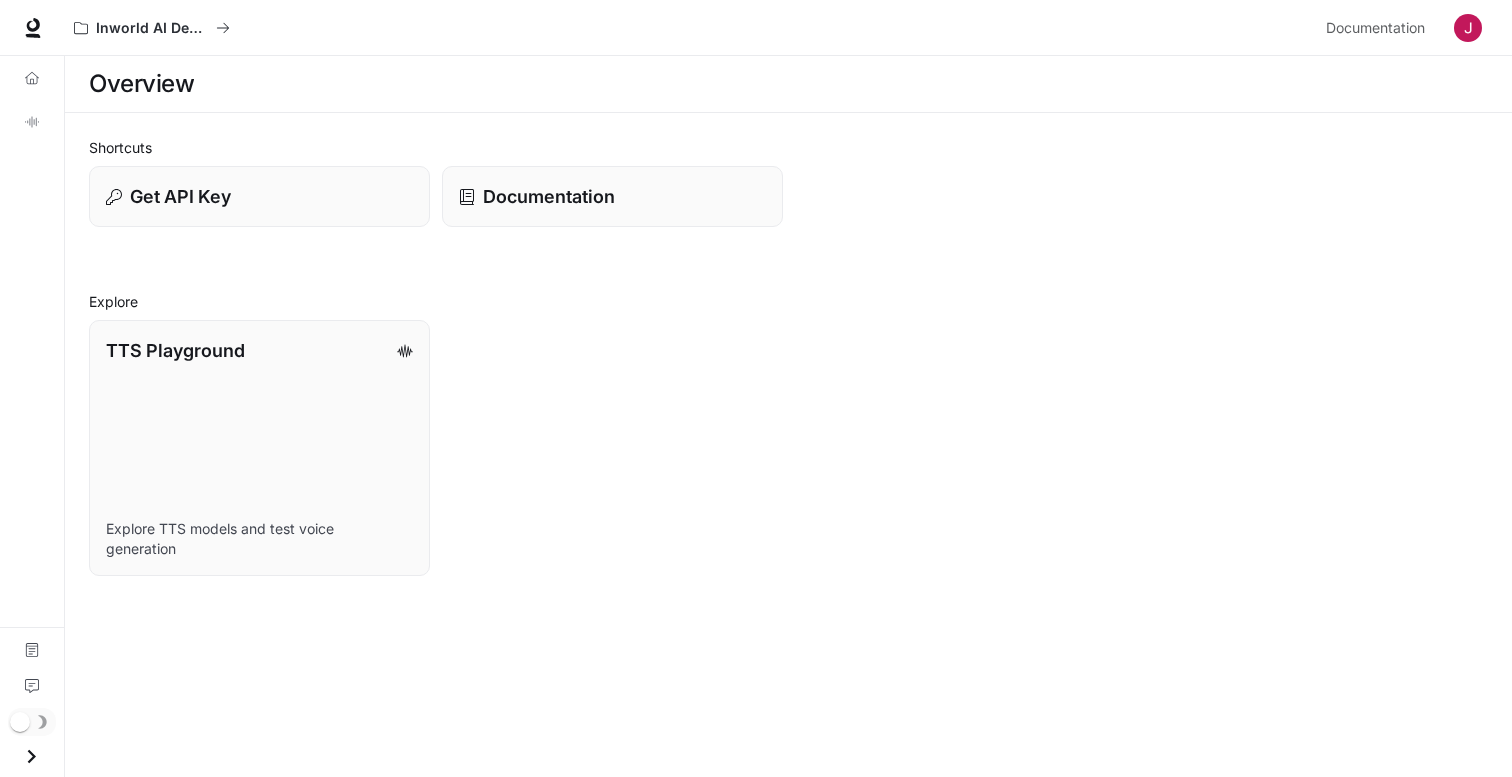 click 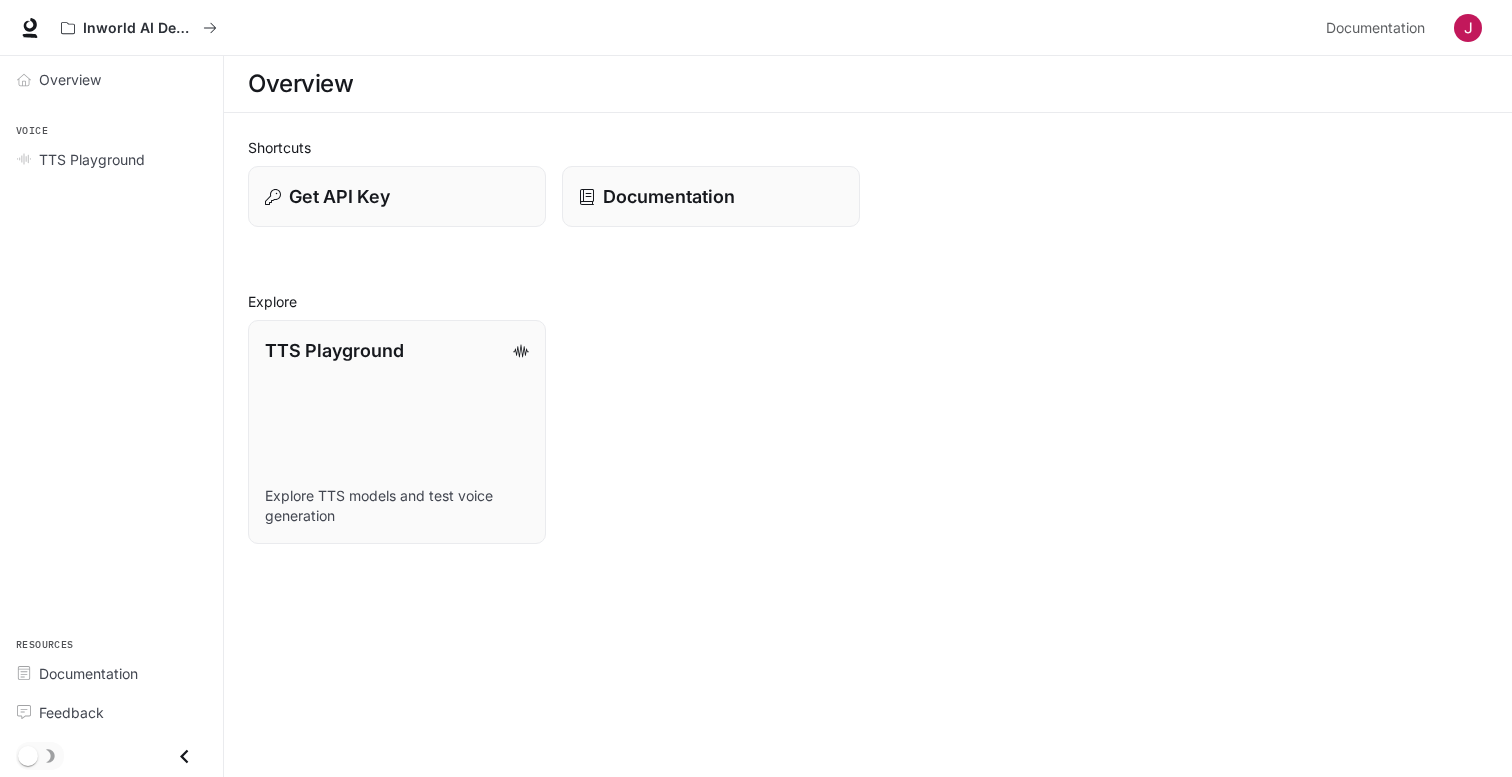 click on "Documentation" at bounding box center (703, 188) 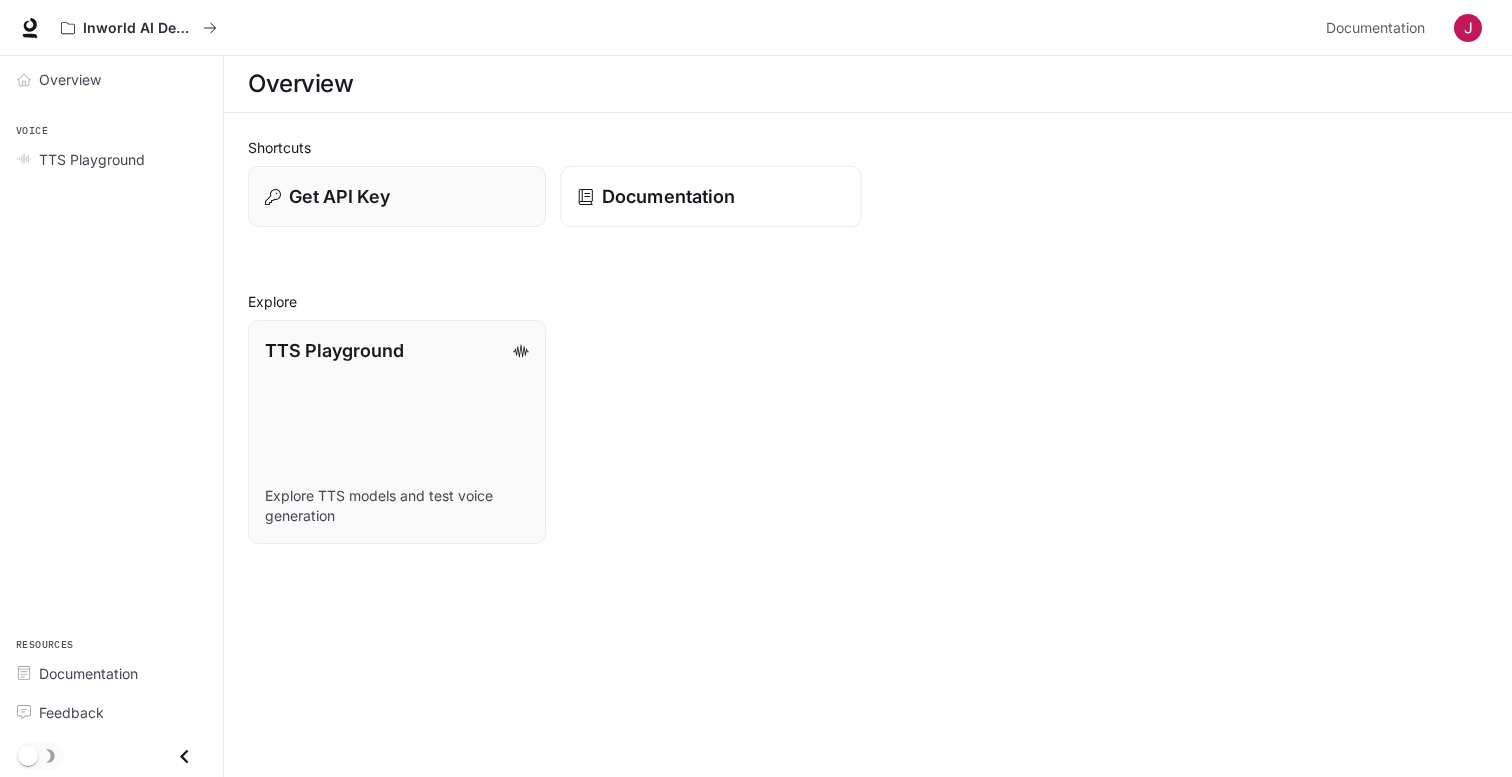 click on "Documentation" at bounding box center [668, 196] 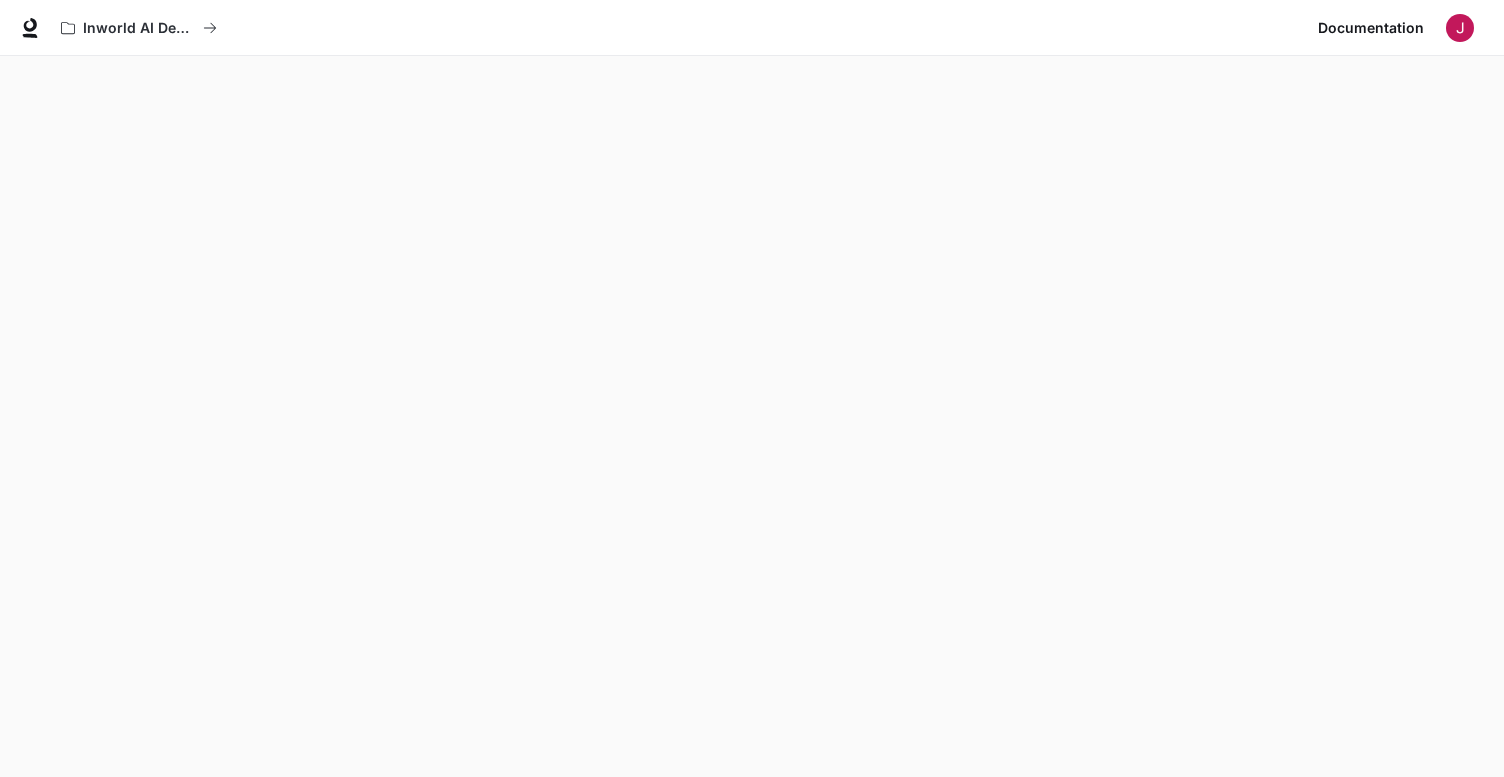 click at bounding box center (1460, 28) 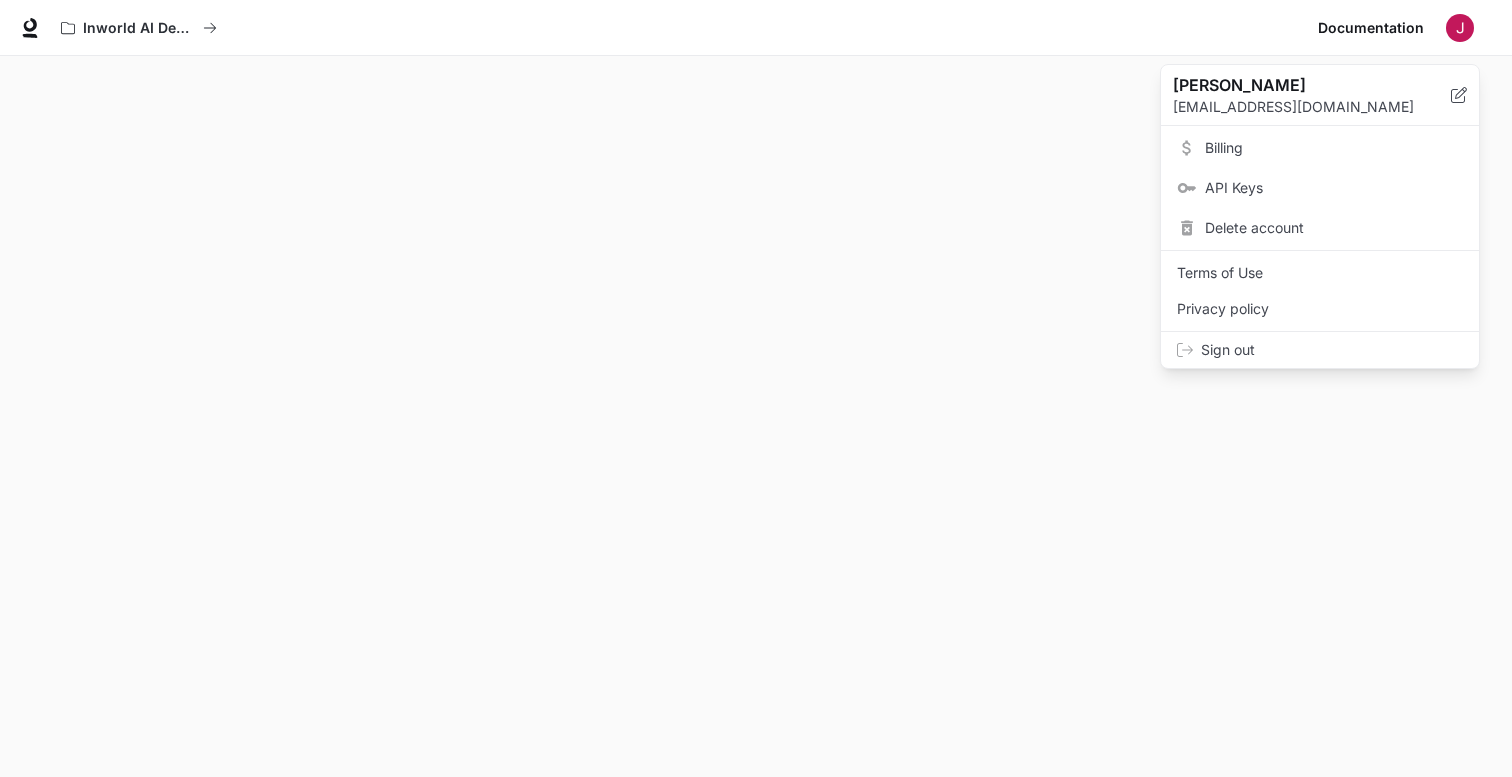 click on "Sign out" at bounding box center [1332, 350] 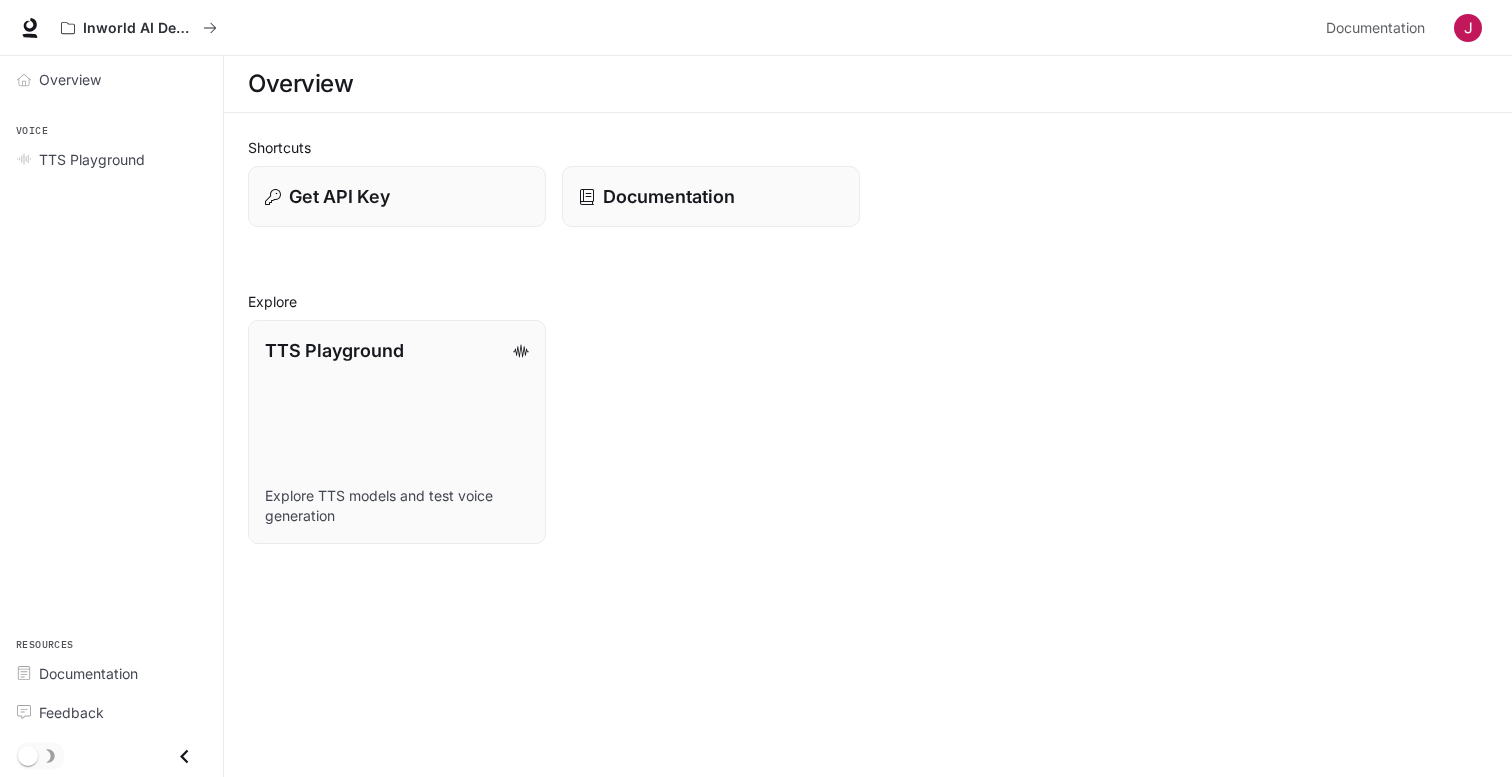 scroll, scrollTop: 0, scrollLeft: 0, axis: both 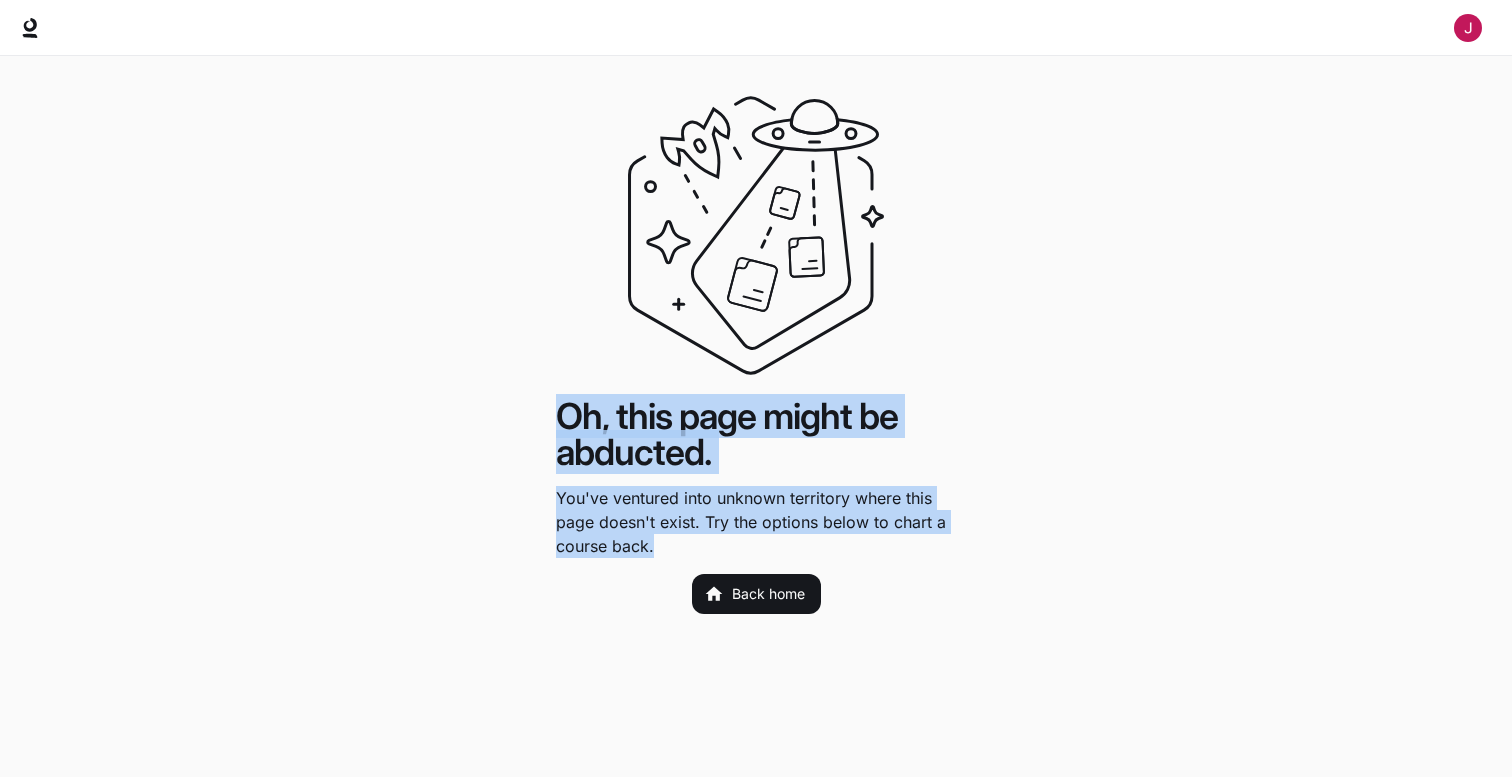 drag, startPoint x: 659, startPoint y: 546, endPoint x: 531, endPoint y: 432, distance: 171.40594 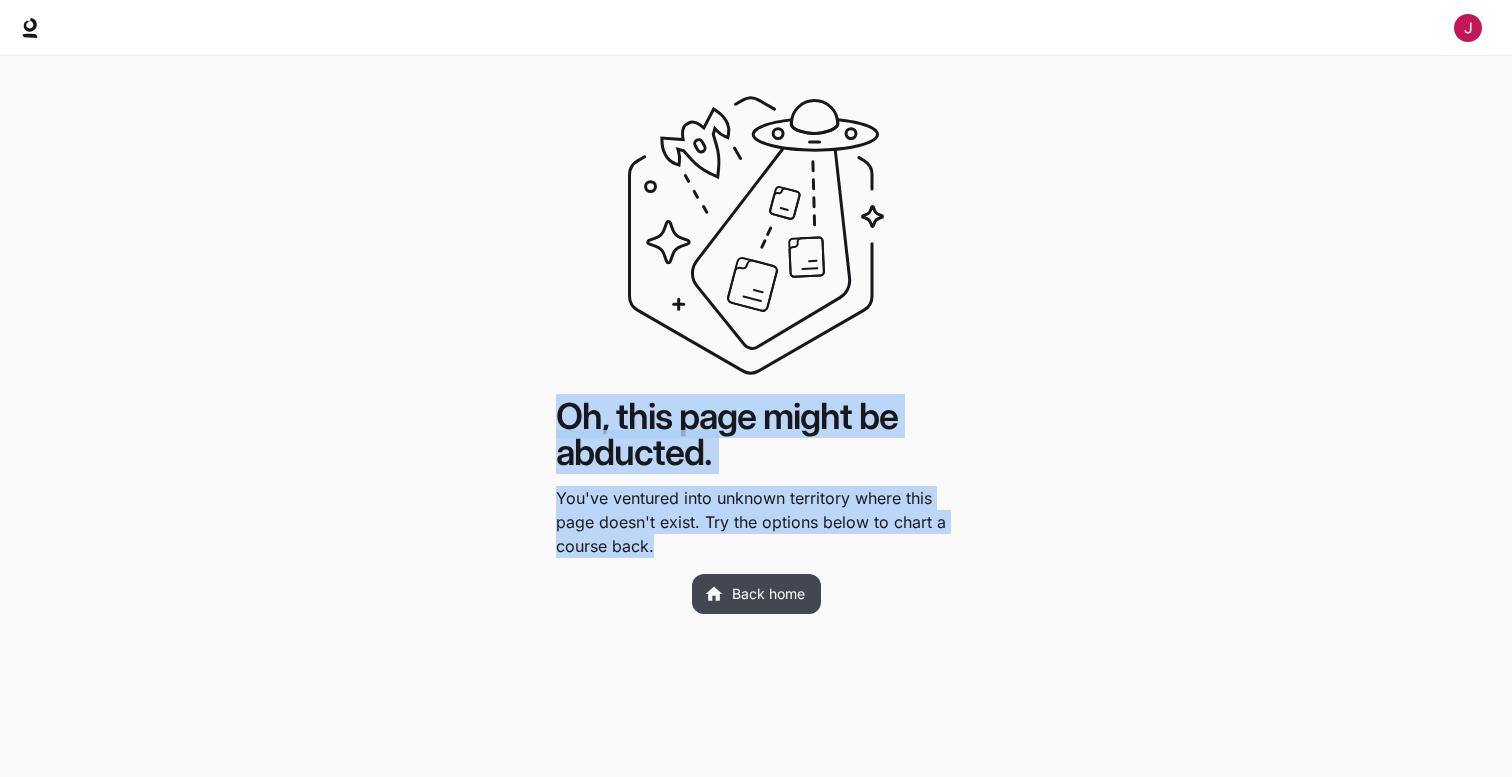 click on "Back home" at bounding box center [756, 594] 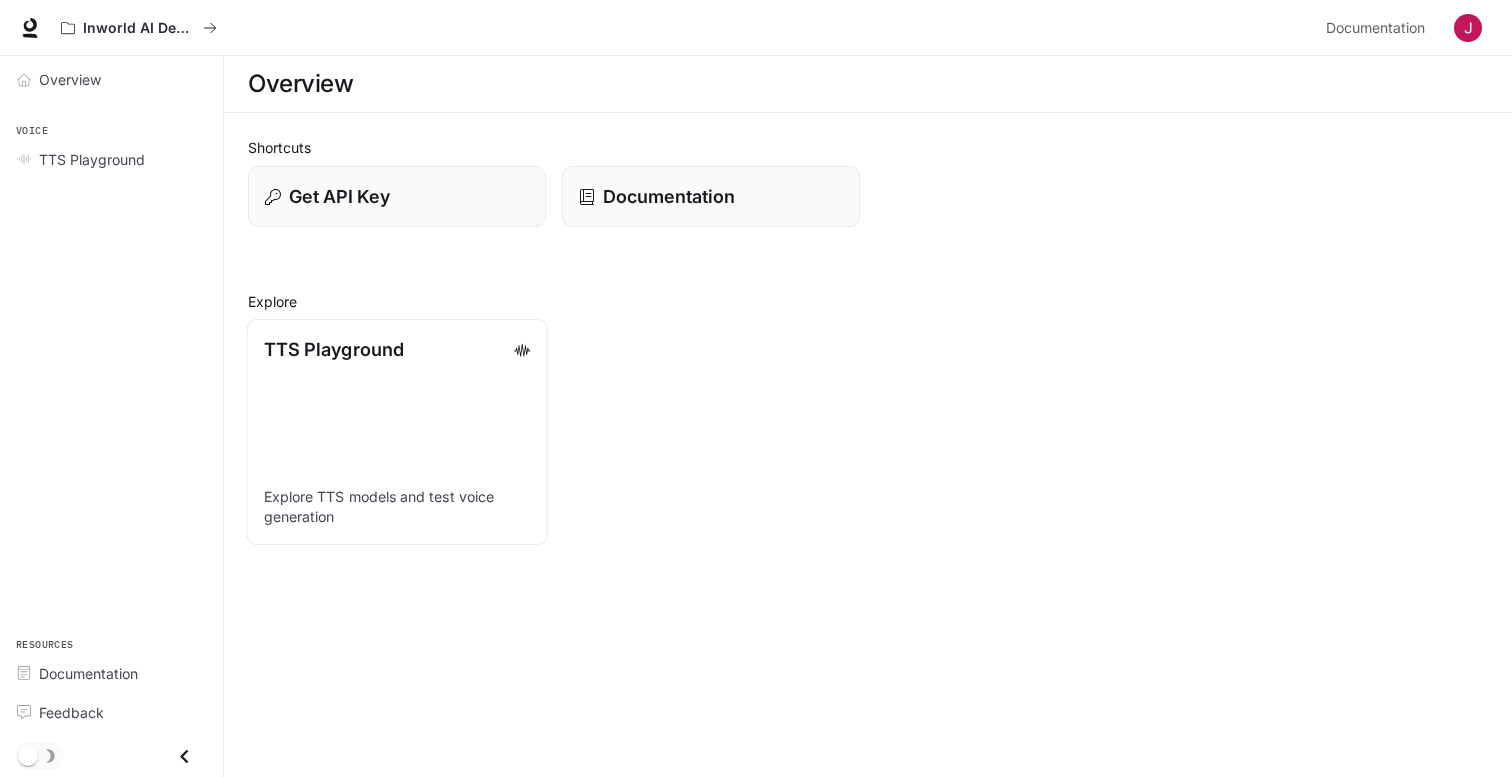 click on "TTS Playground Explore TTS models and test voice generation" at bounding box center (397, 432) 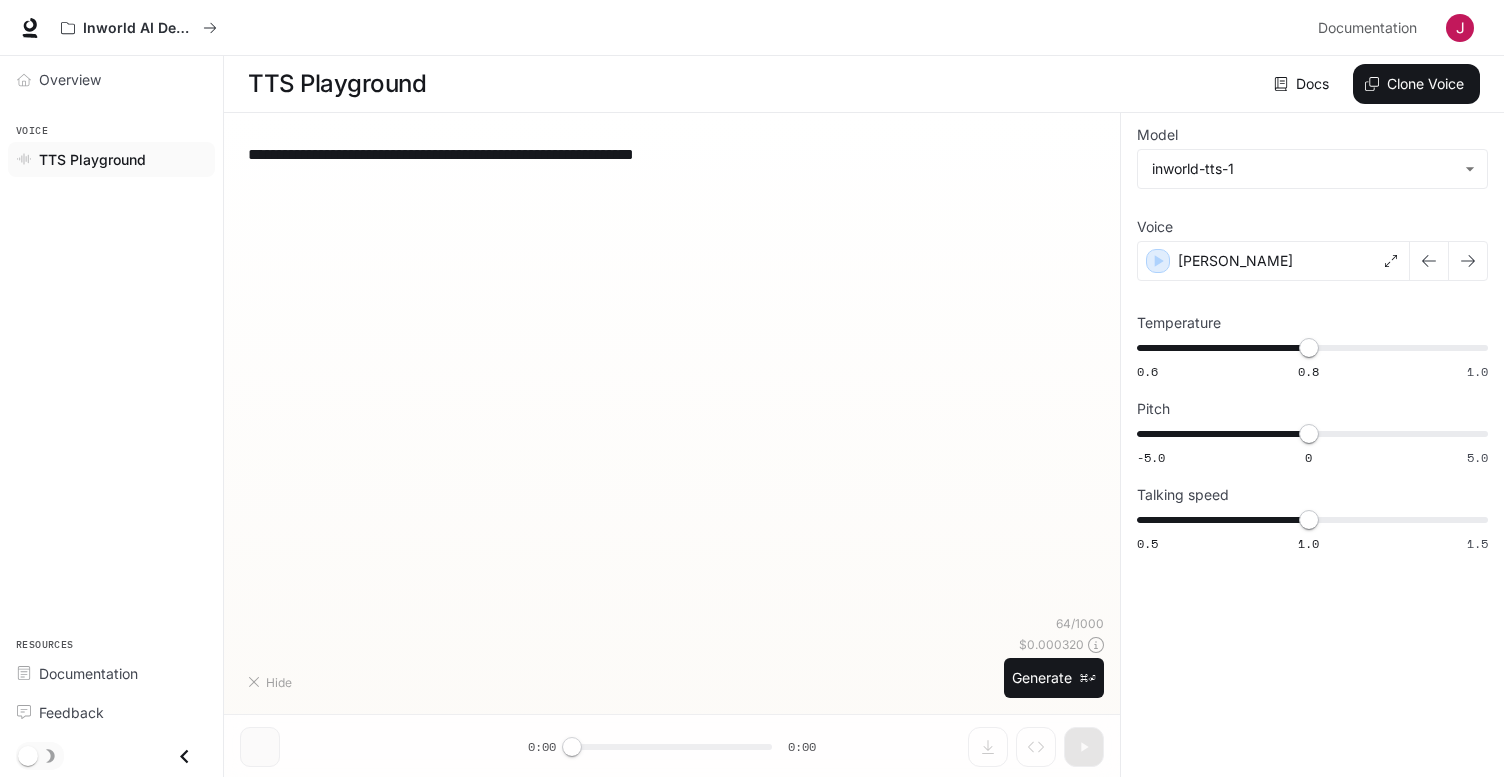 type 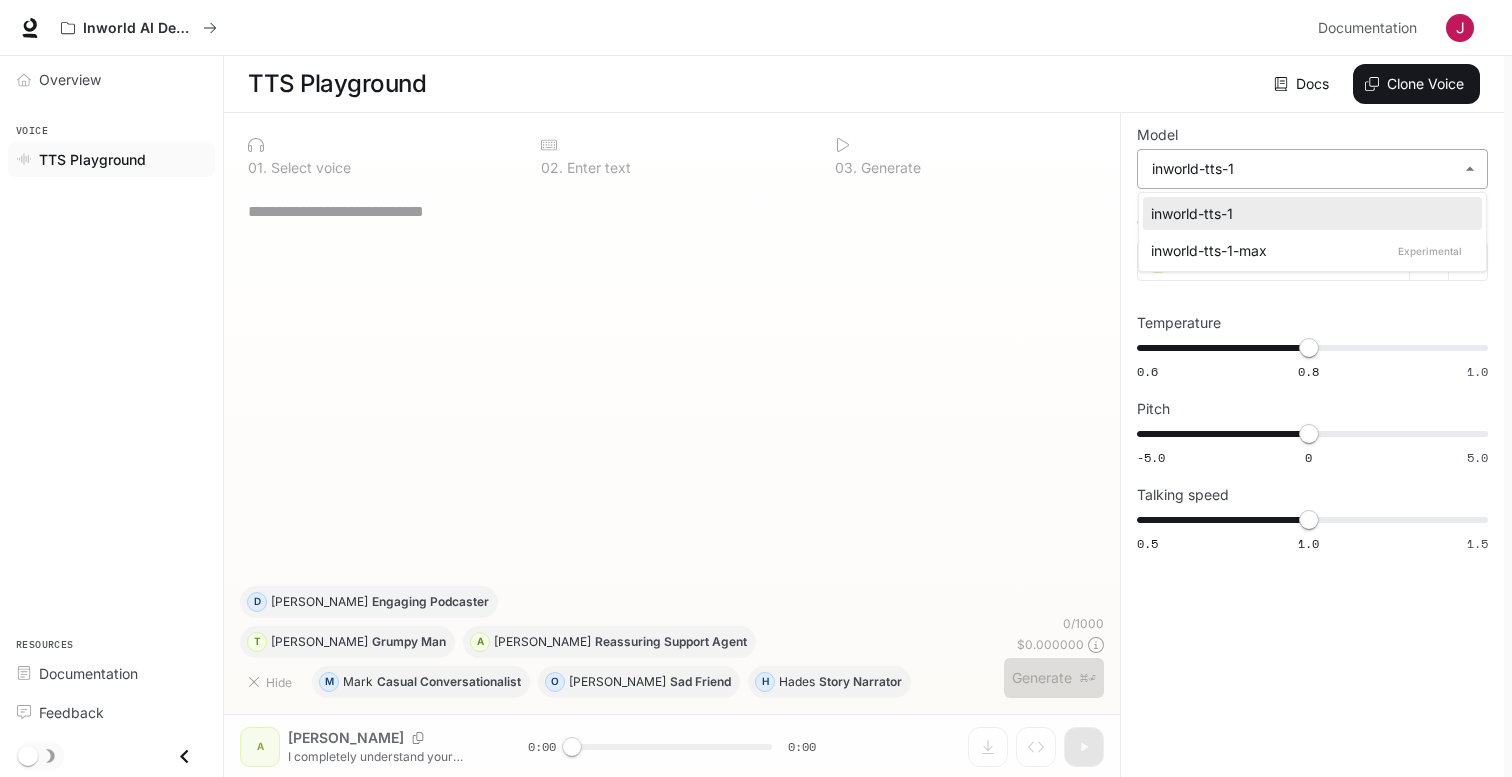 click on "**********" at bounding box center [756, 389] 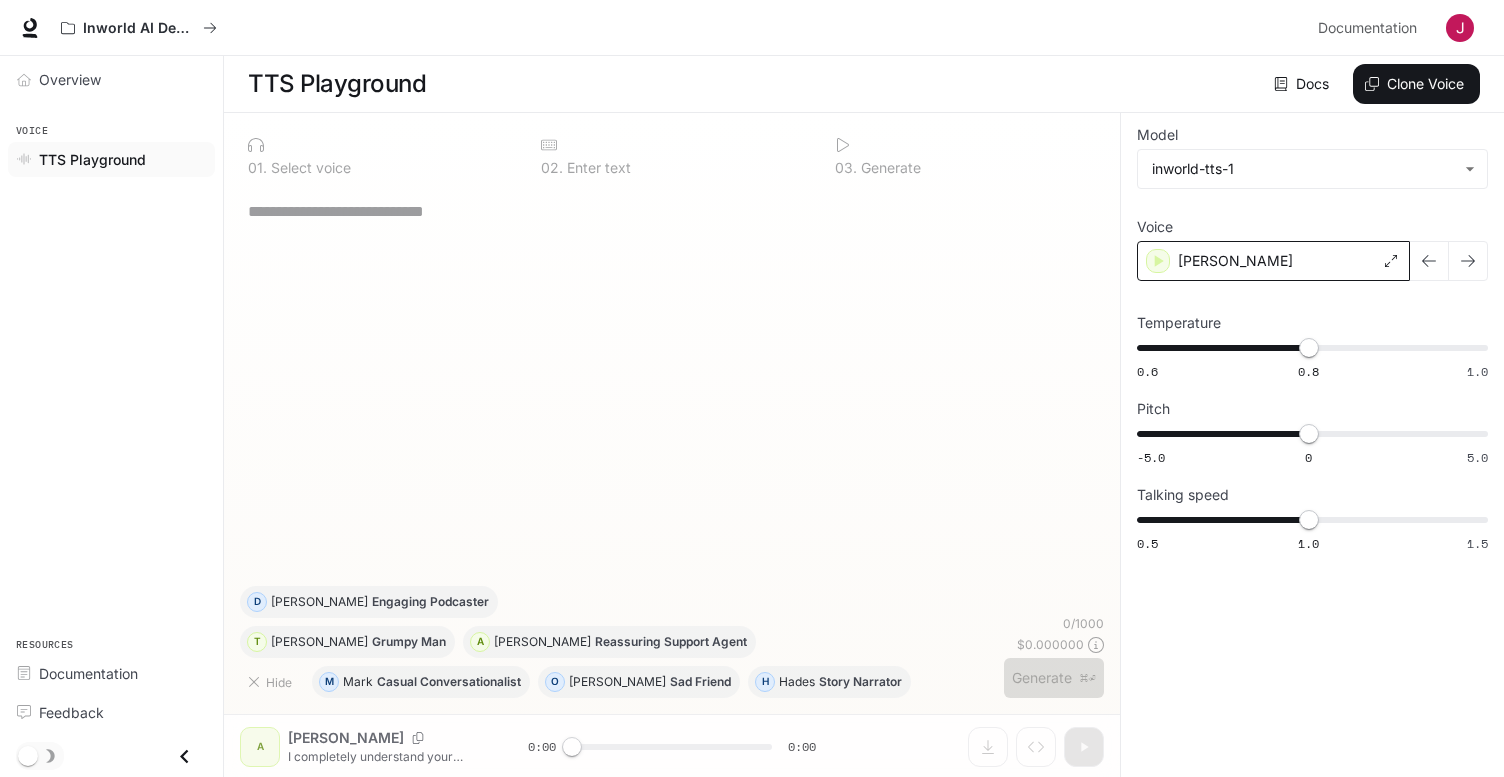 click on "[PERSON_NAME]" at bounding box center [1273, 261] 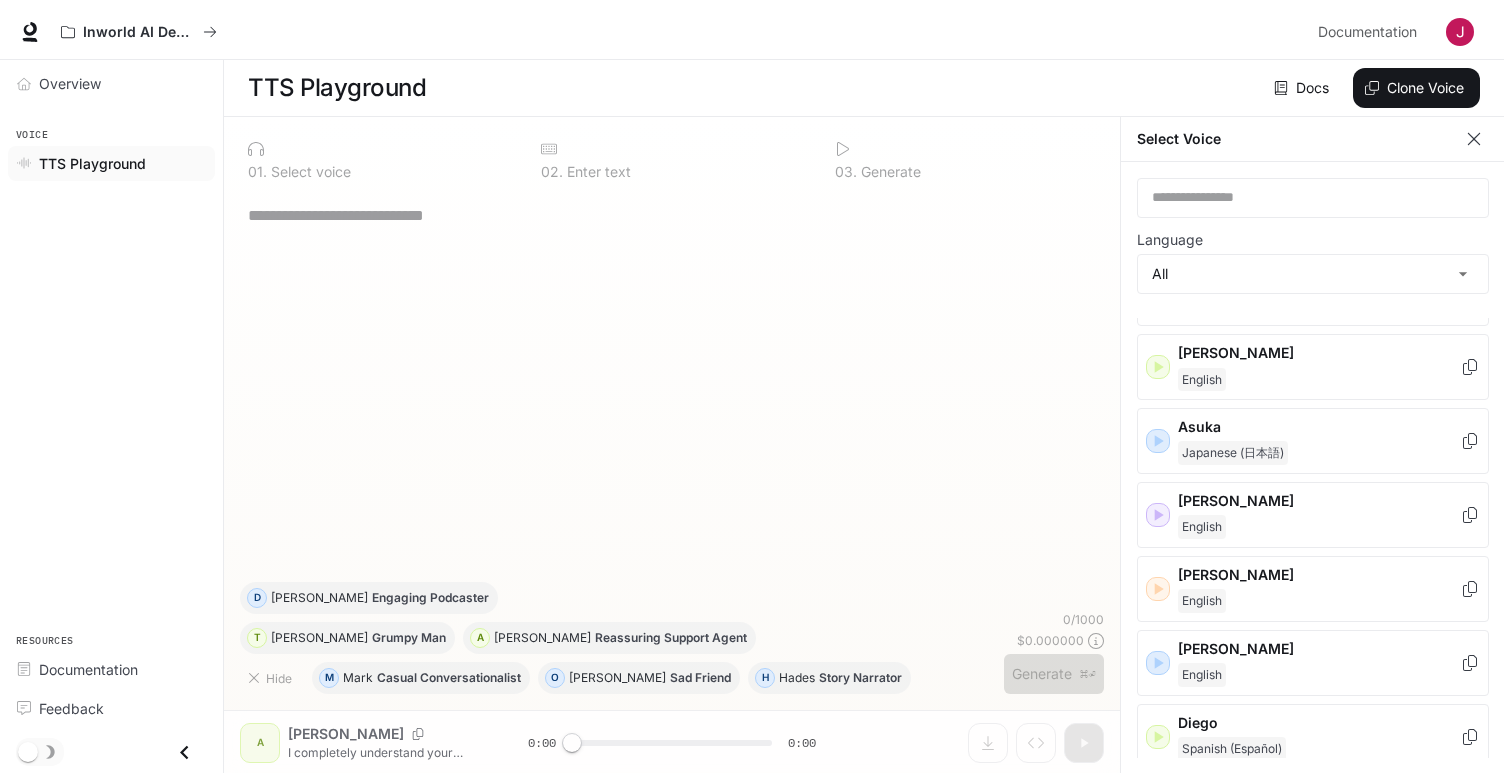 scroll, scrollTop: 425, scrollLeft: 0, axis: vertical 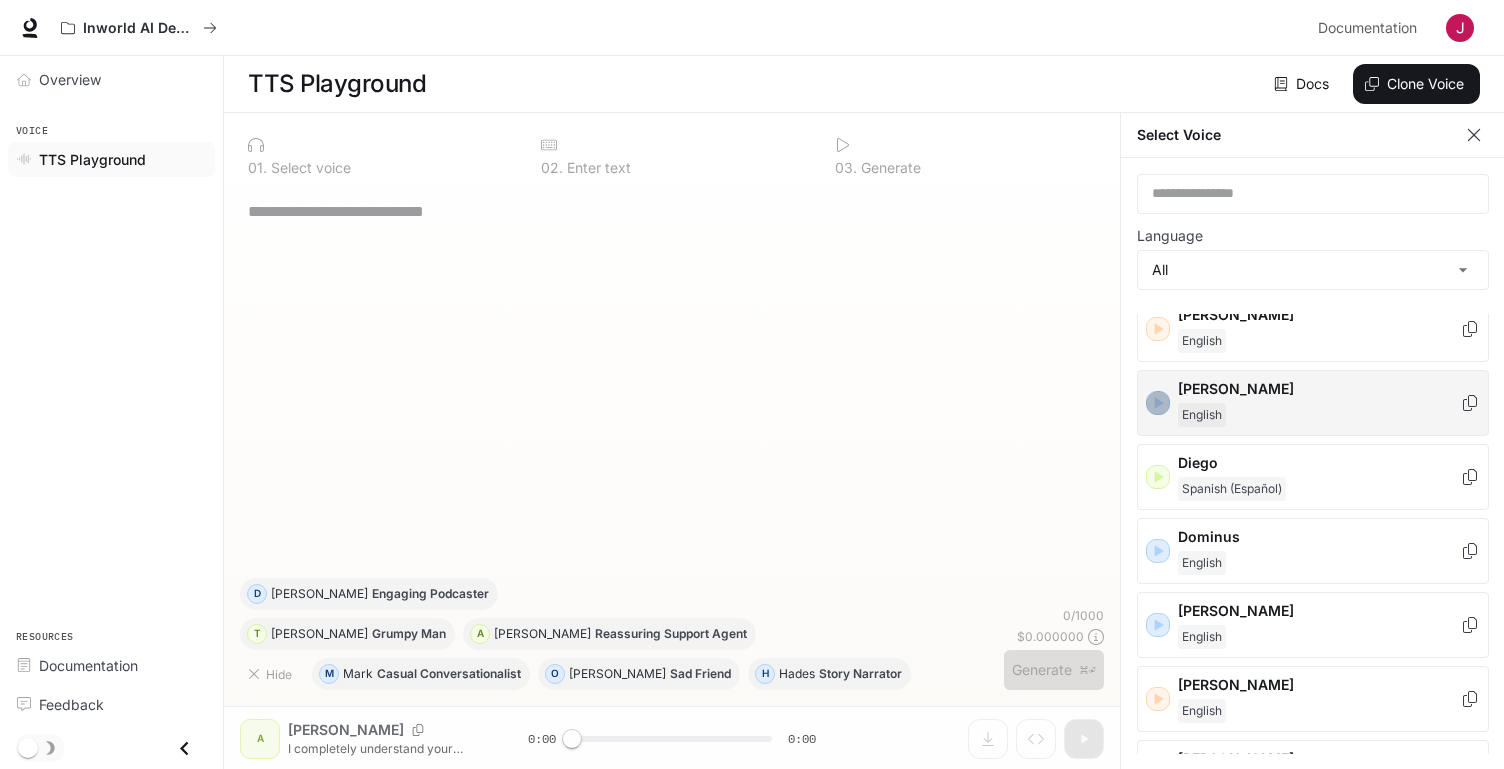 click 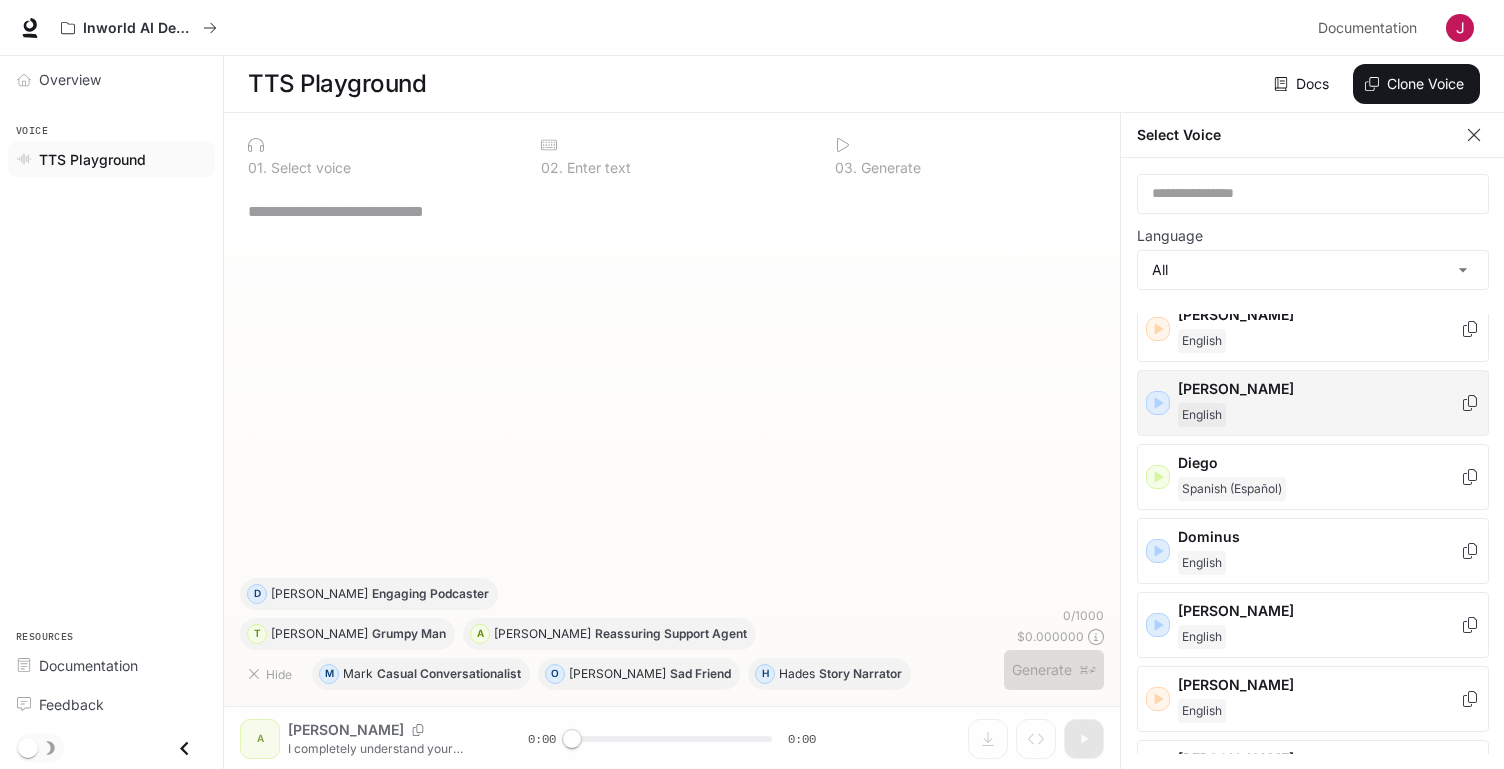 click on "English" at bounding box center (1319, 415) 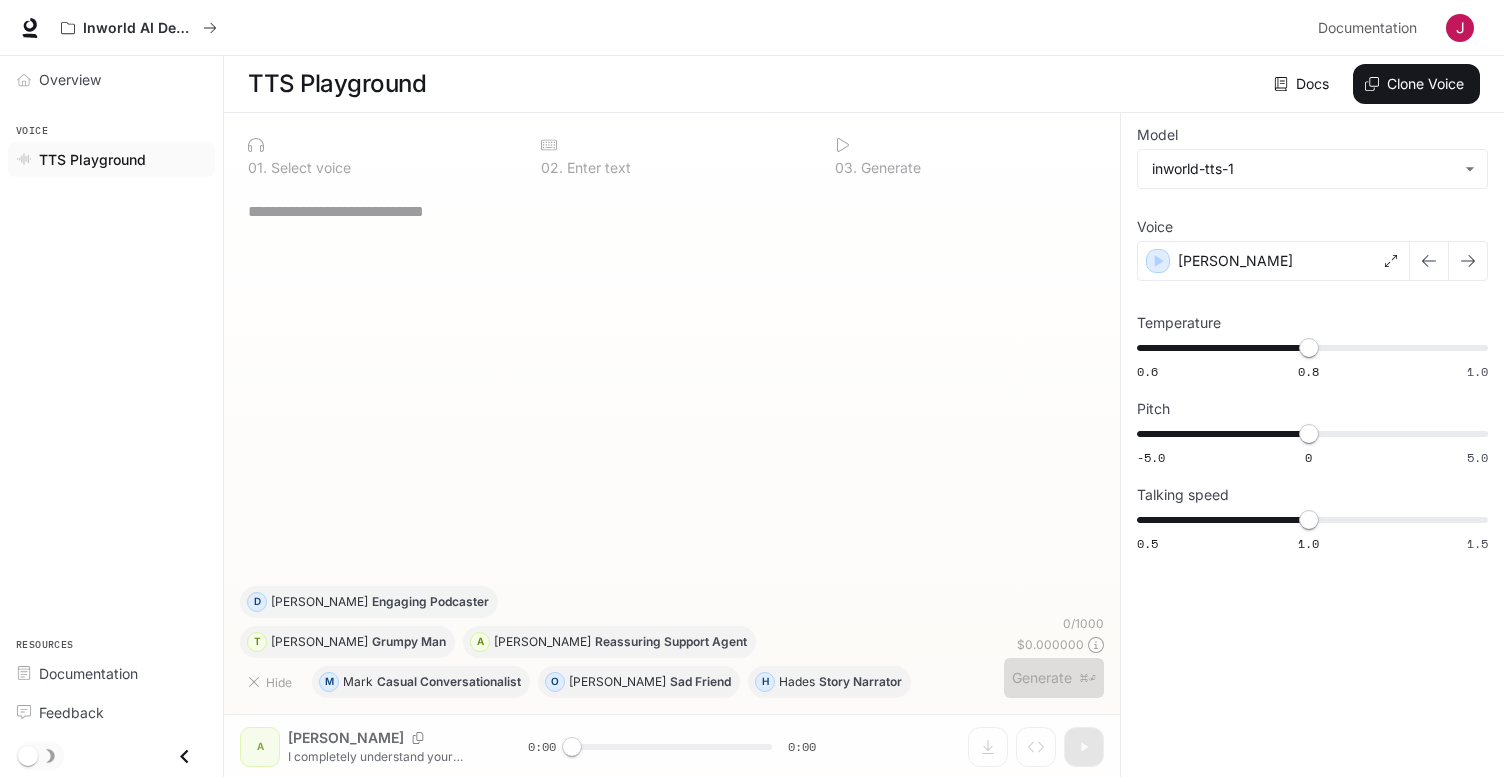 click on "* ​" at bounding box center [672, 386] 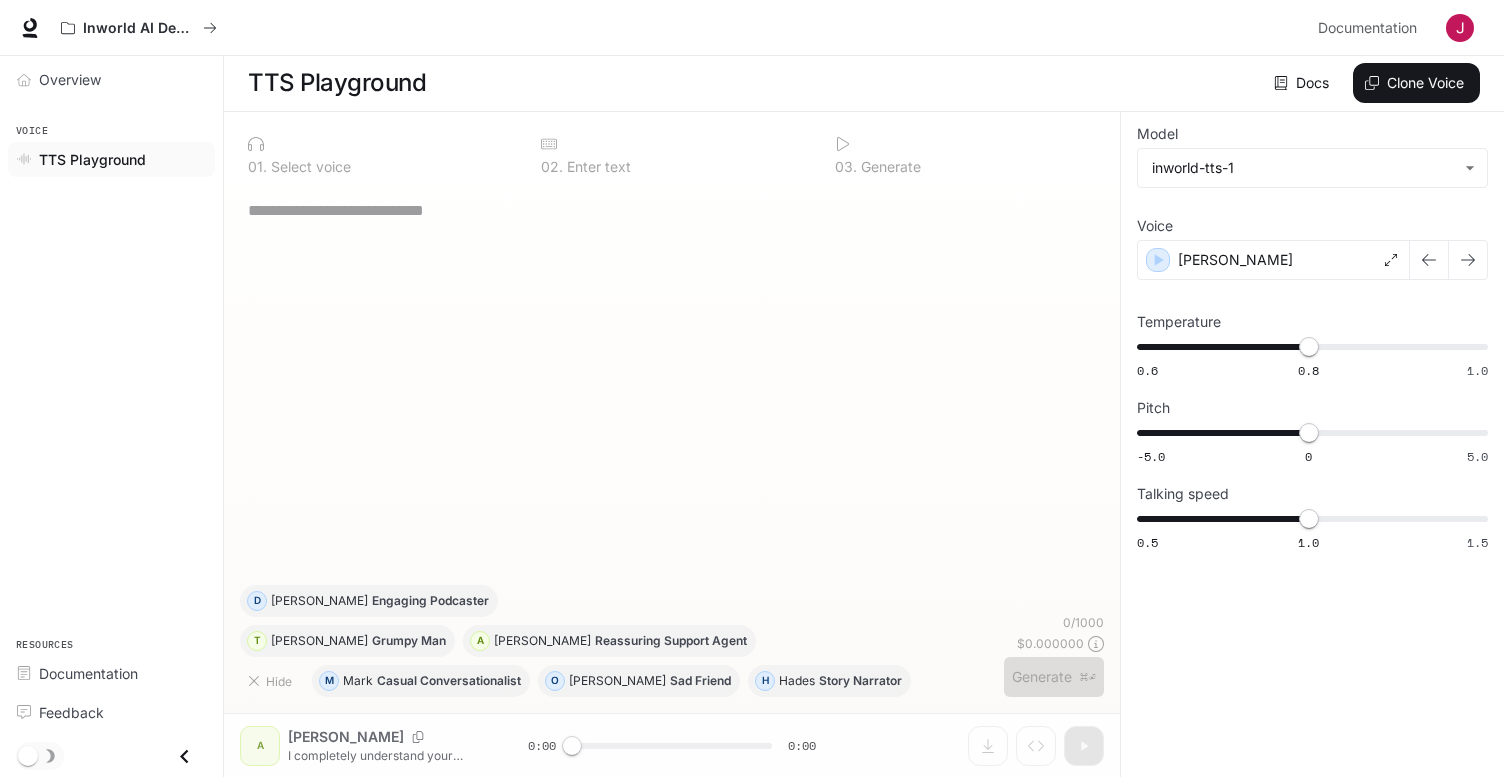 scroll, scrollTop: 0, scrollLeft: 0, axis: both 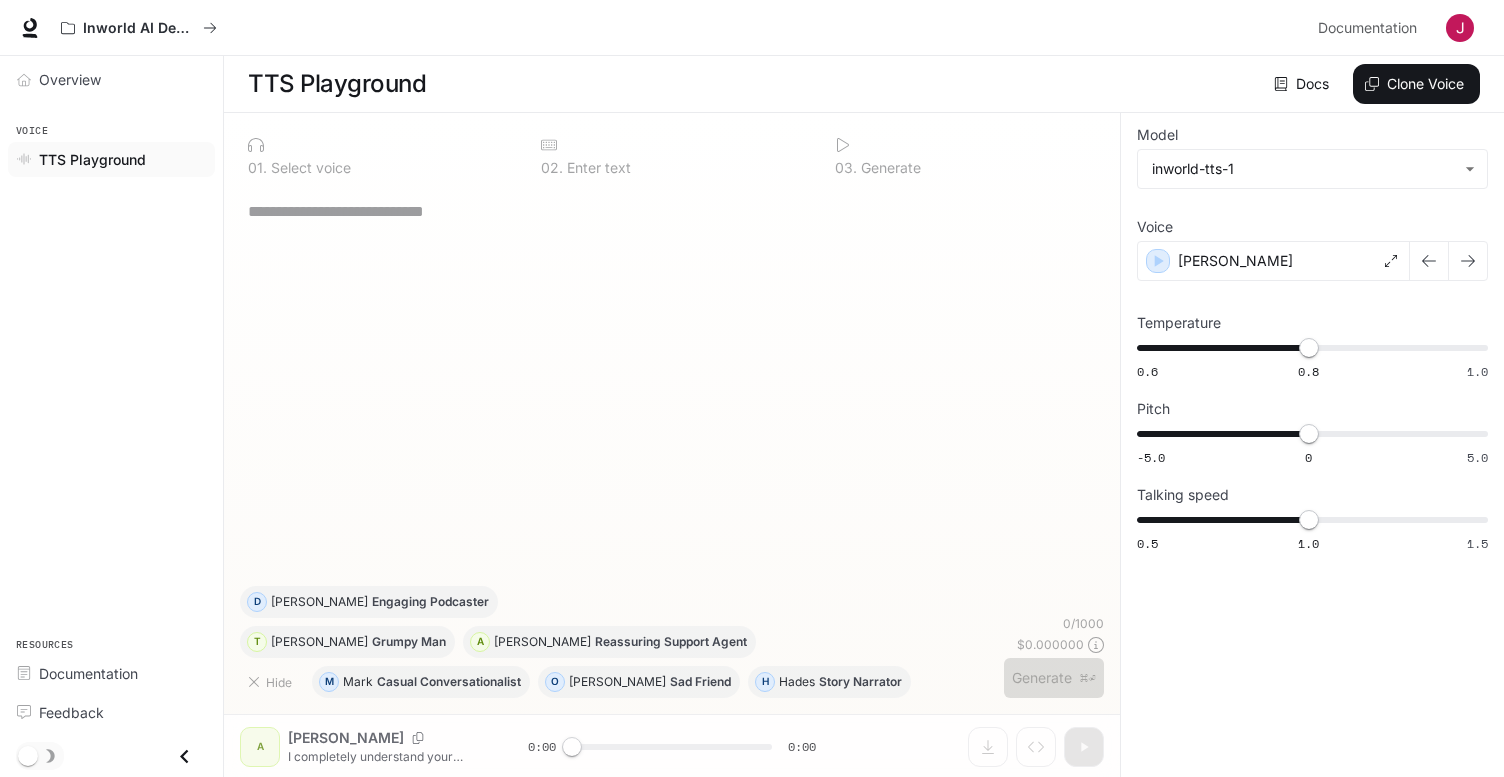 click on "**********" at bounding box center (1312, 342) 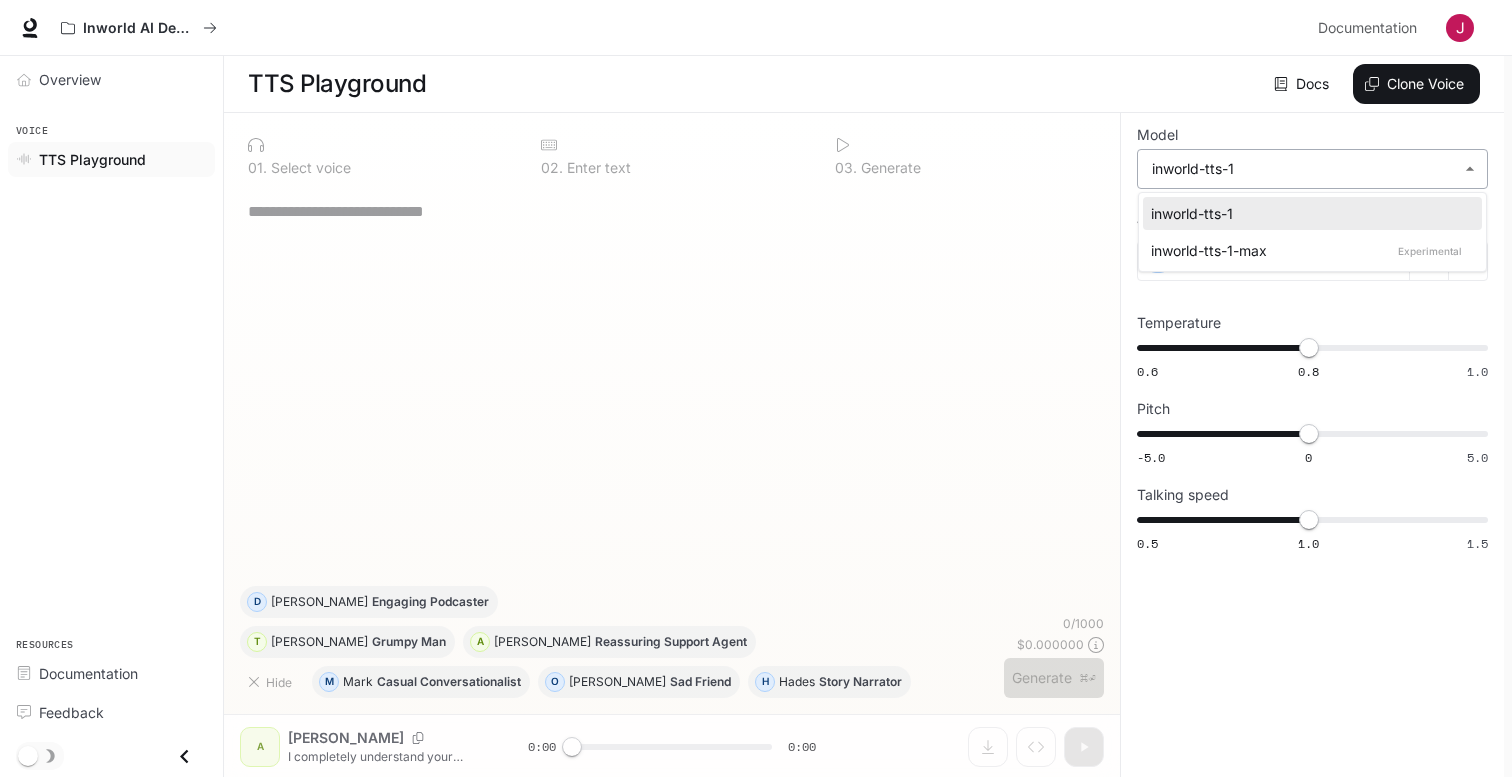 click on "**********" at bounding box center [756, 389] 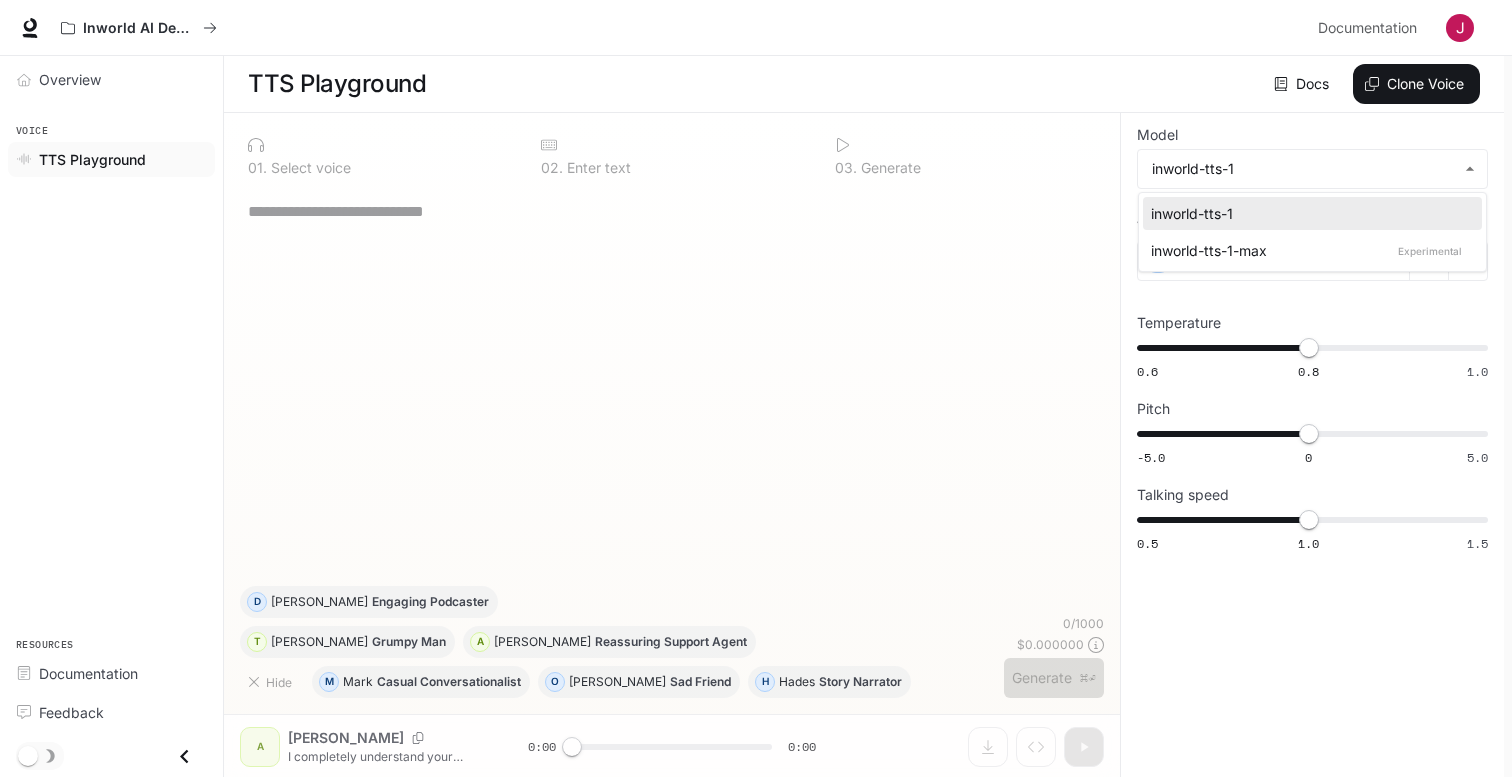 click at bounding box center (756, 388) 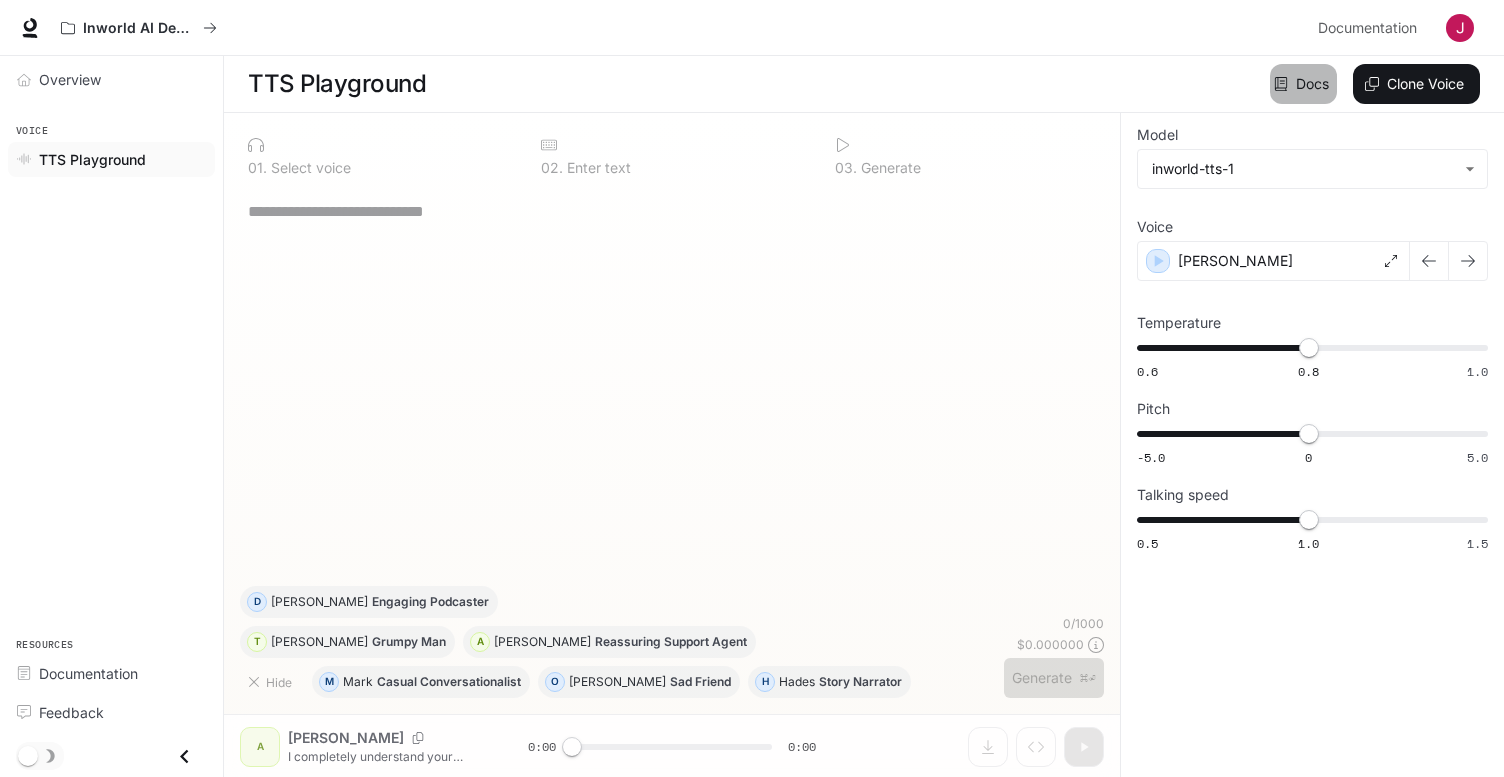click on "Docs" at bounding box center [1303, 84] 